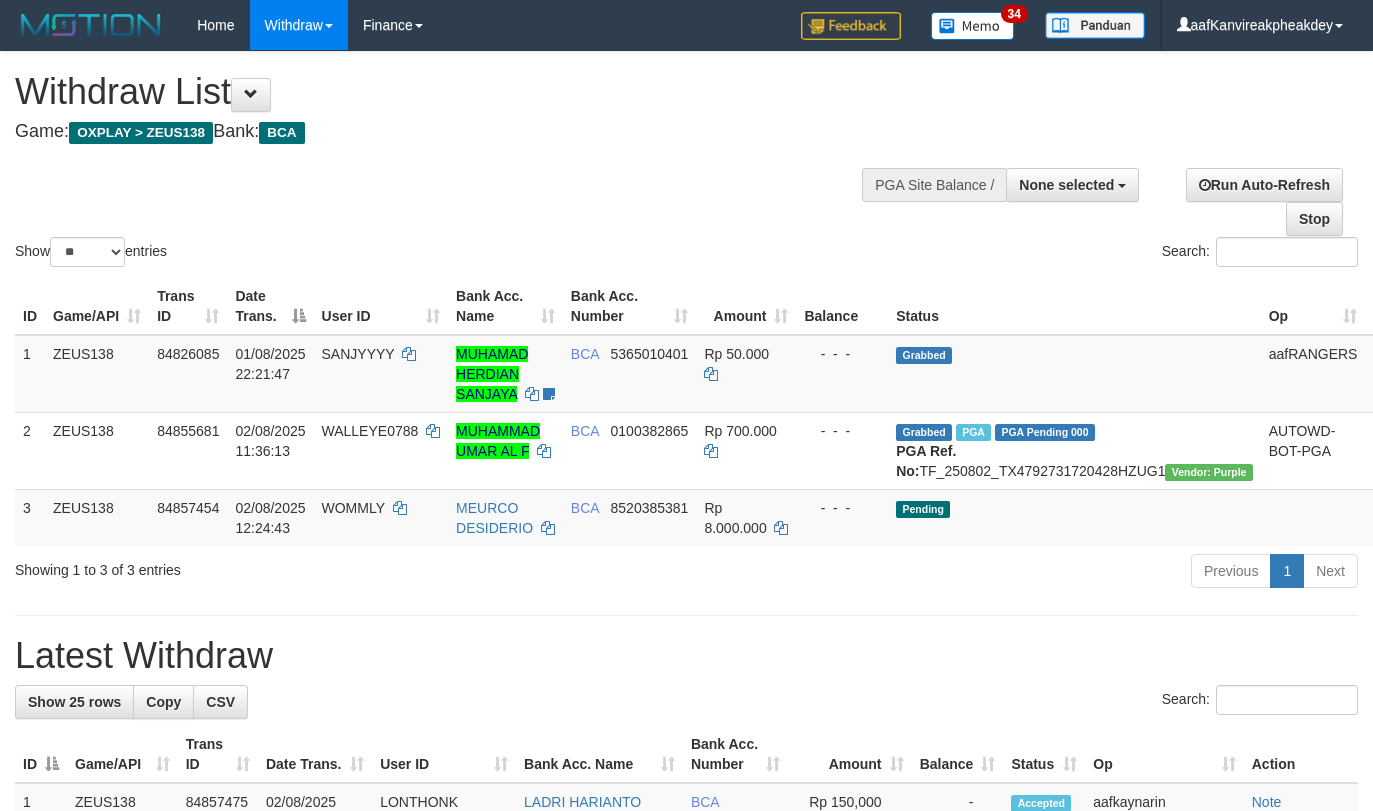 select 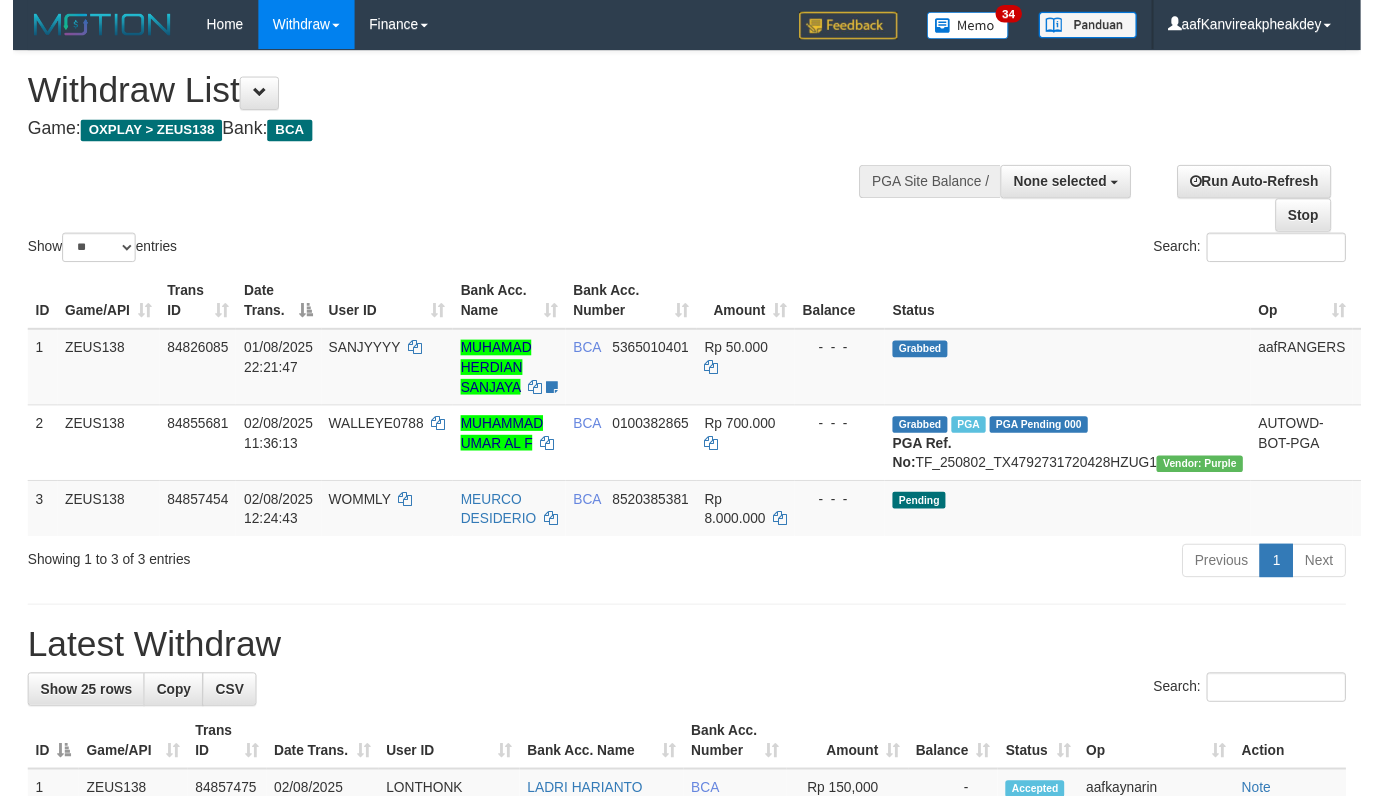 scroll, scrollTop: 0, scrollLeft: 0, axis: both 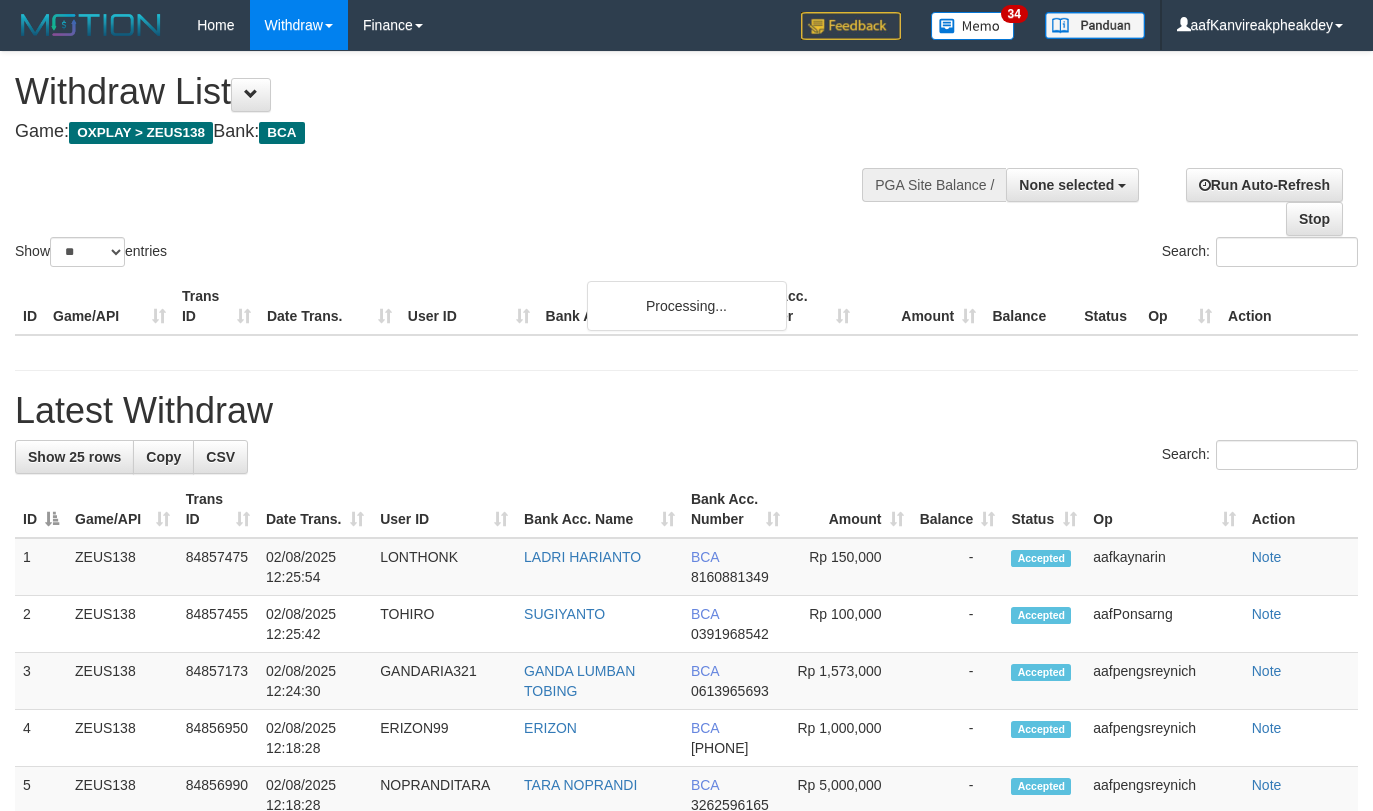 select 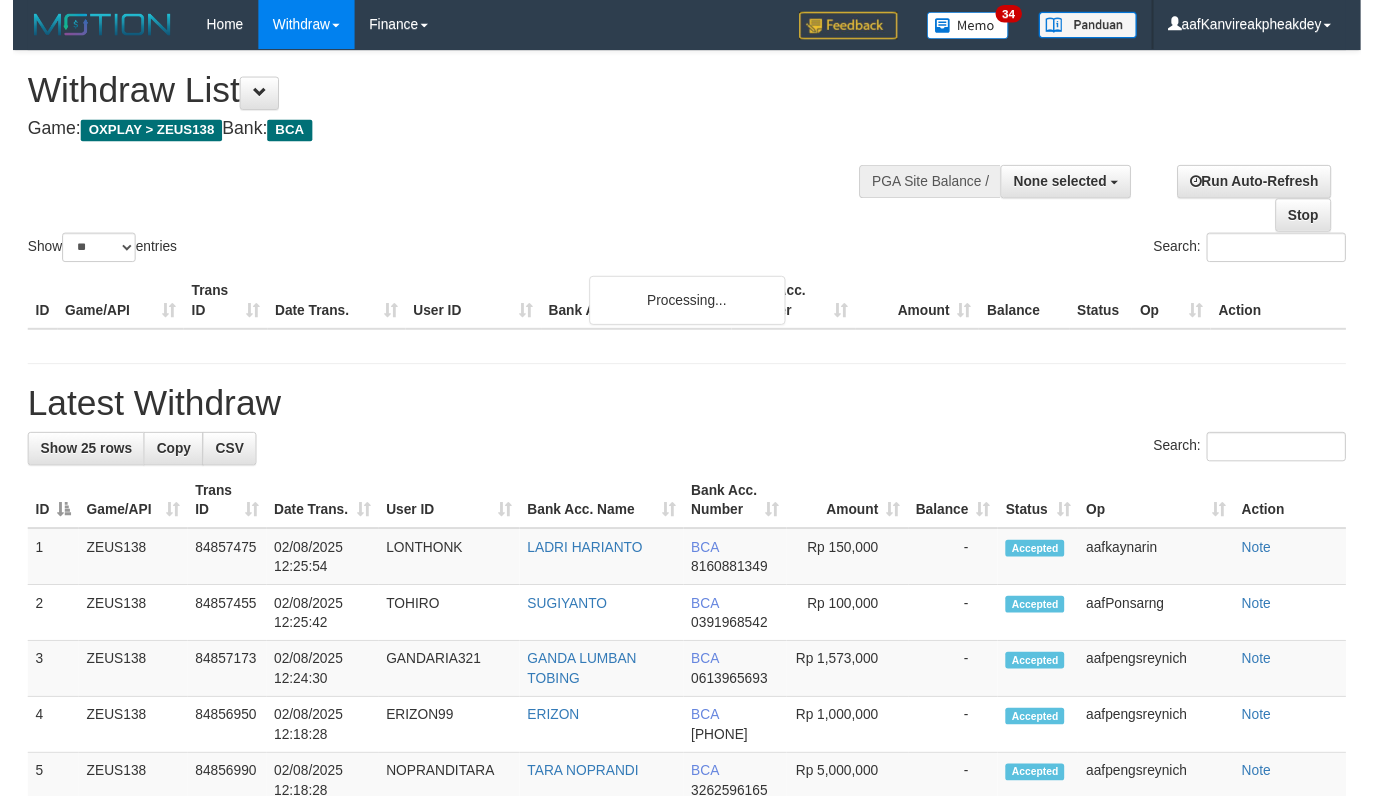 scroll, scrollTop: 0, scrollLeft: 0, axis: both 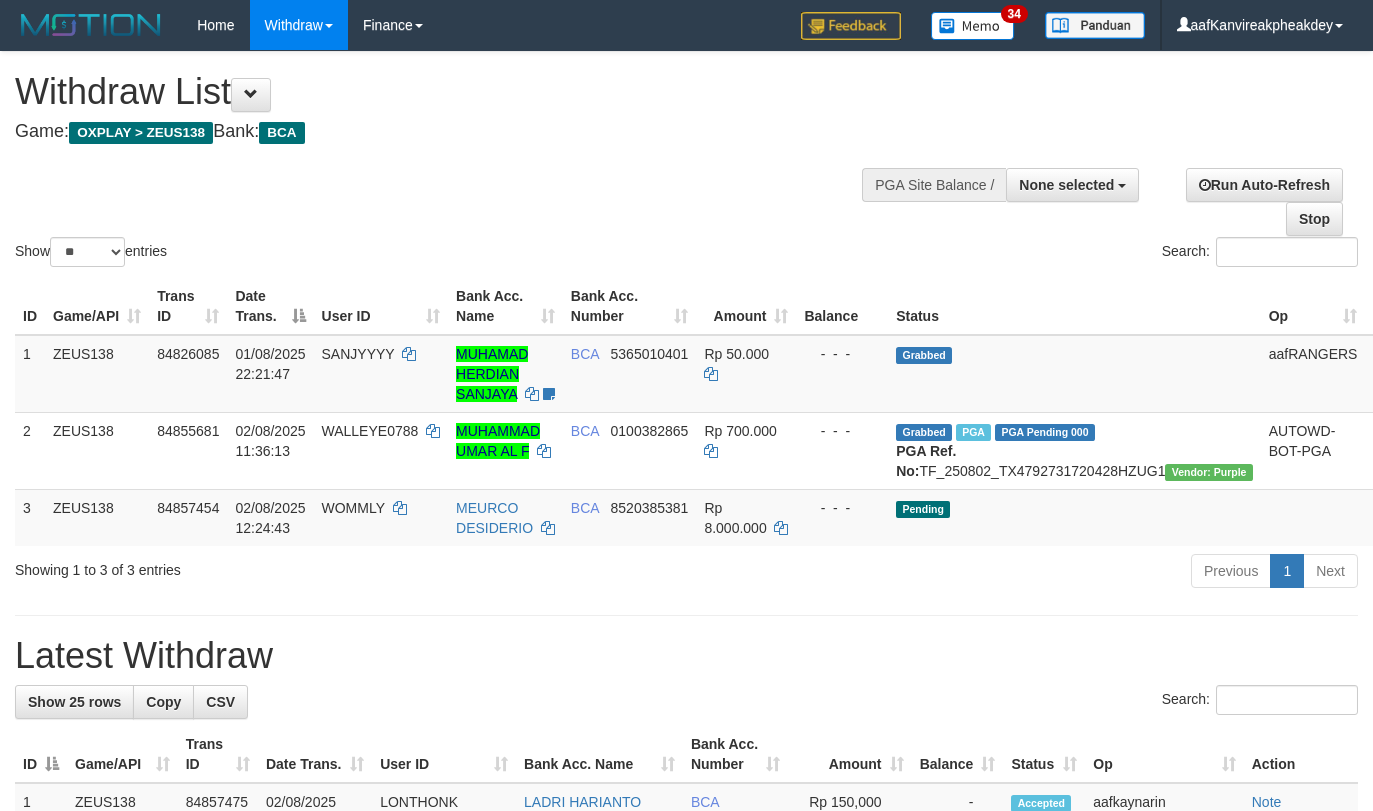 select 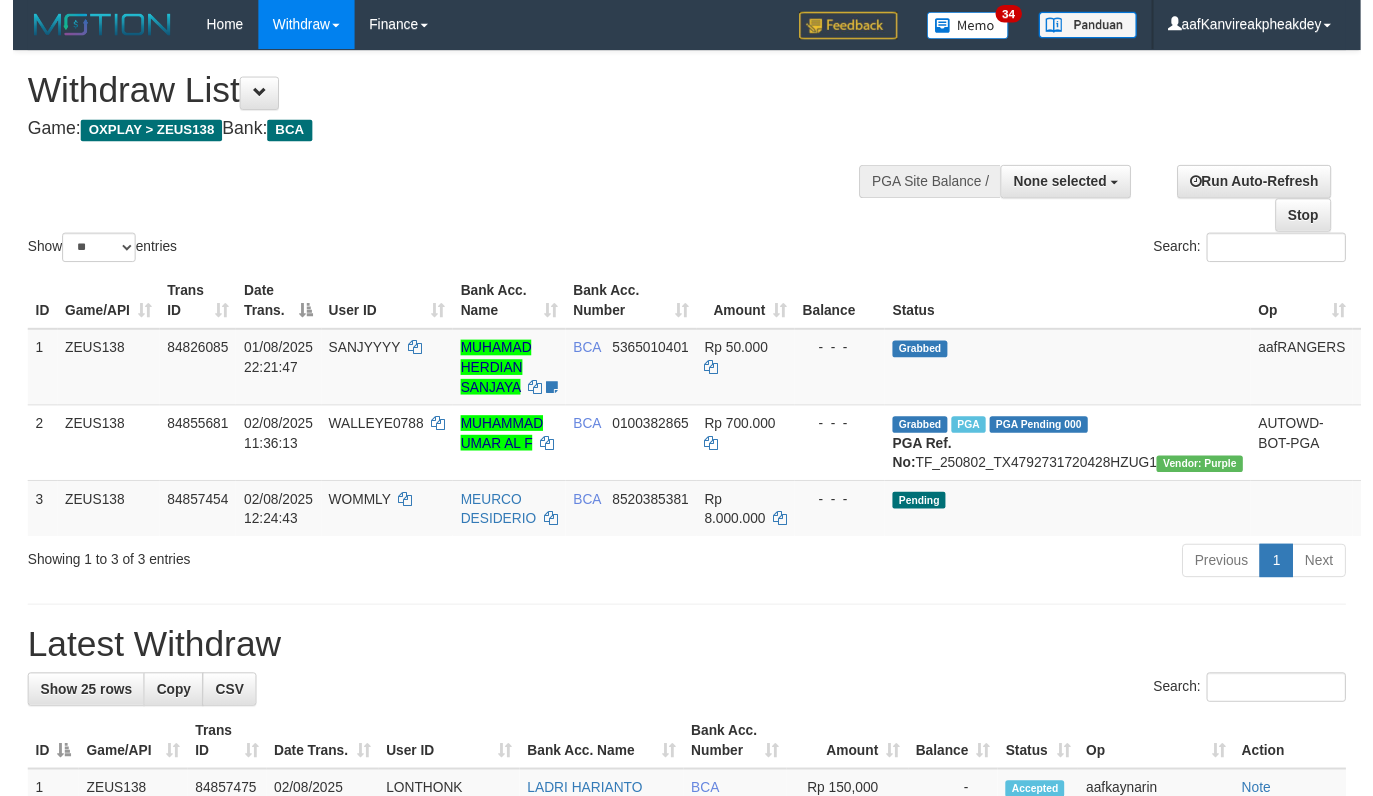scroll, scrollTop: 0, scrollLeft: 0, axis: both 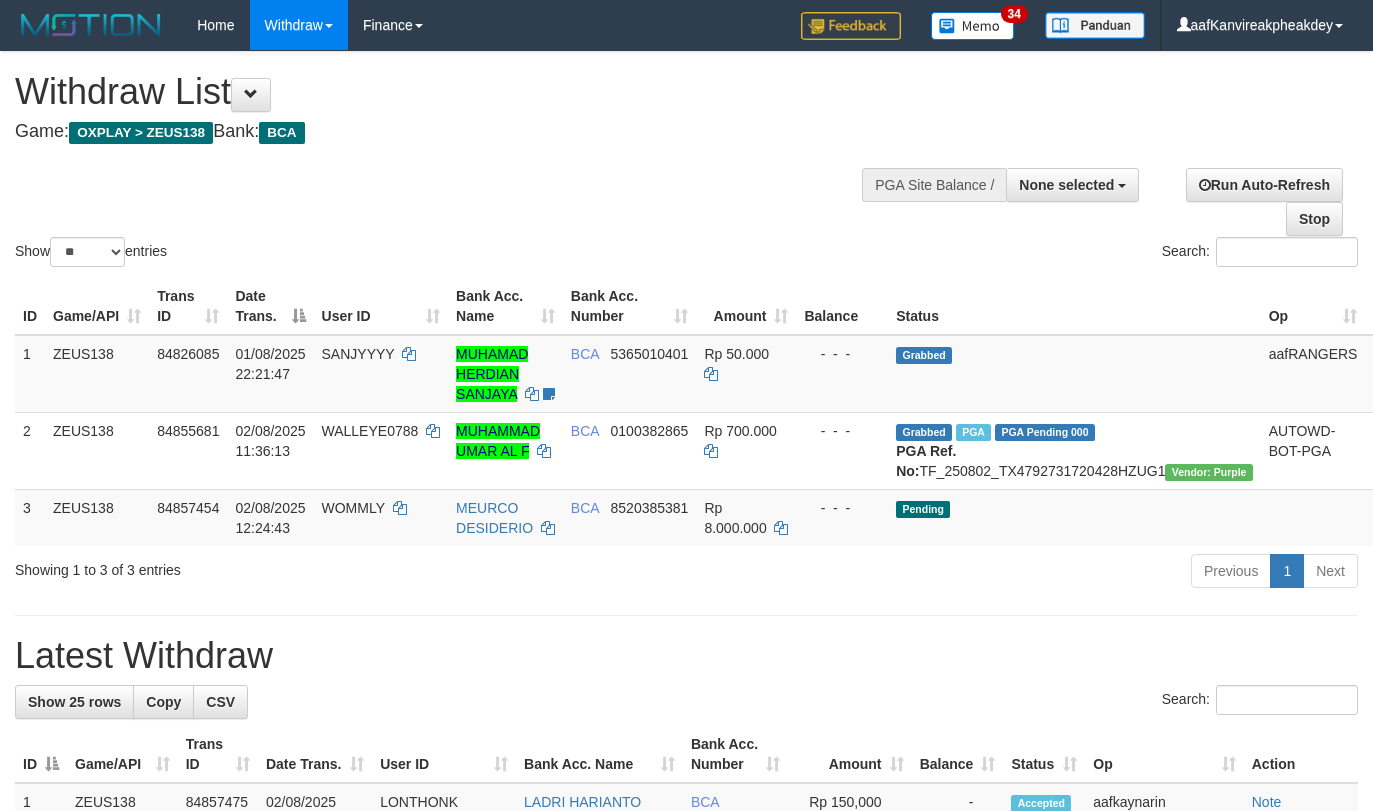 select 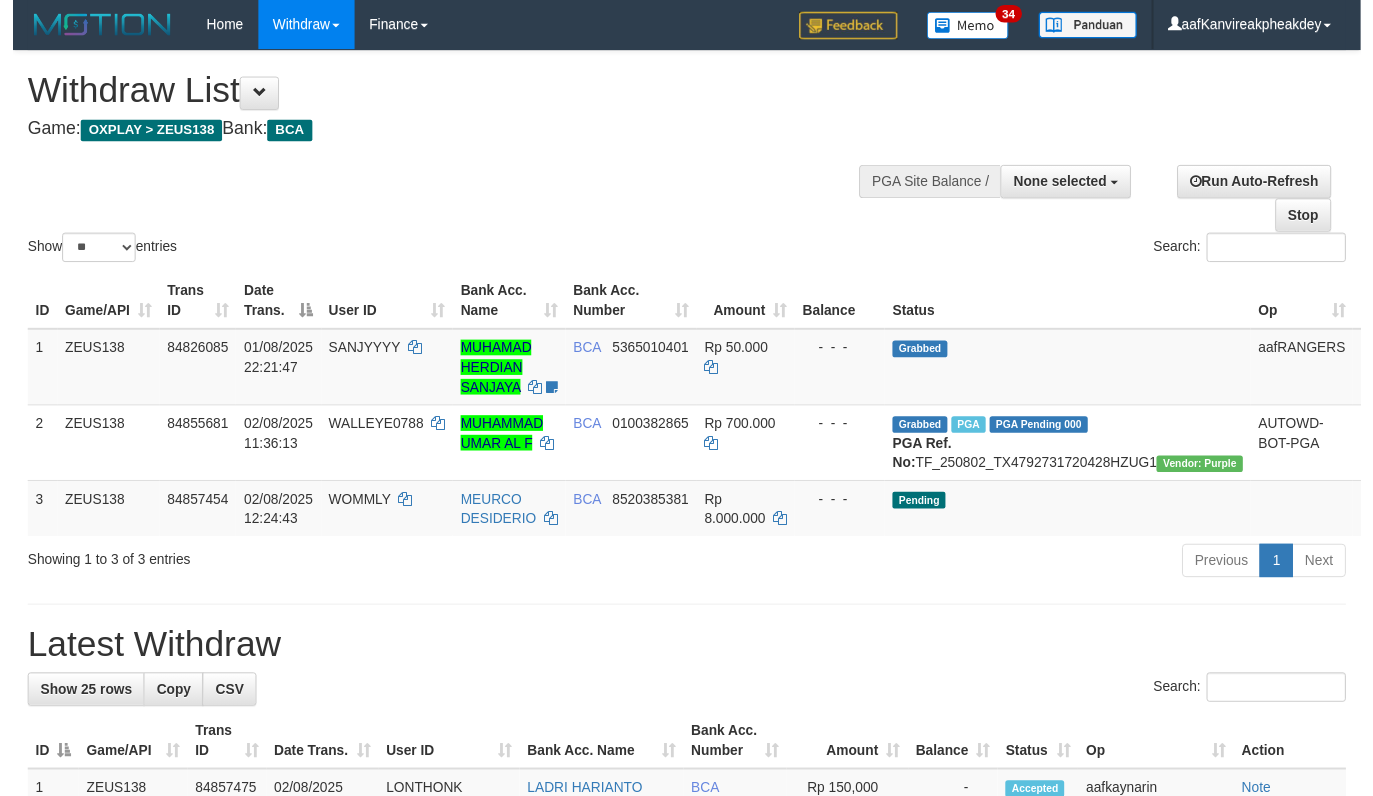 scroll, scrollTop: 0, scrollLeft: 0, axis: both 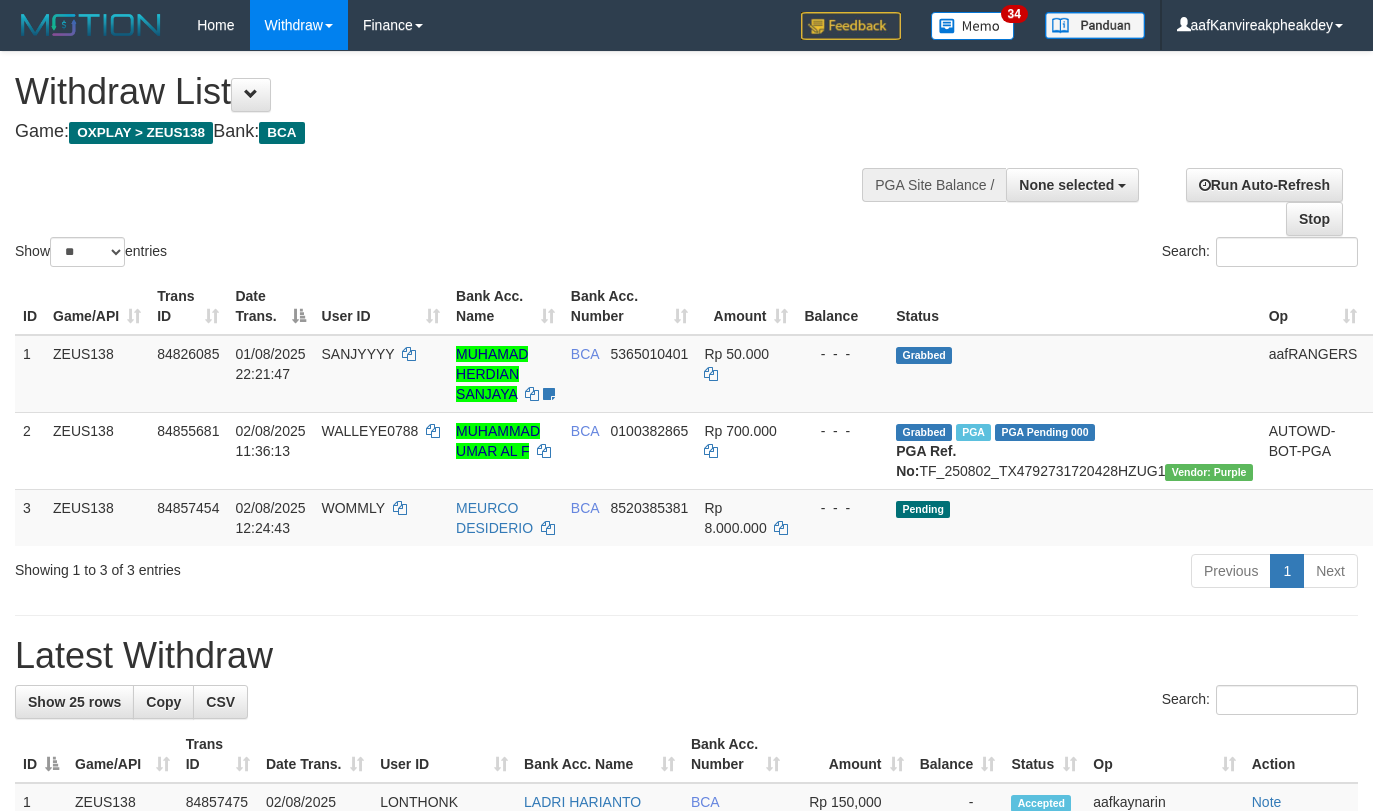 select 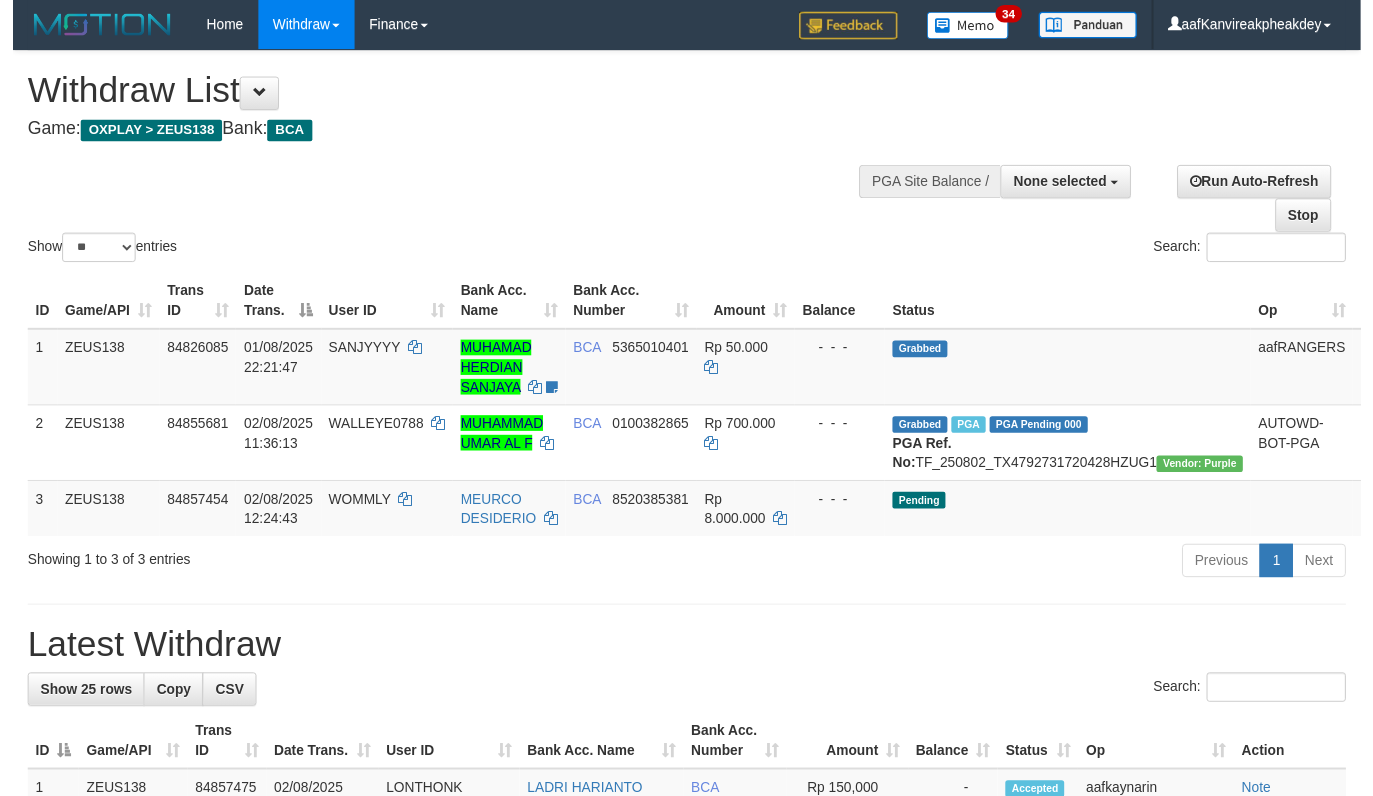 scroll, scrollTop: 0, scrollLeft: 0, axis: both 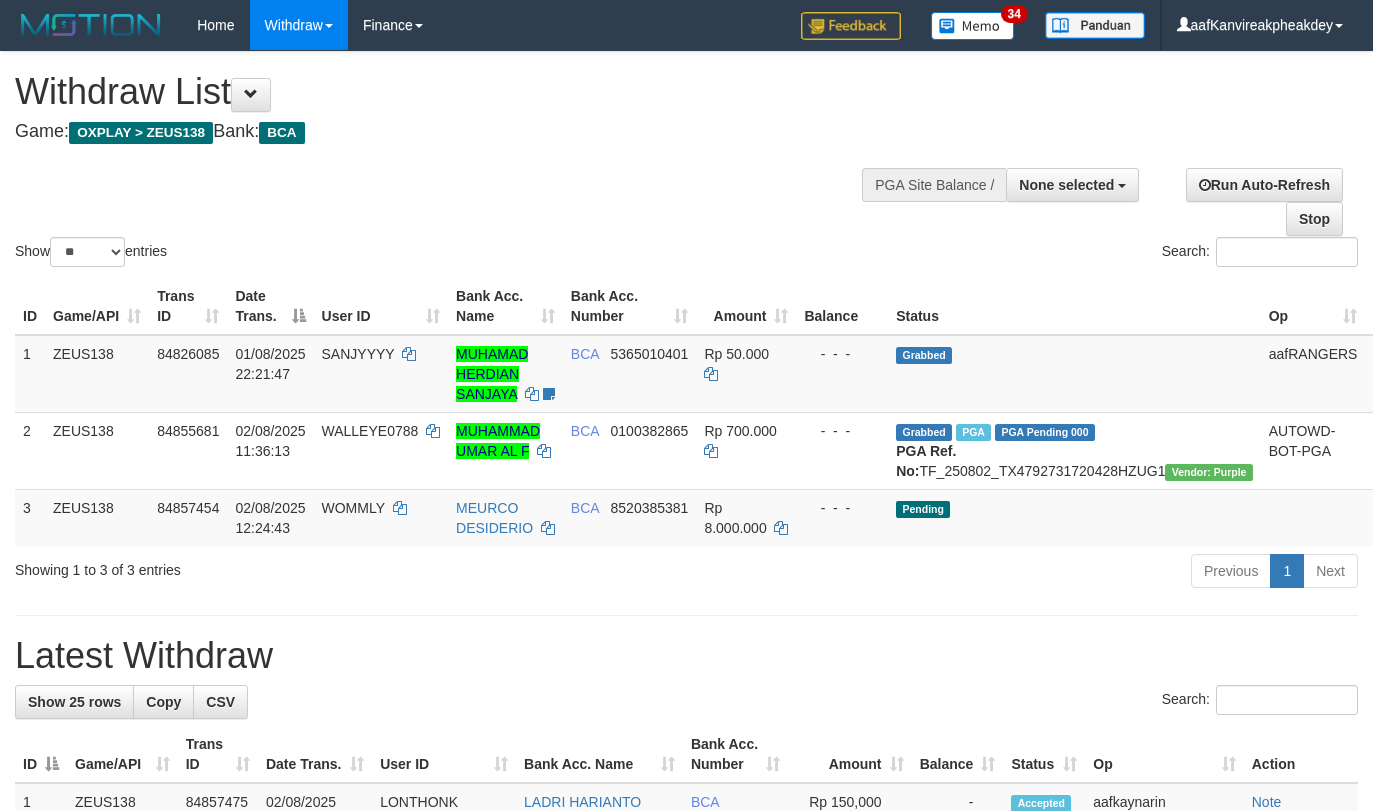 select 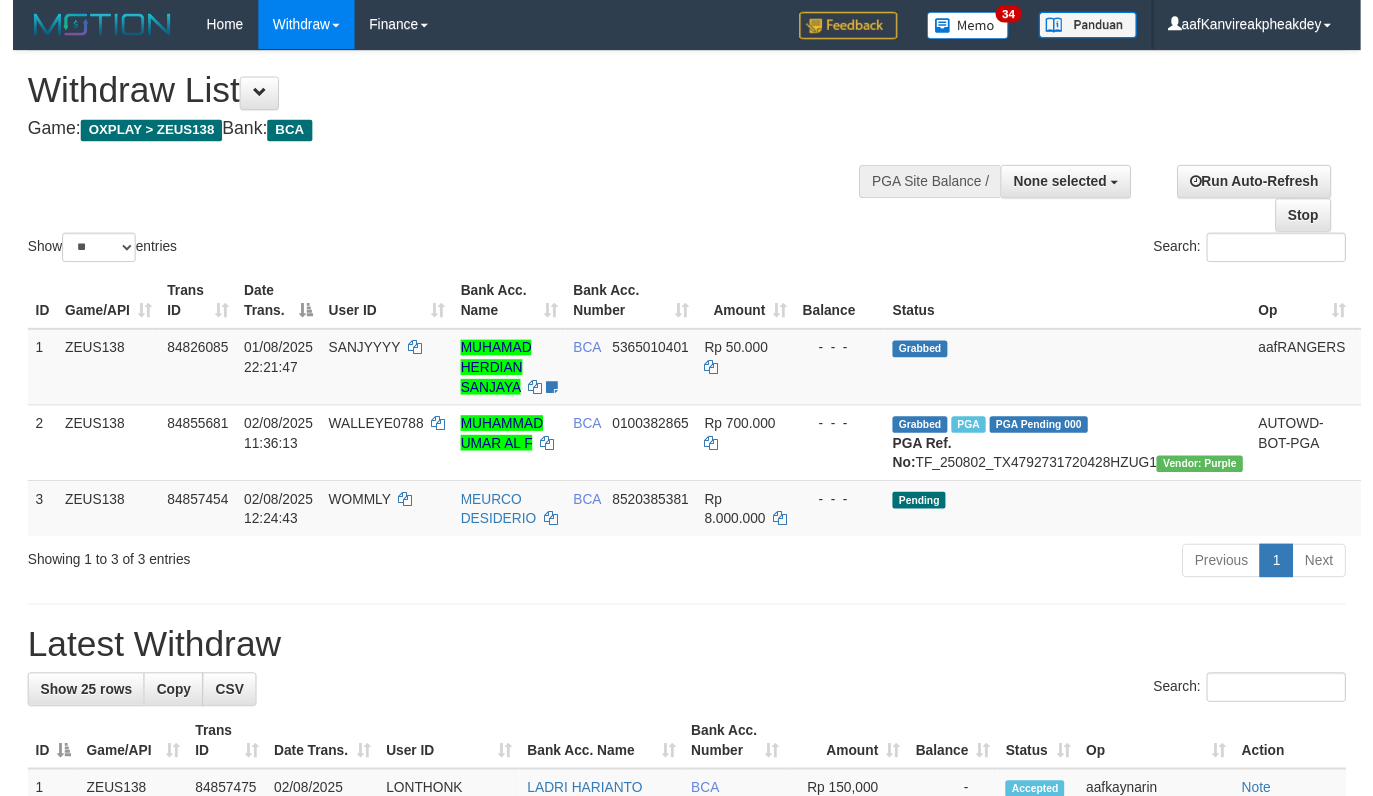 scroll, scrollTop: 0, scrollLeft: 0, axis: both 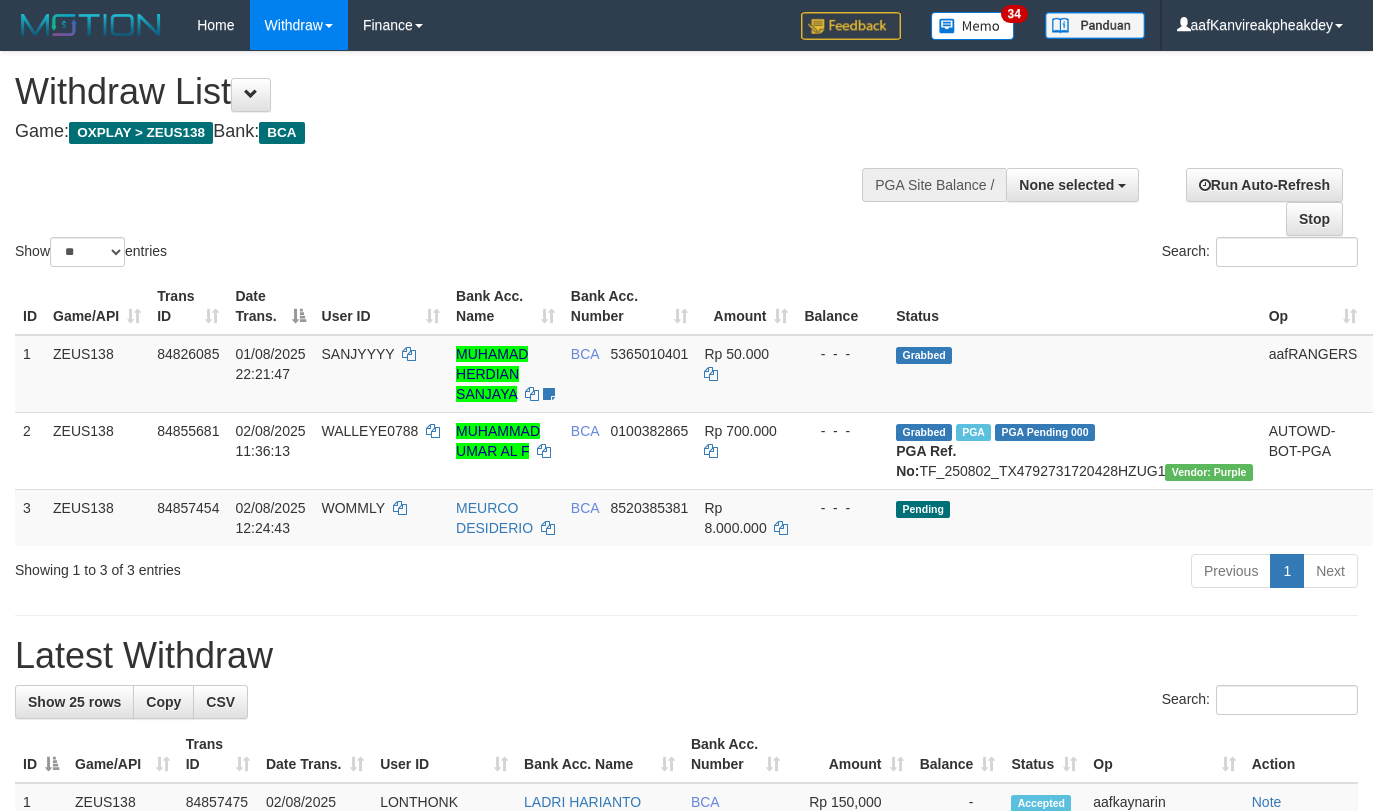select 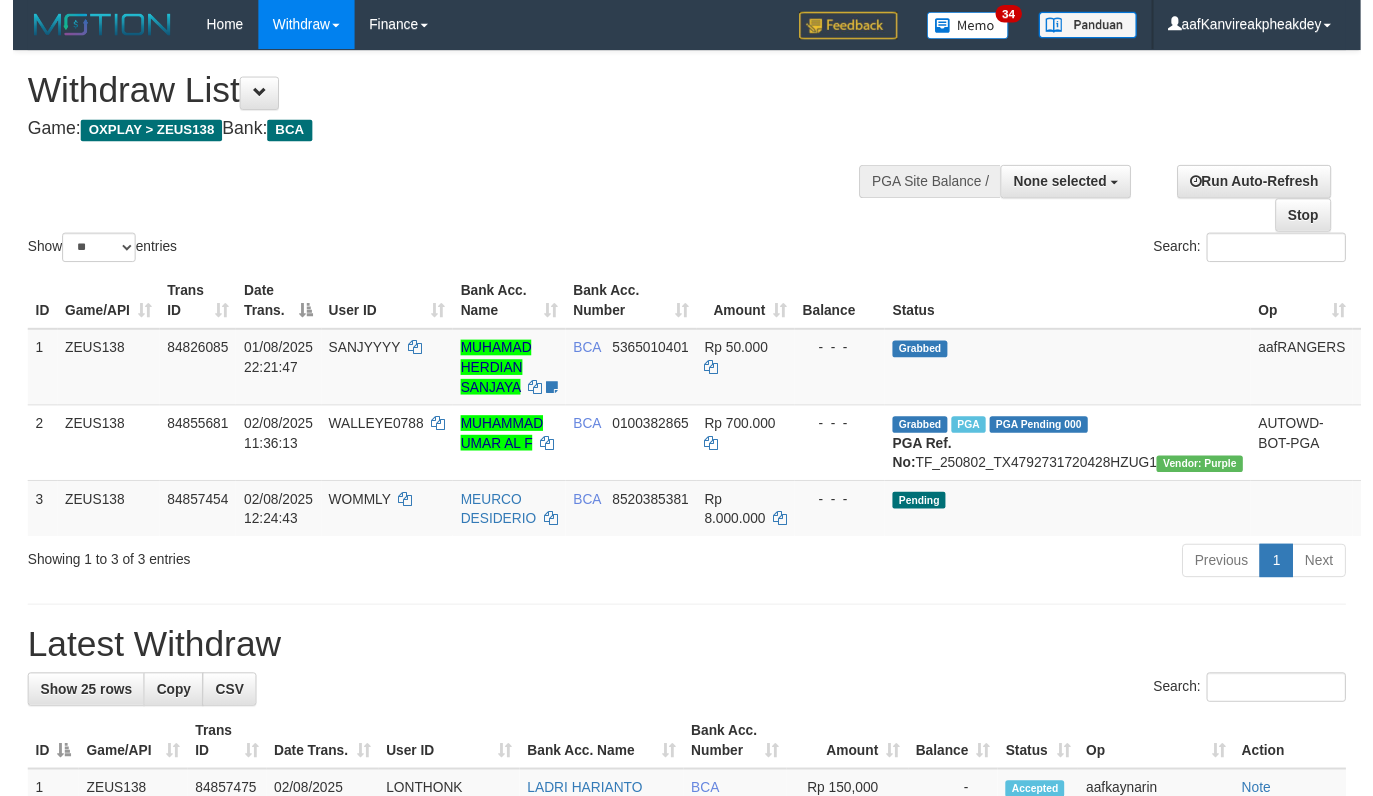 scroll, scrollTop: 0, scrollLeft: 0, axis: both 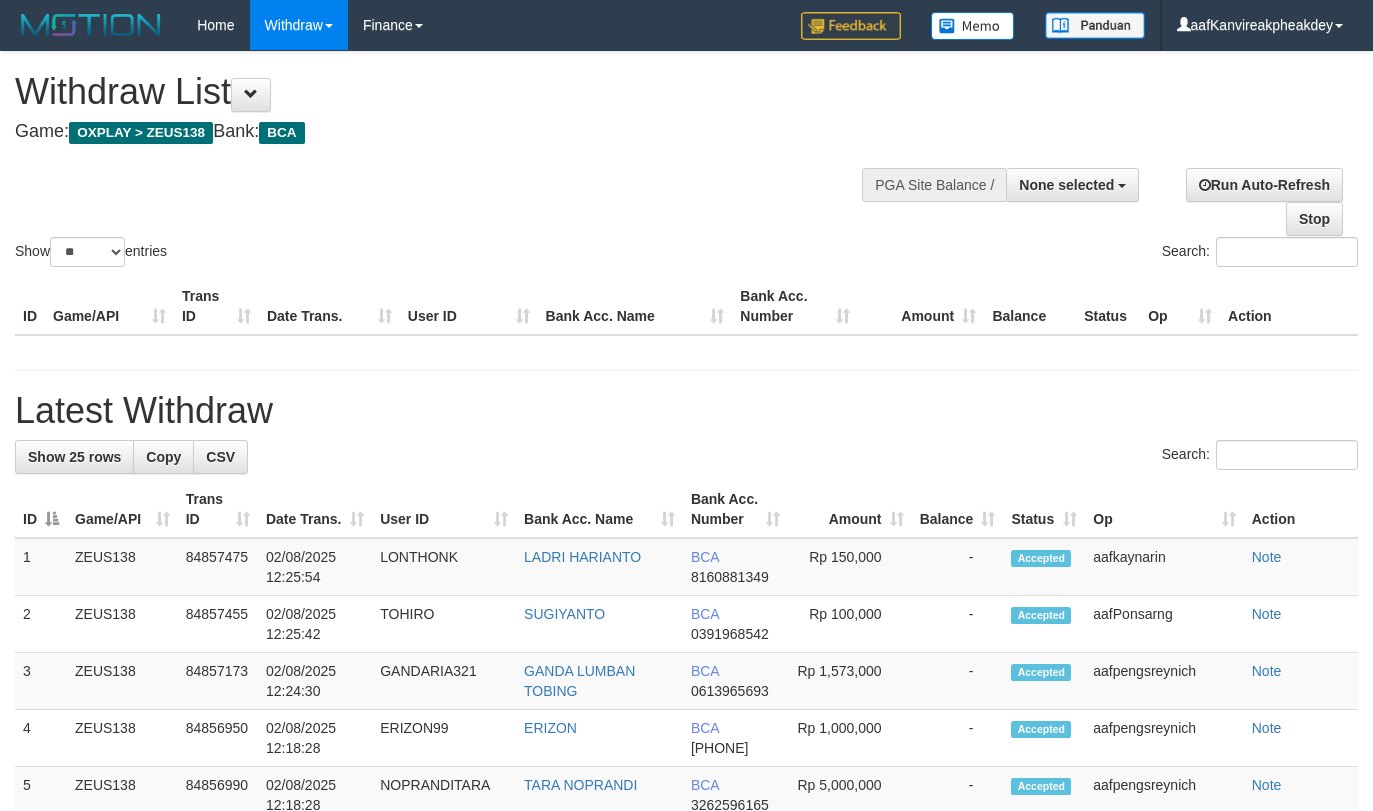 select 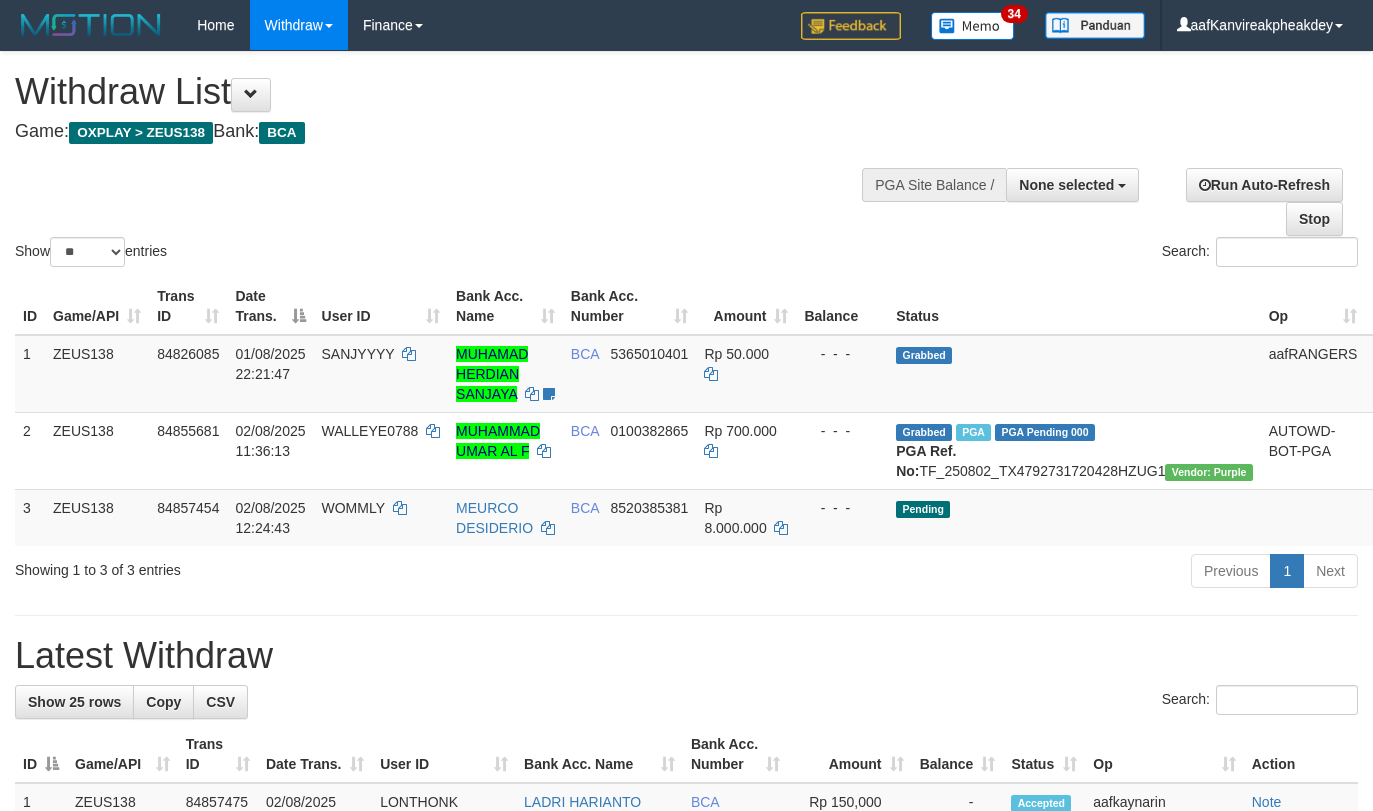 select 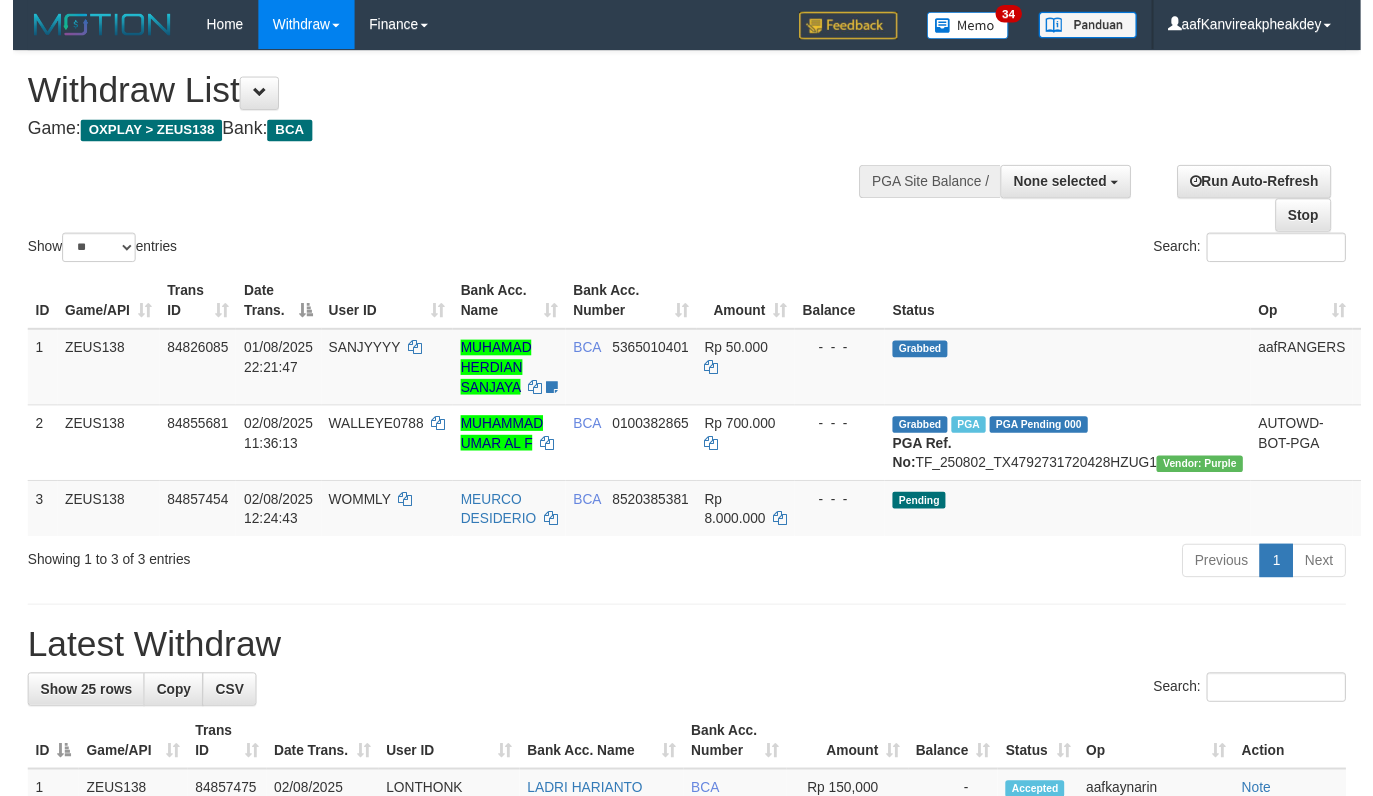 scroll, scrollTop: 0, scrollLeft: 0, axis: both 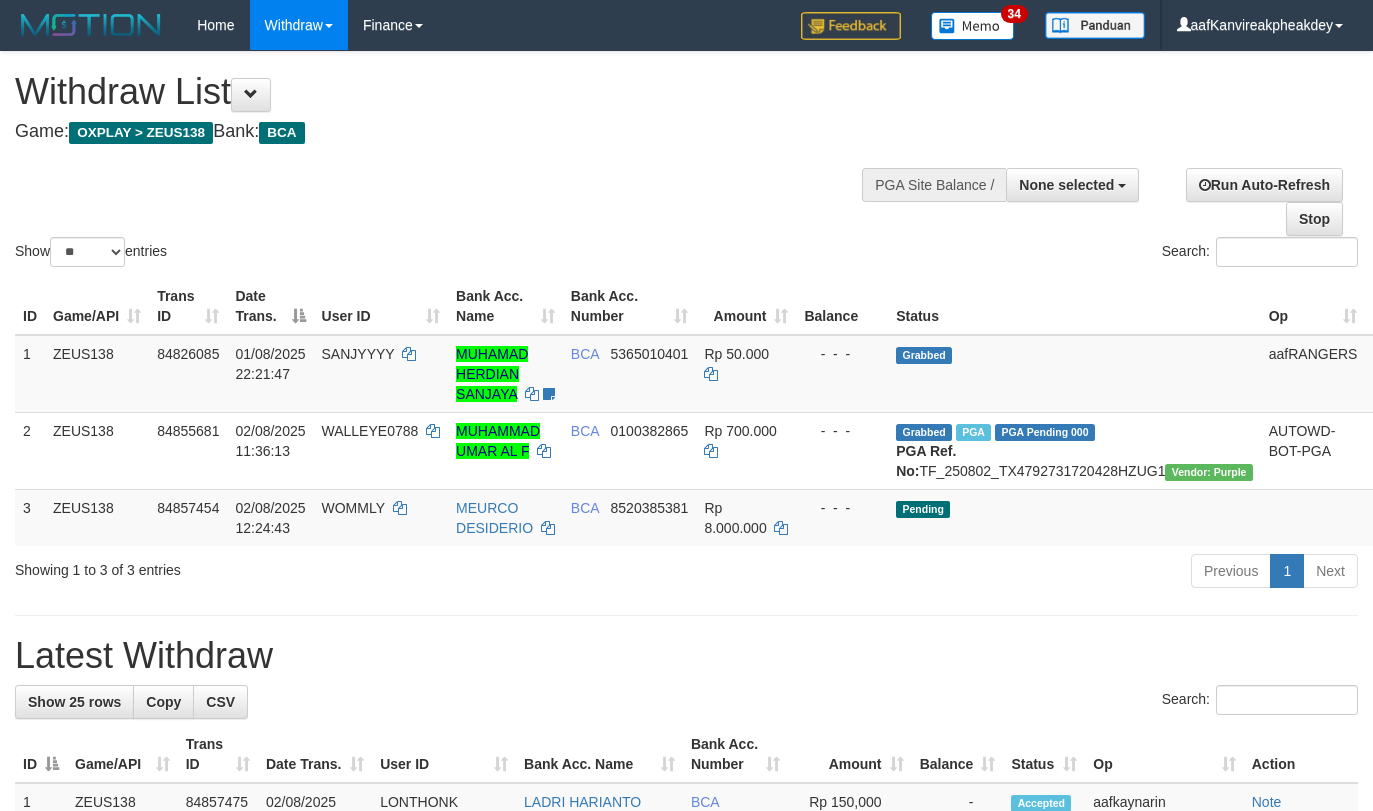 select 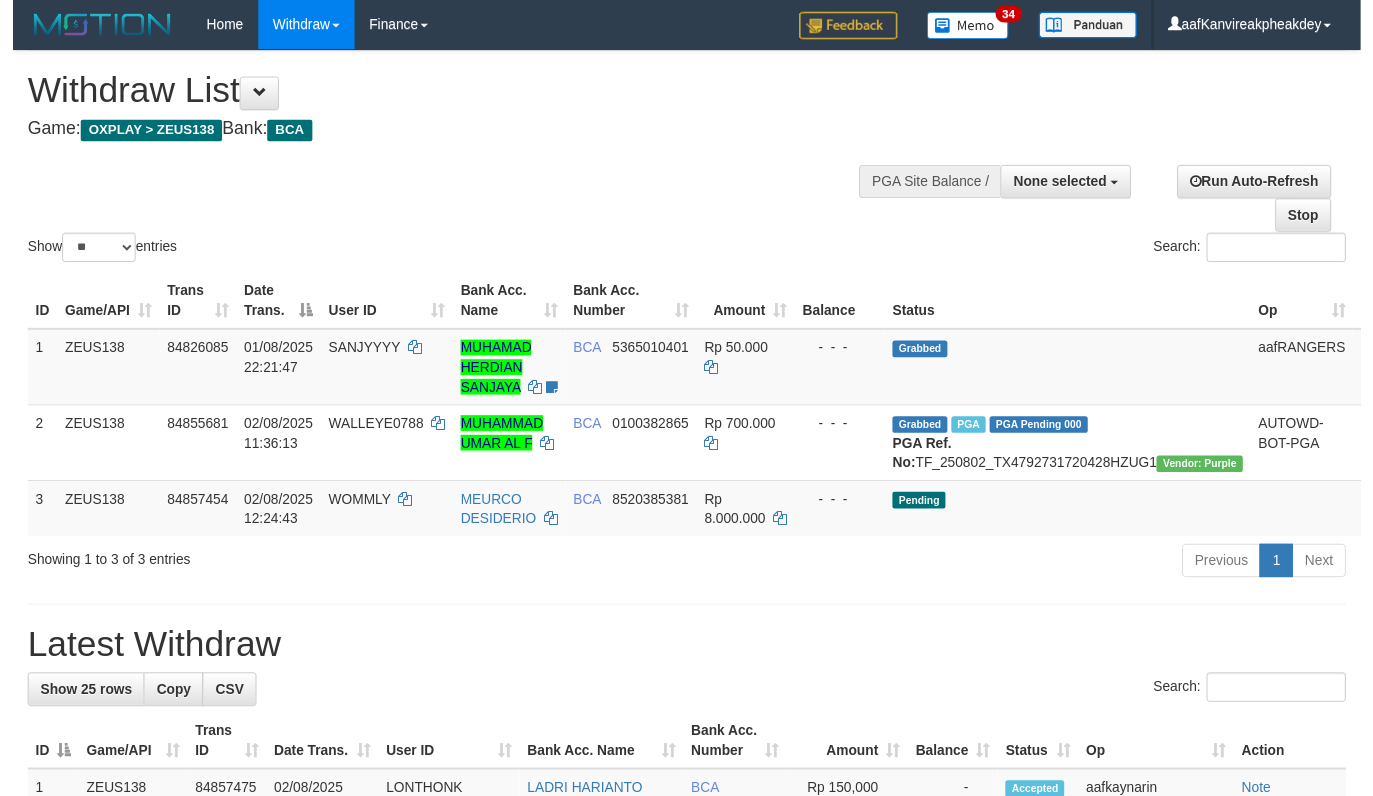 scroll, scrollTop: 0, scrollLeft: 0, axis: both 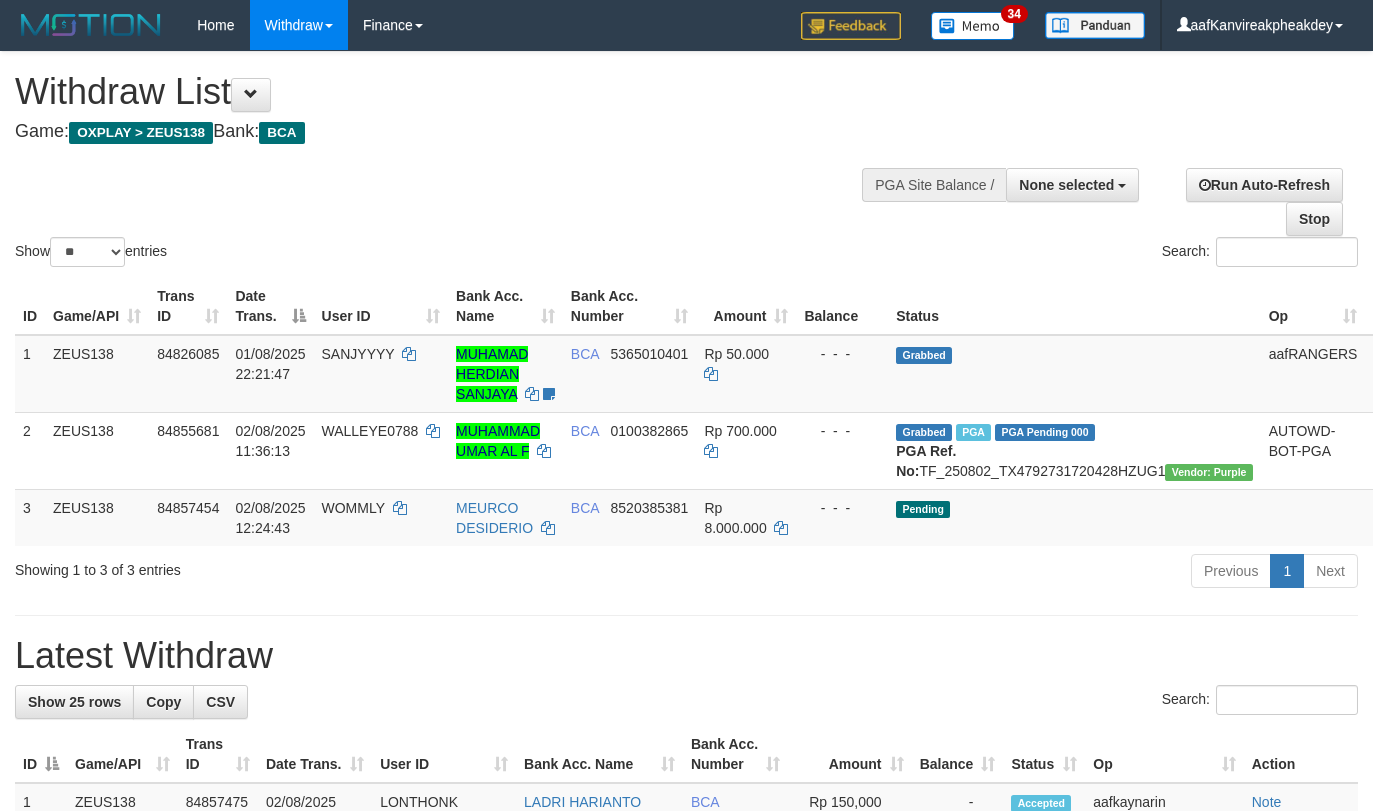 select 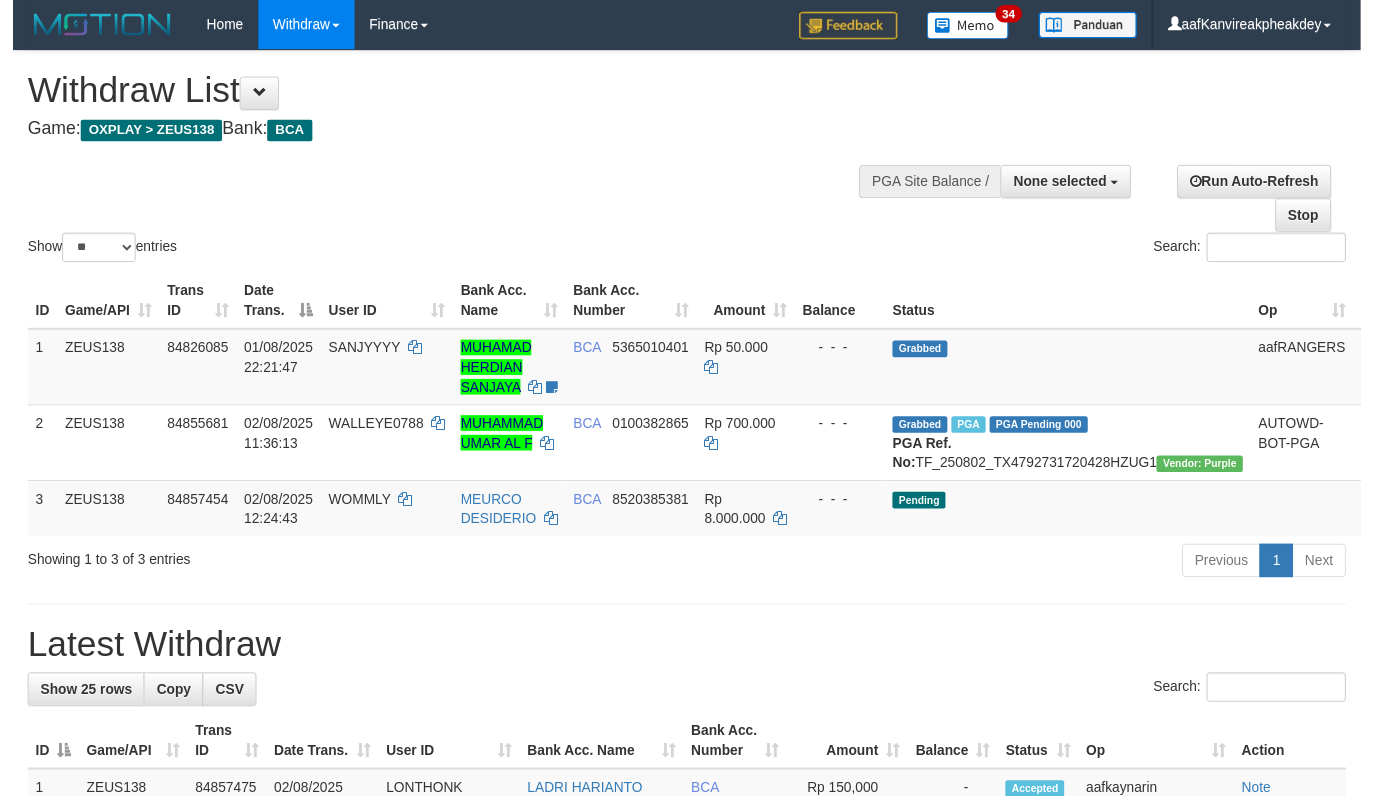scroll, scrollTop: 0, scrollLeft: 0, axis: both 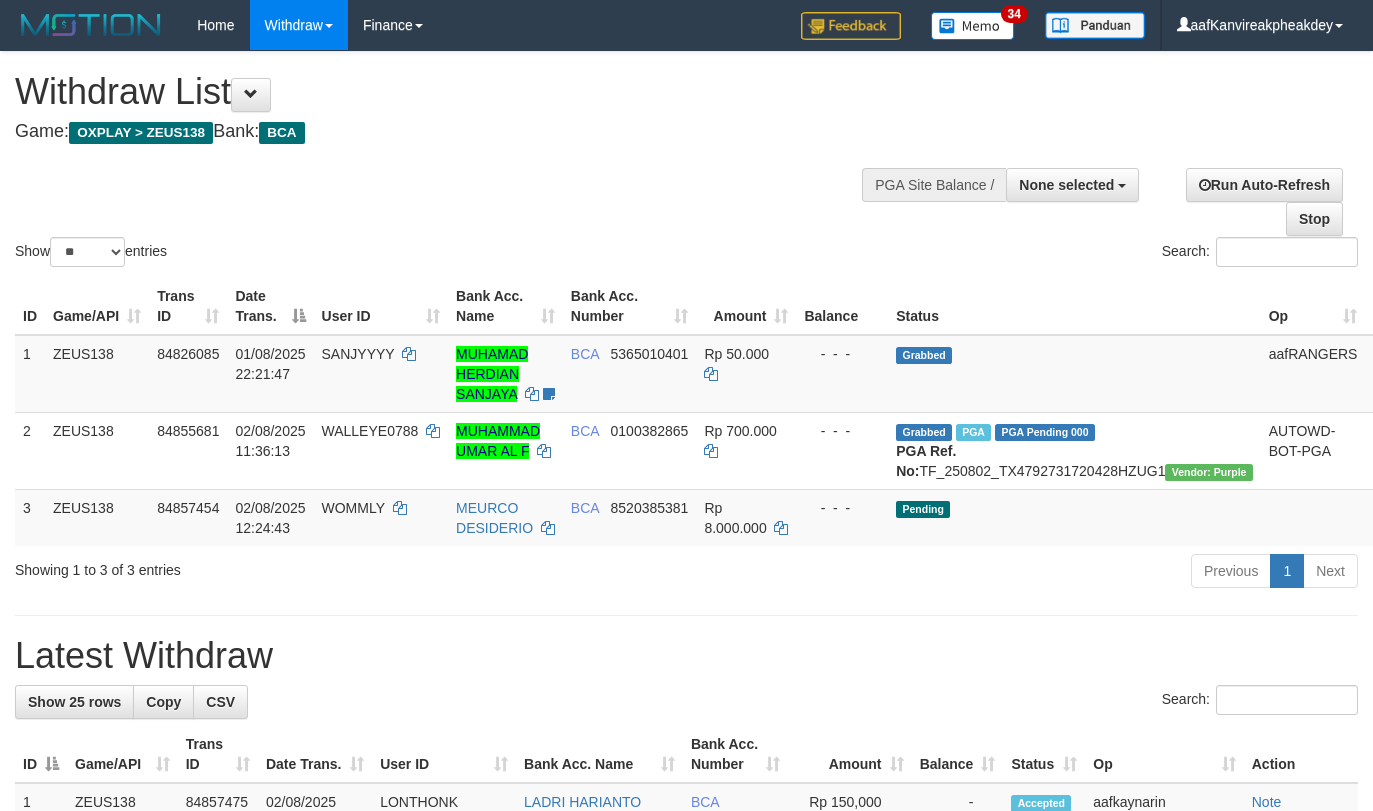 select 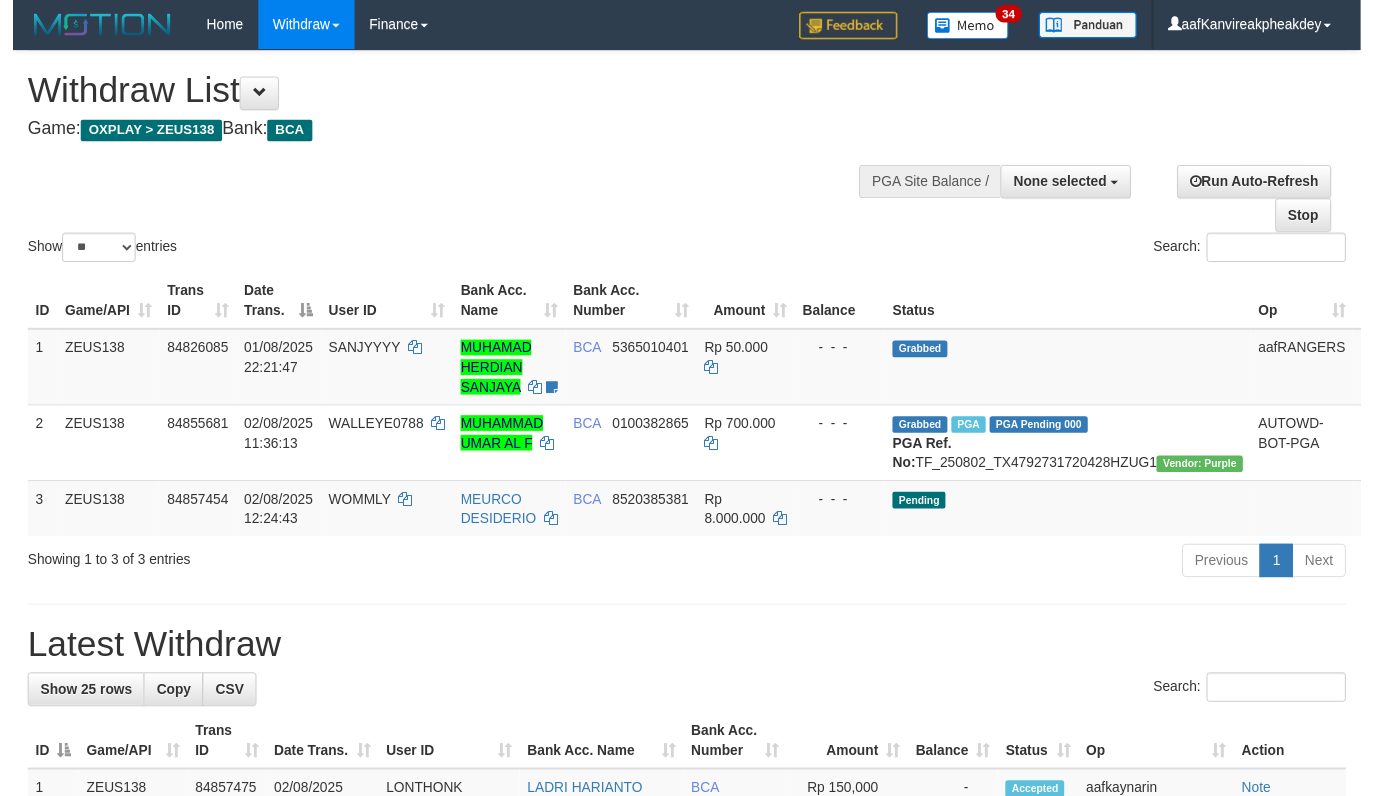 scroll, scrollTop: 0, scrollLeft: 0, axis: both 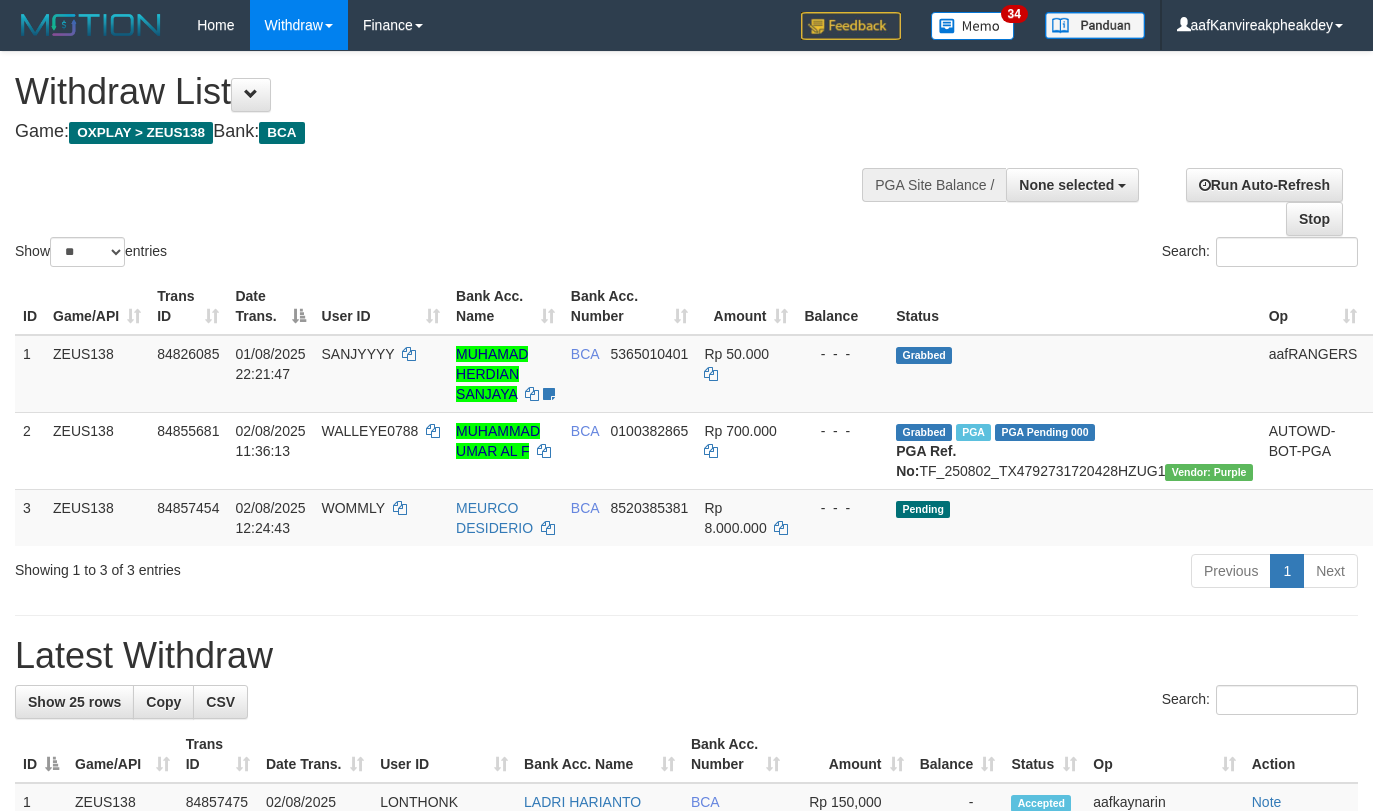 select 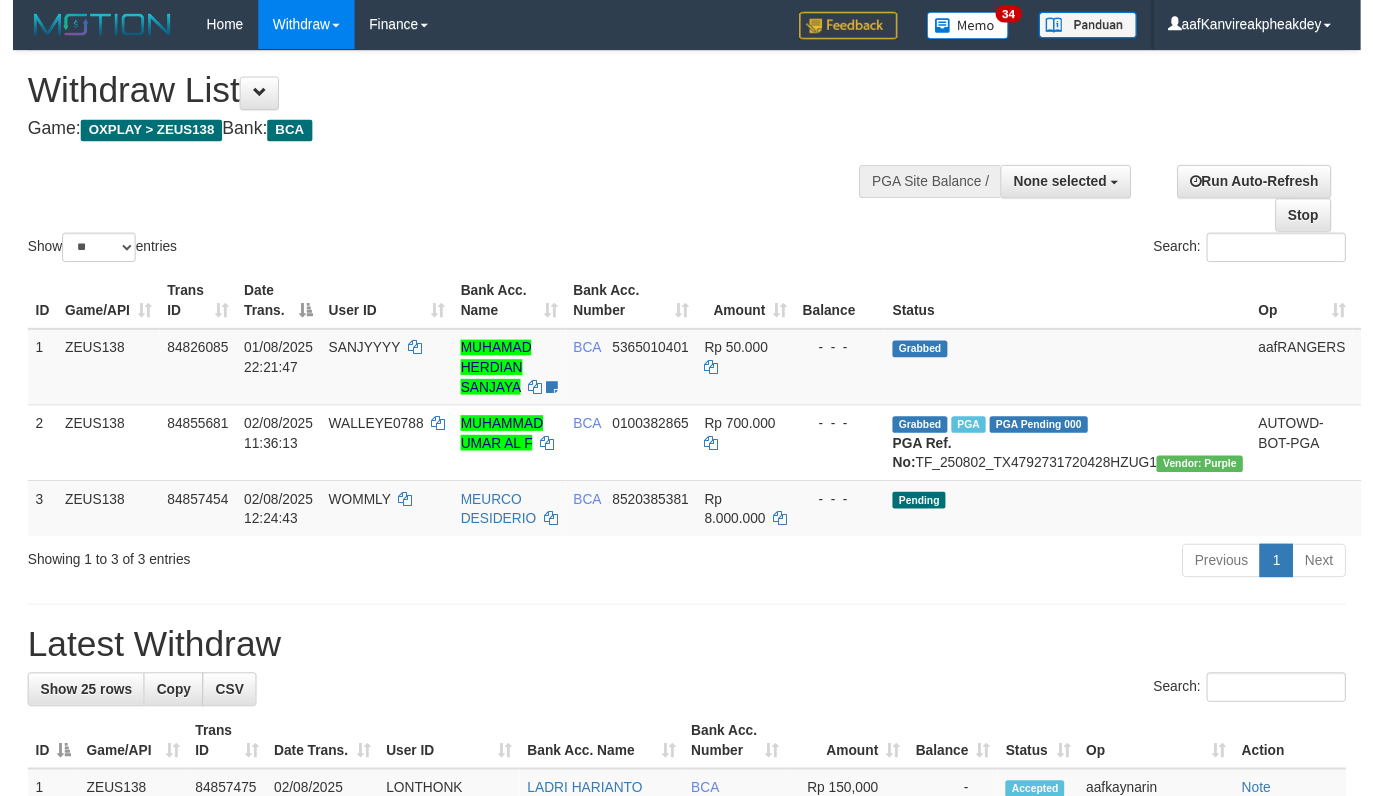 scroll, scrollTop: 0, scrollLeft: 0, axis: both 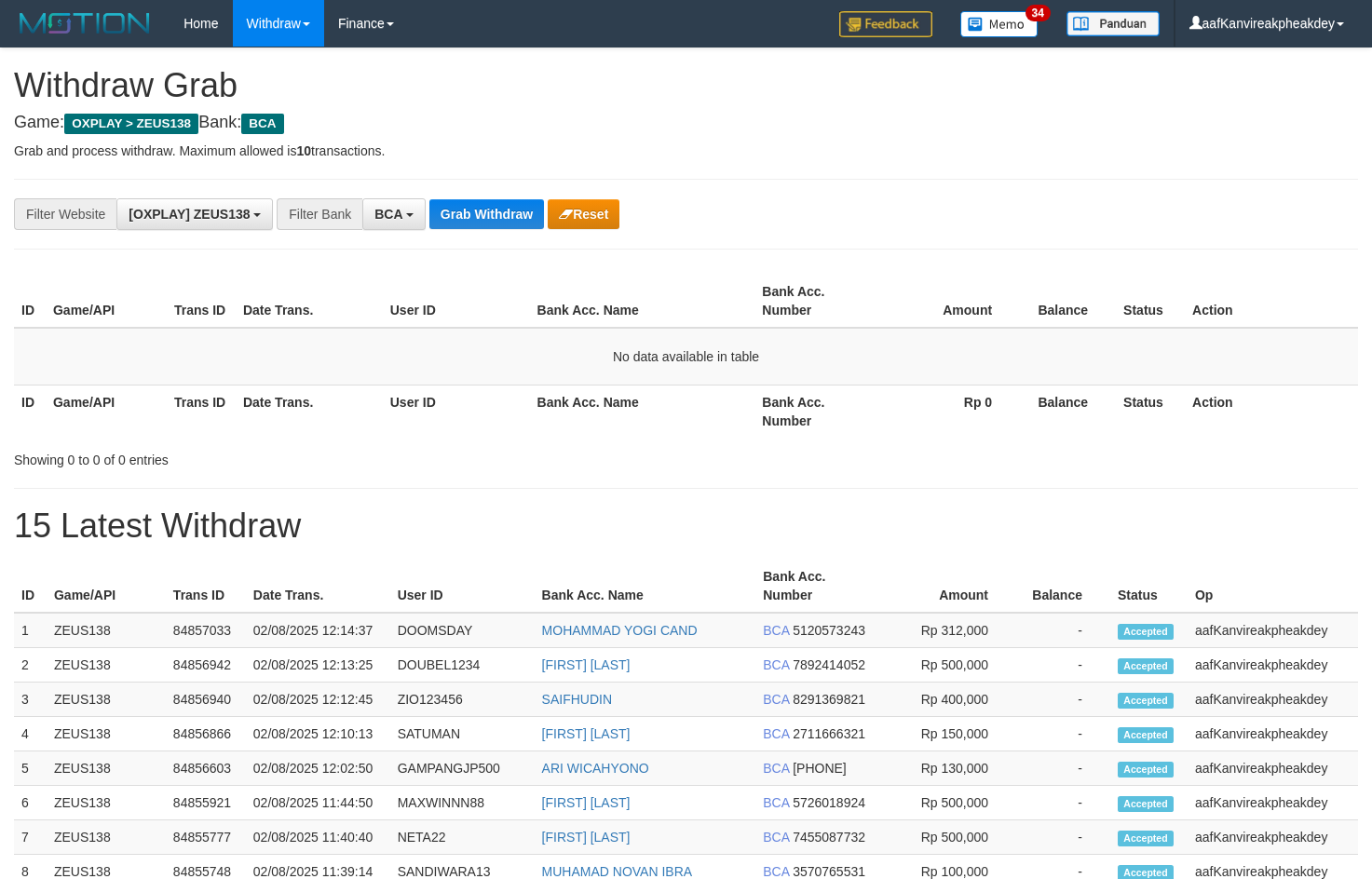 click on "**********" at bounding box center (572, 214) 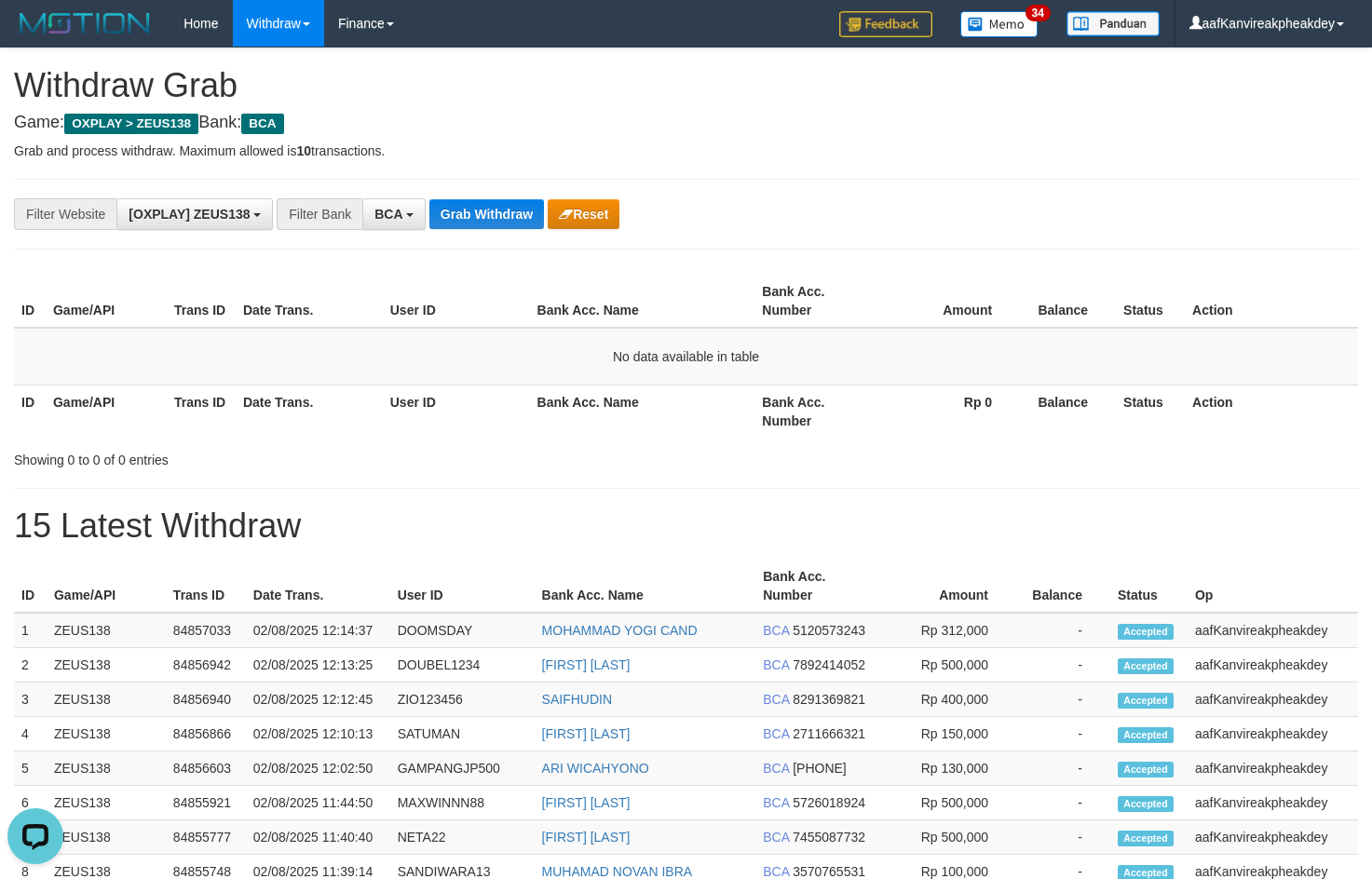 scroll, scrollTop: 0, scrollLeft: 0, axis: both 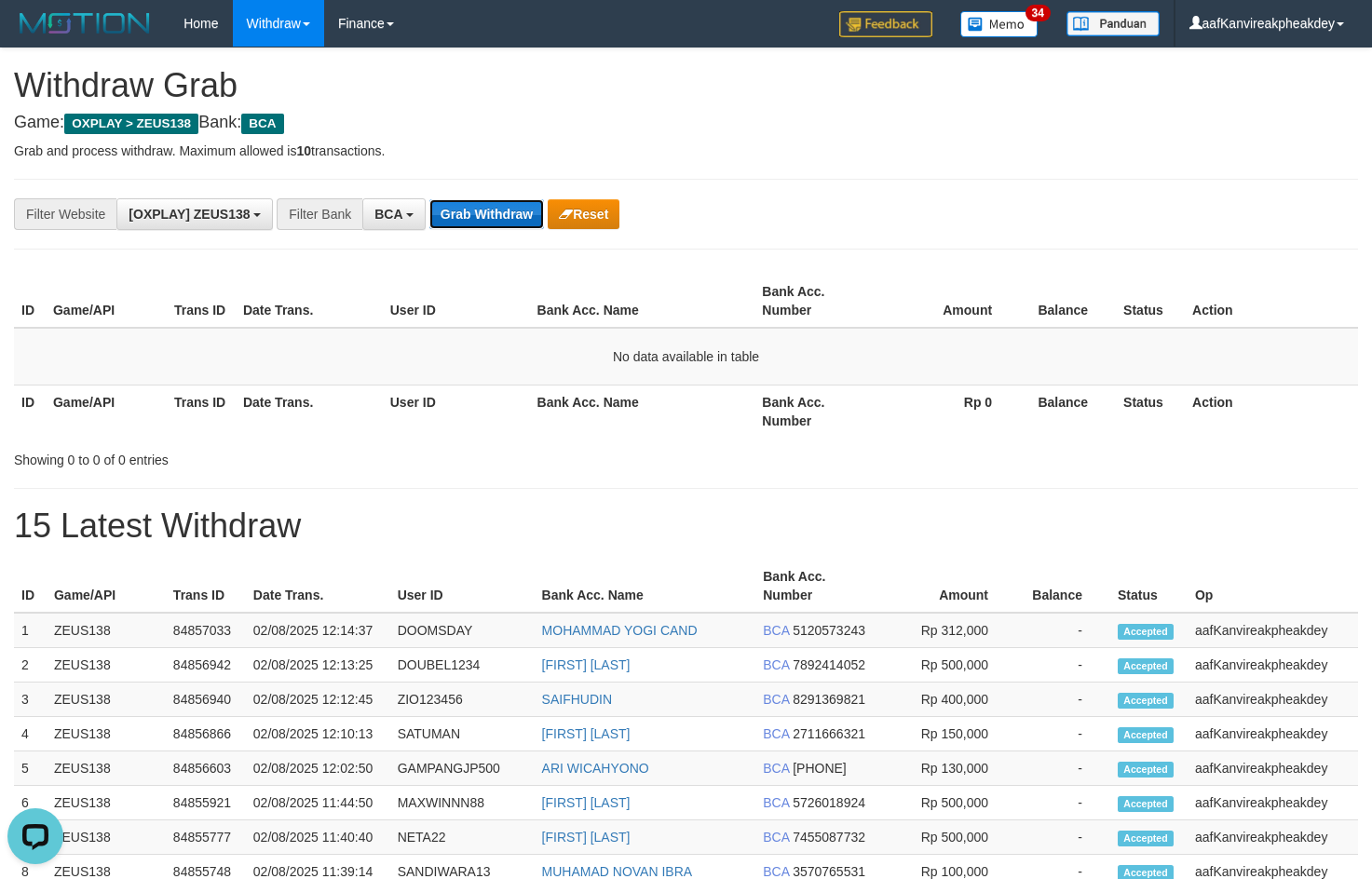 click on "Grab Withdraw" at bounding box center [486, 214] 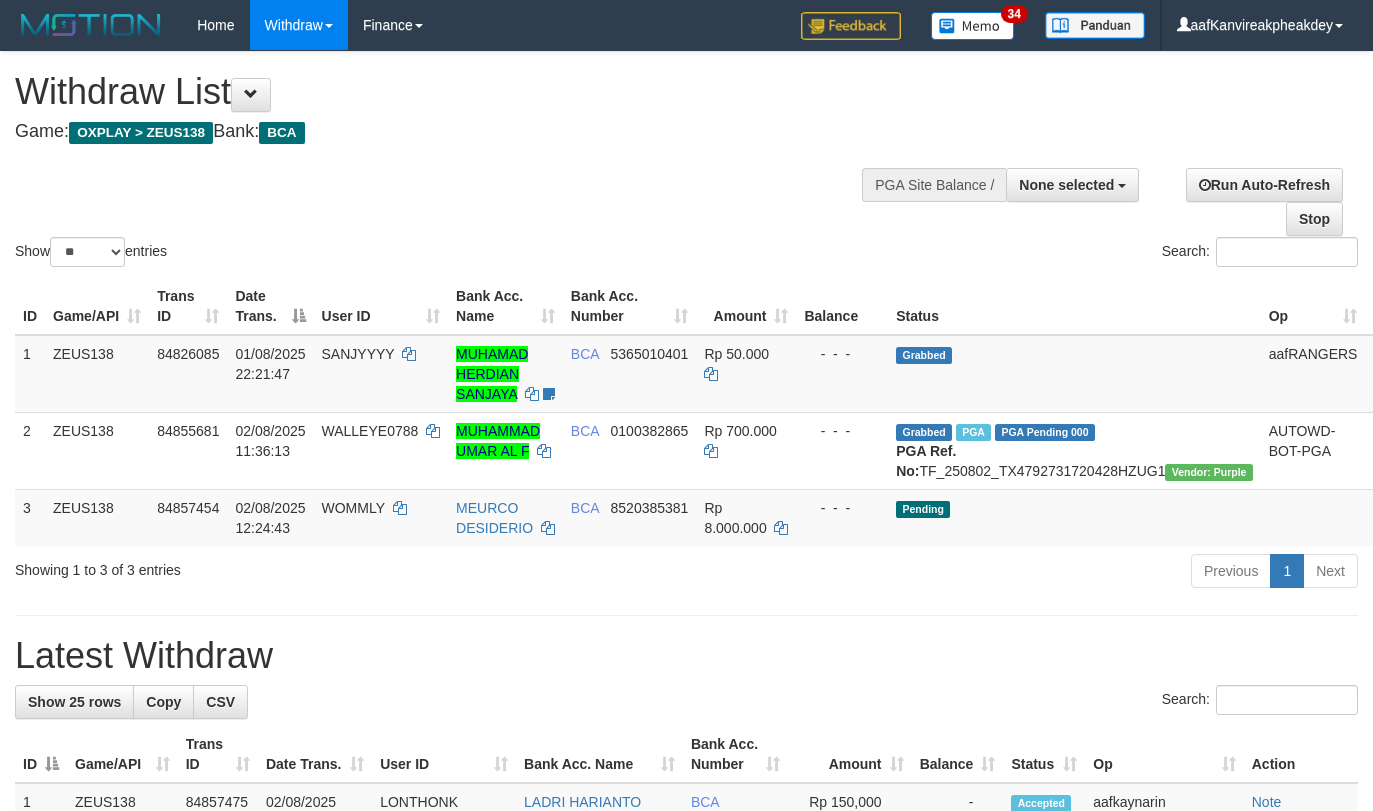 select 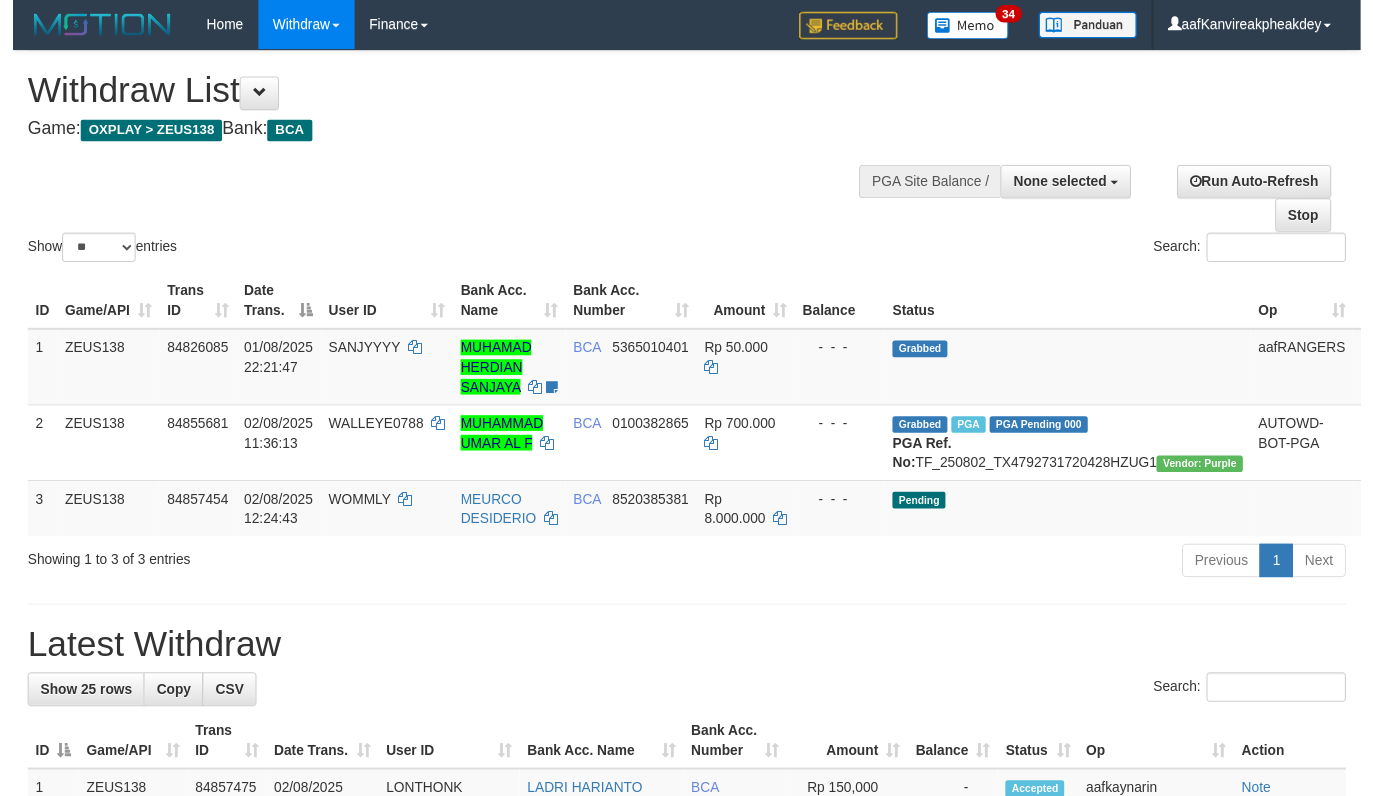scroll, scrollTop: 0, scrollLeft: 0, axis: both 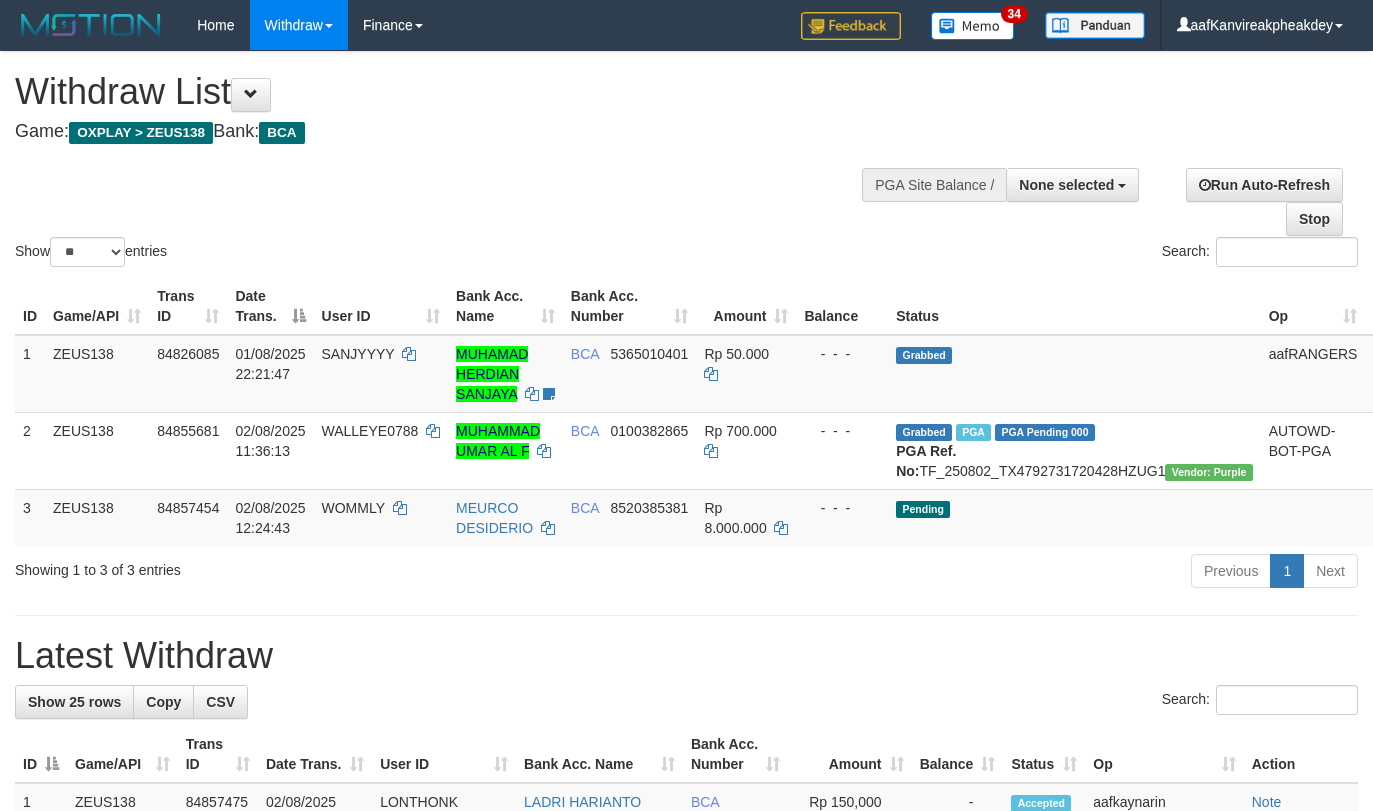 select 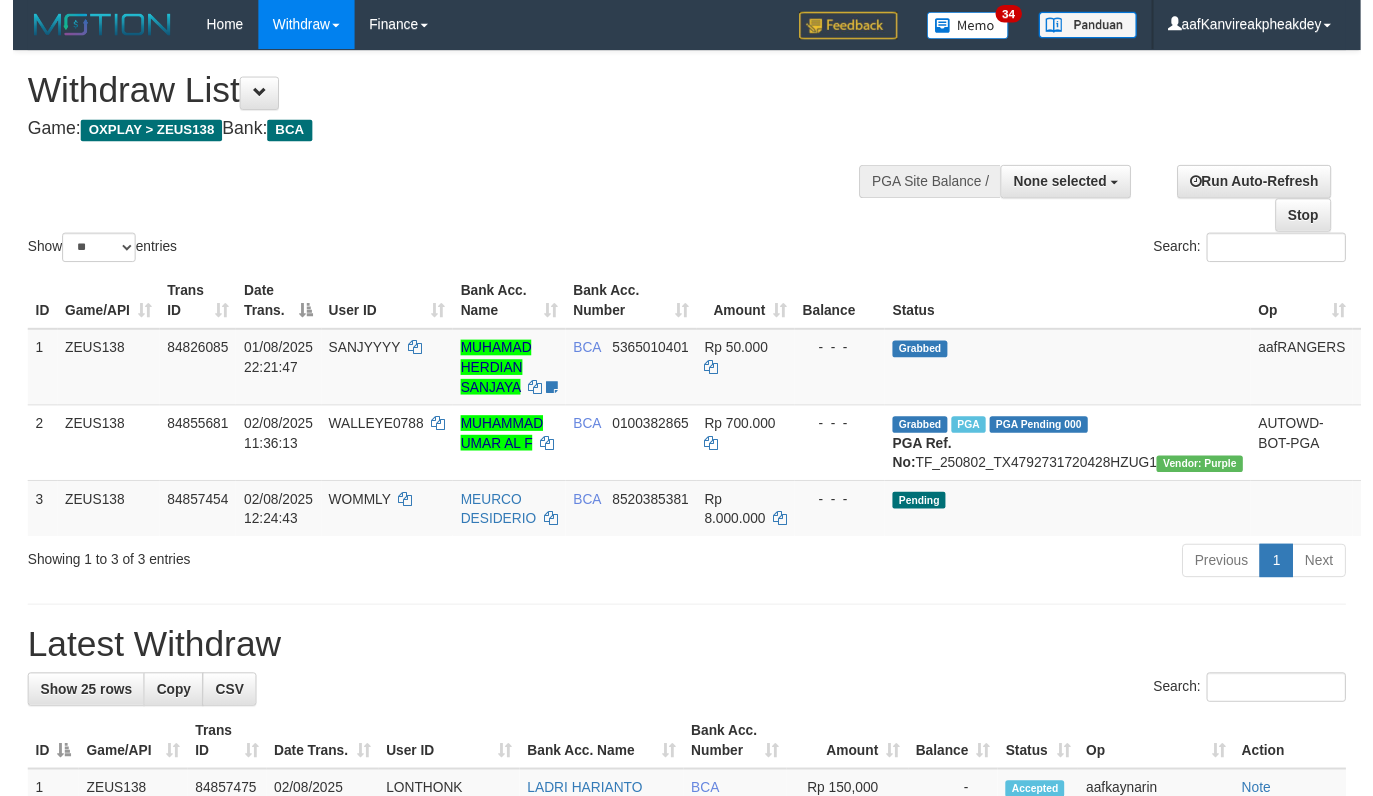 scroll, scrollTop: 0, scrollLeft: 0, axis: both 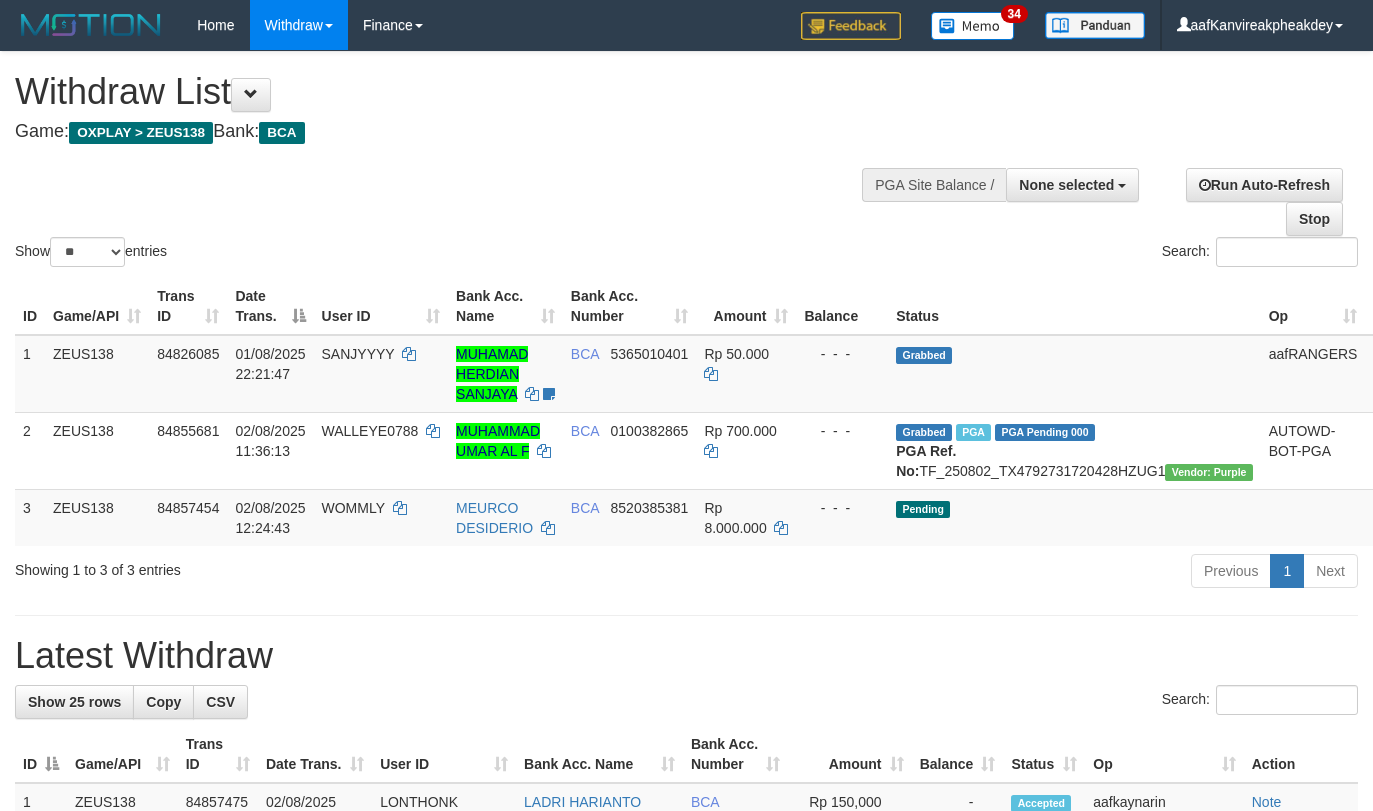 select 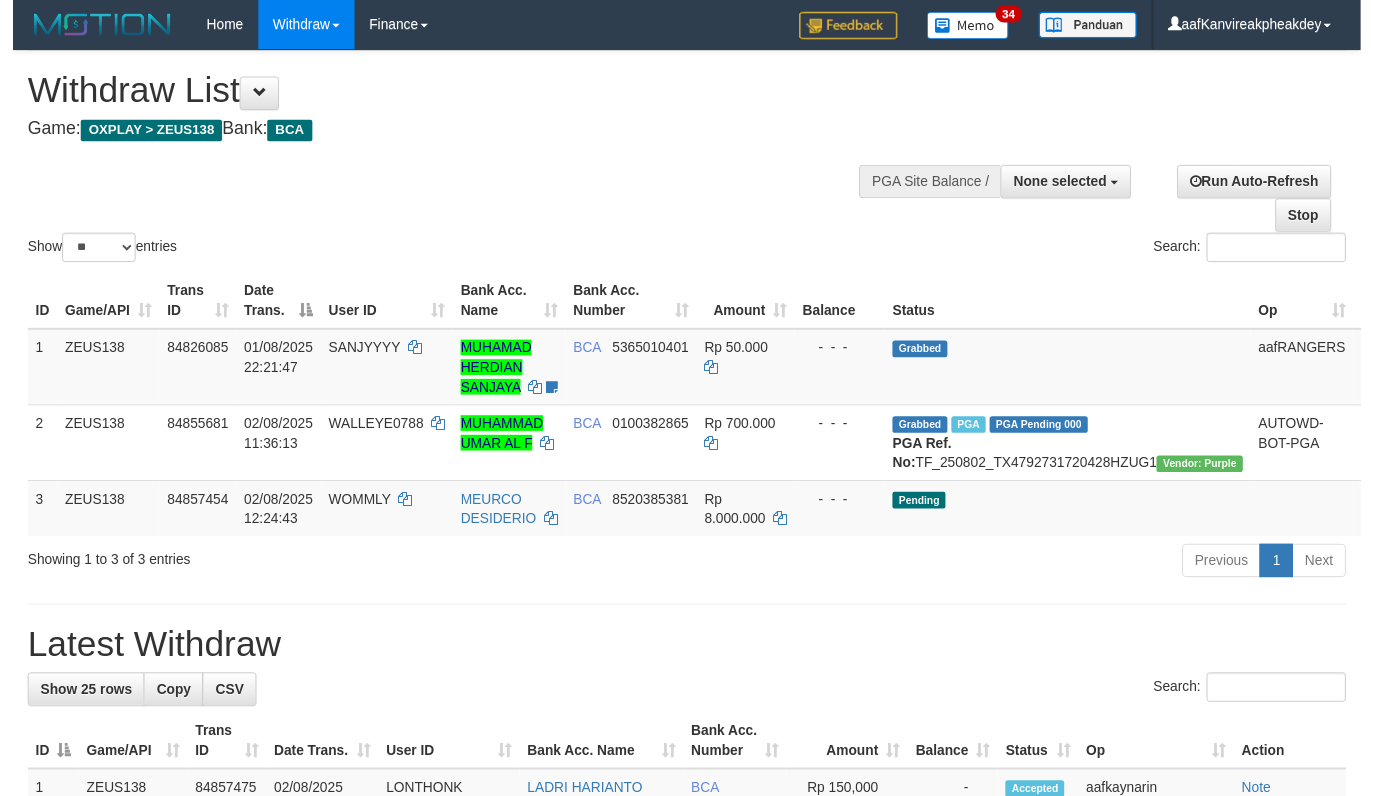 scroll, scrollTop: 0, scrollLeft: 0, axis: both 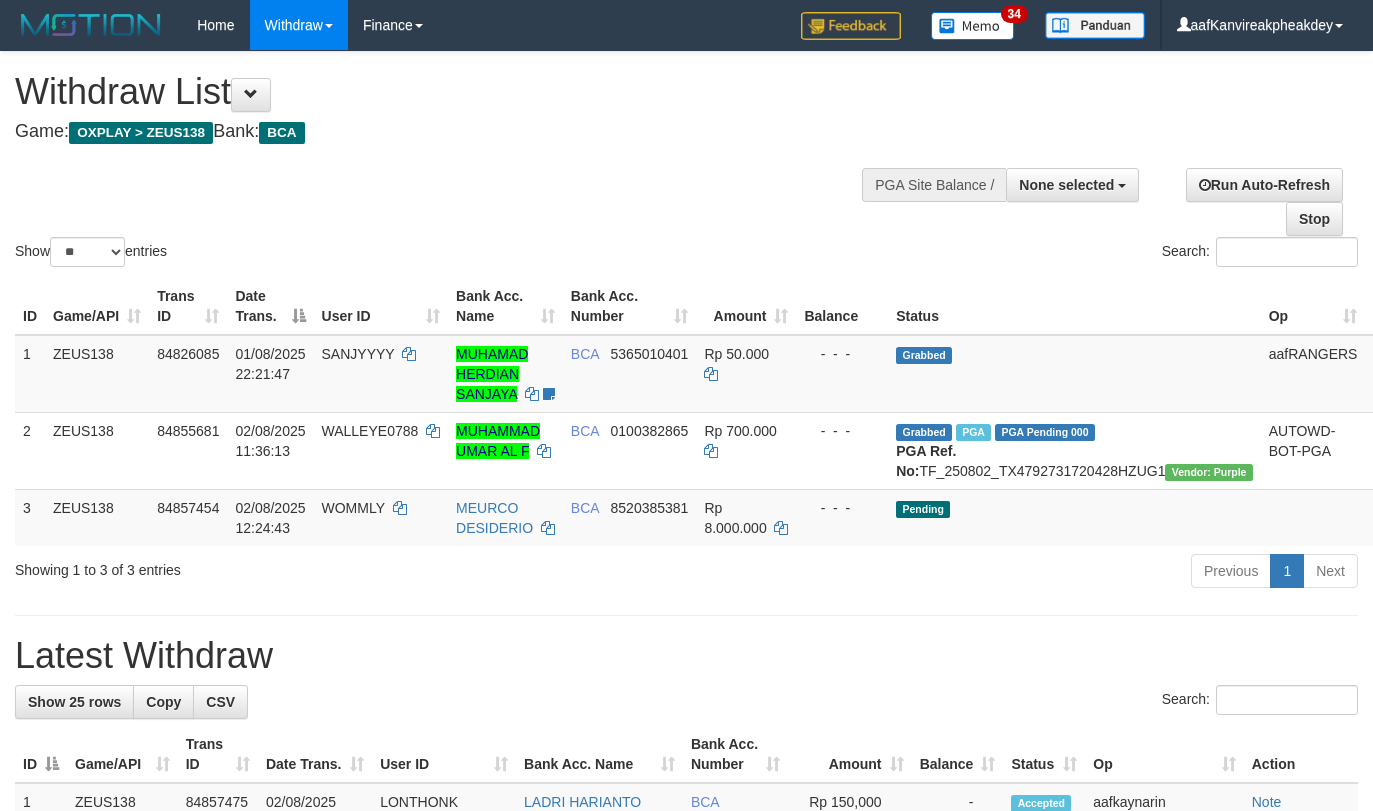 select 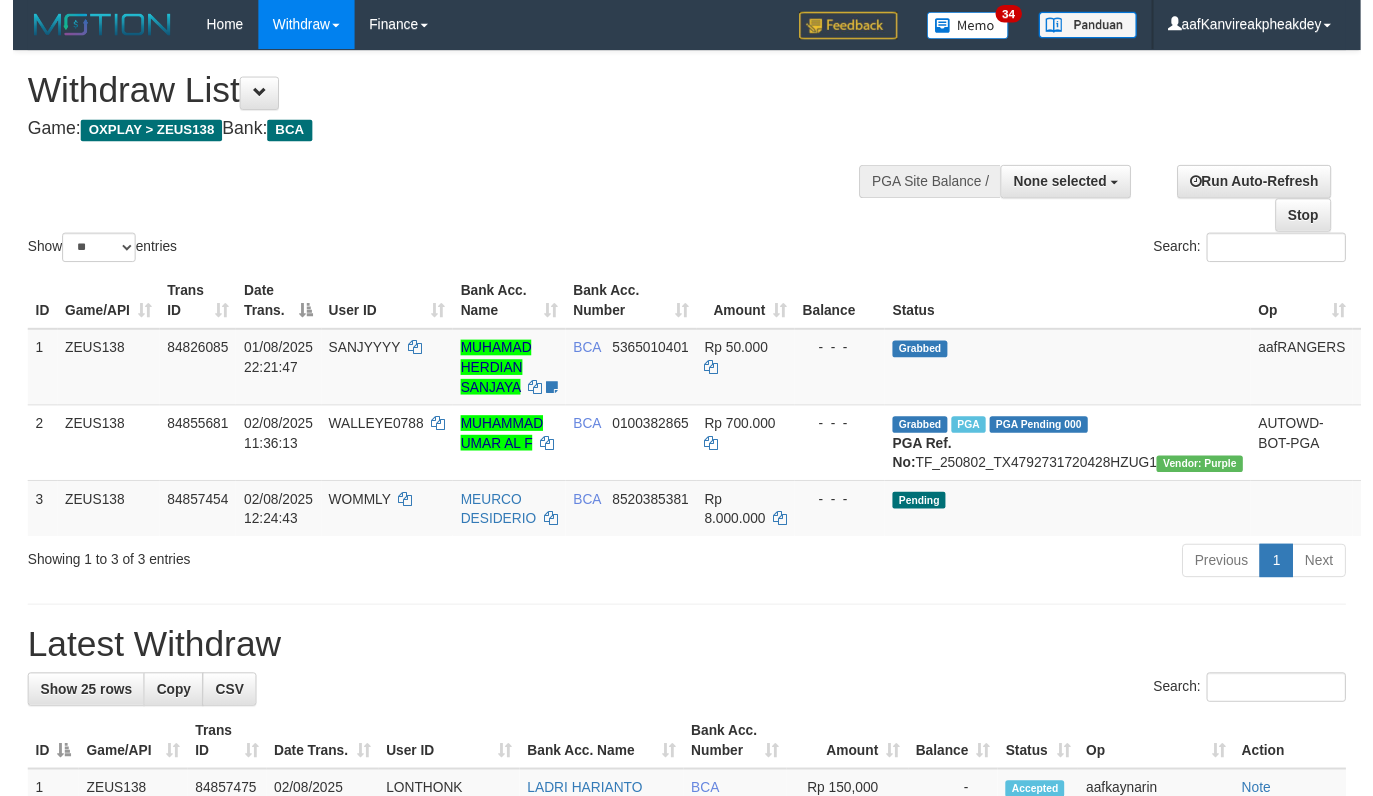 scroll, scrollTop: 0, scrollLeft: 0, axis: both 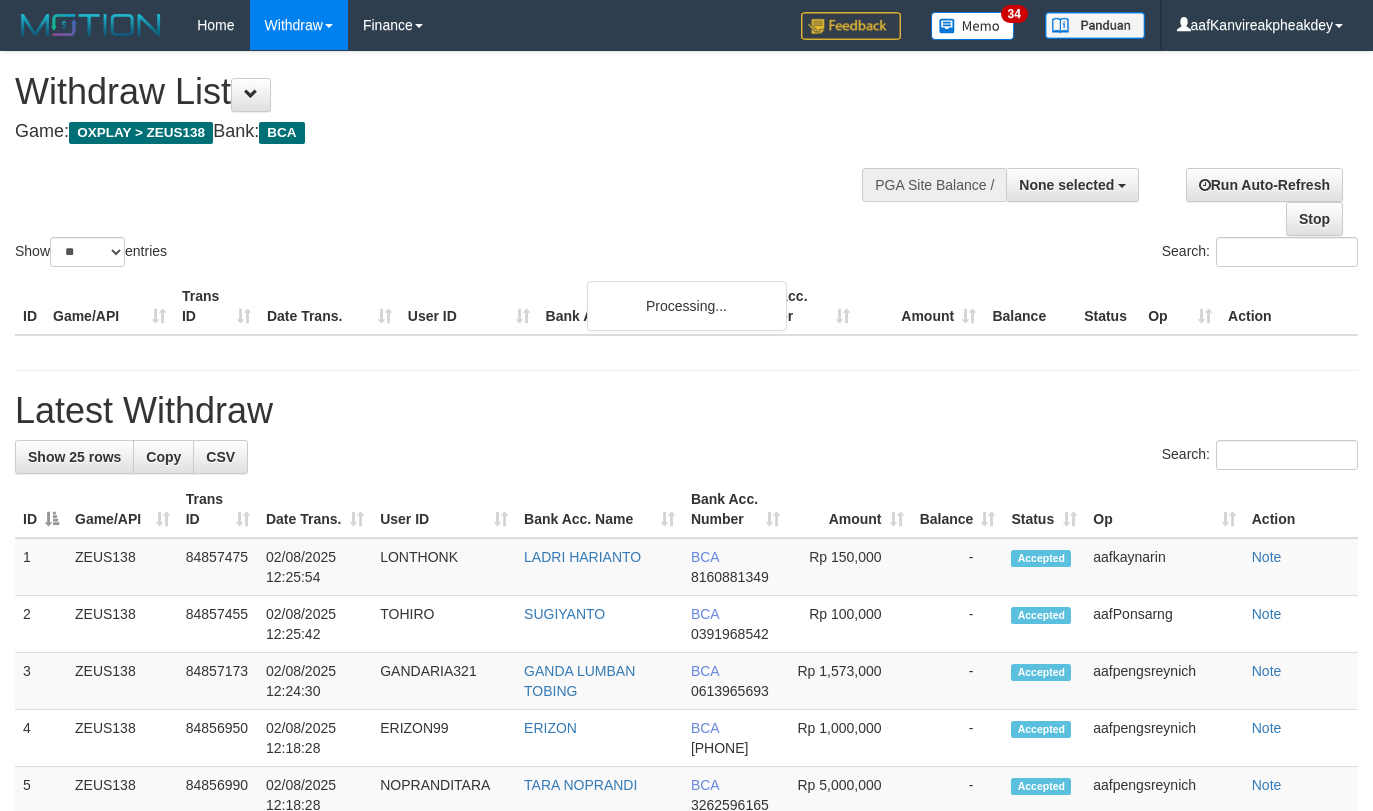 select 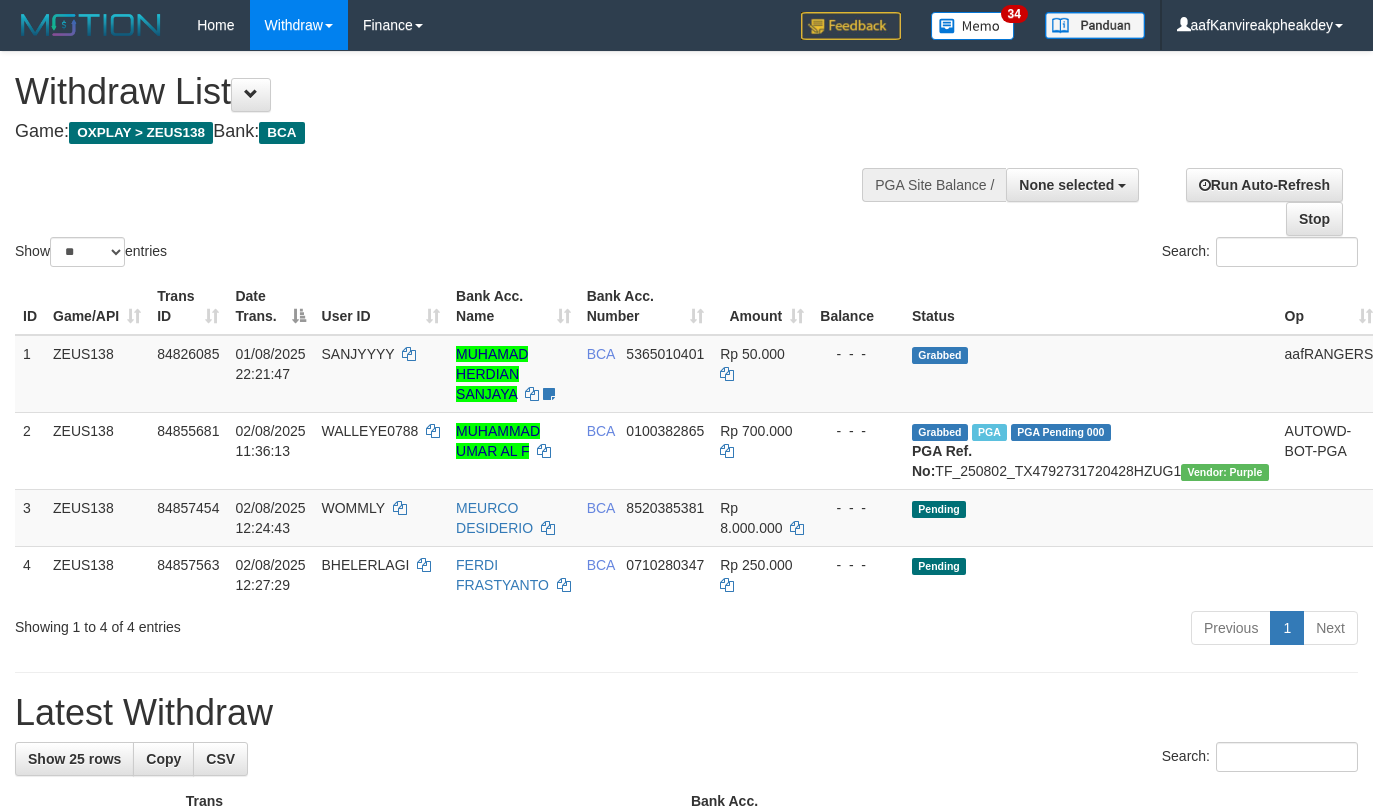 select 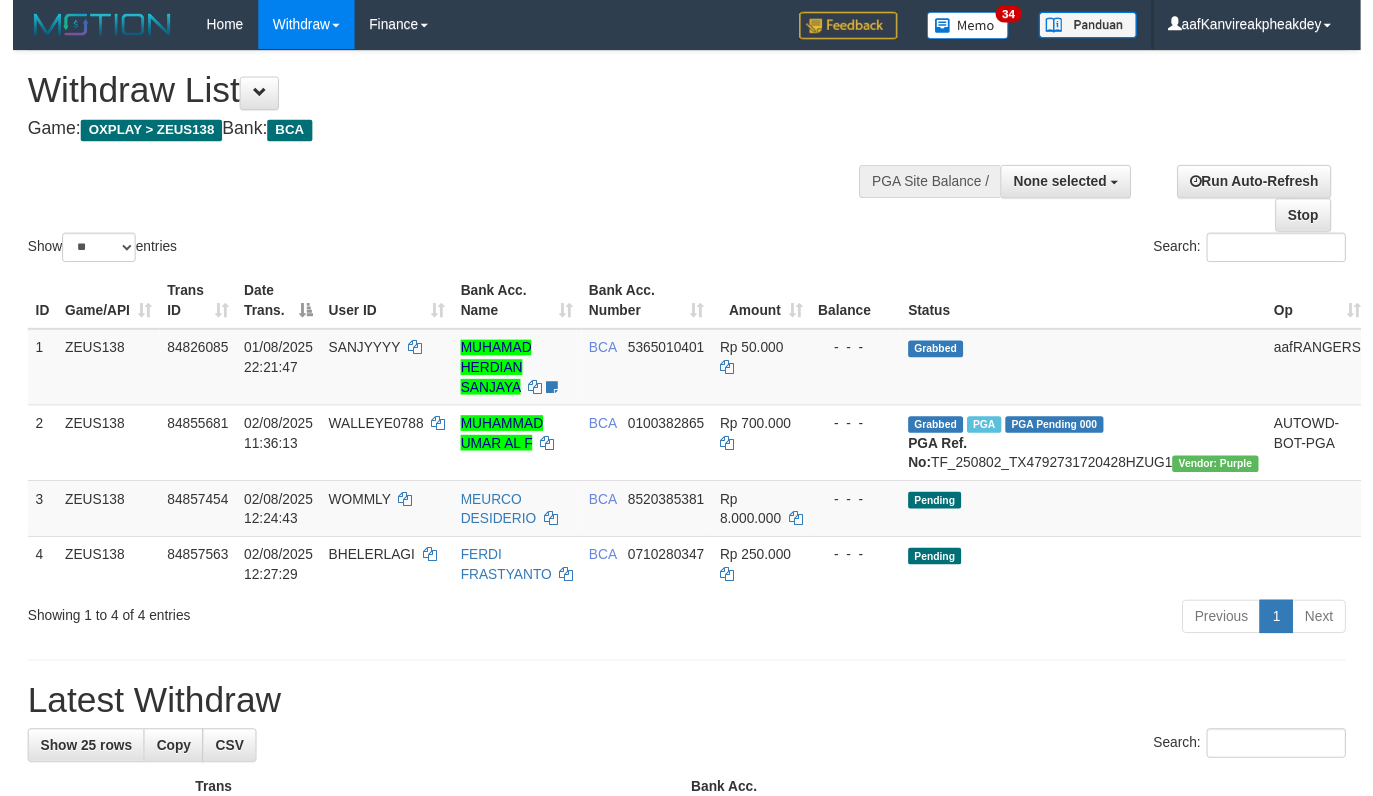 scroll, scrollTop: 0, scrollLeft: 0, axis: both 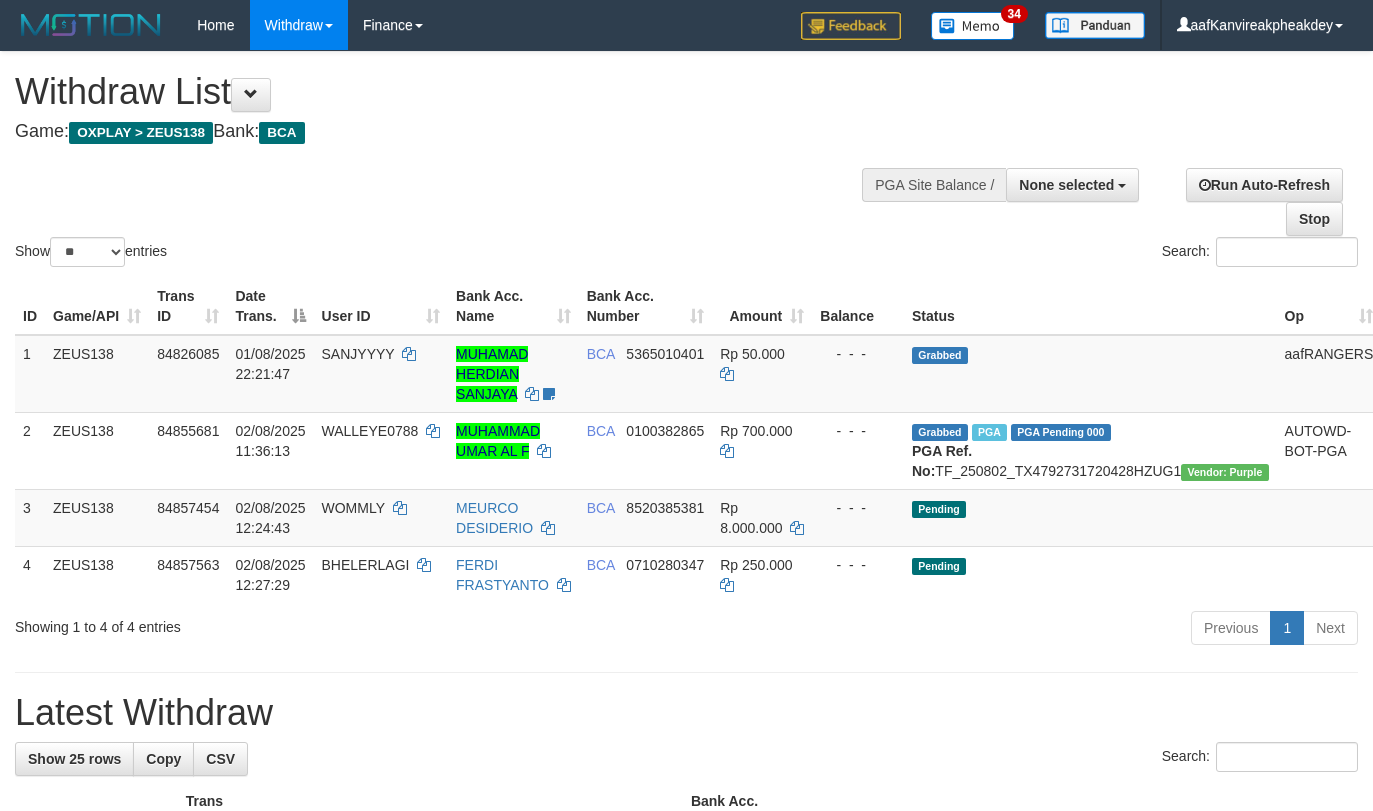 select 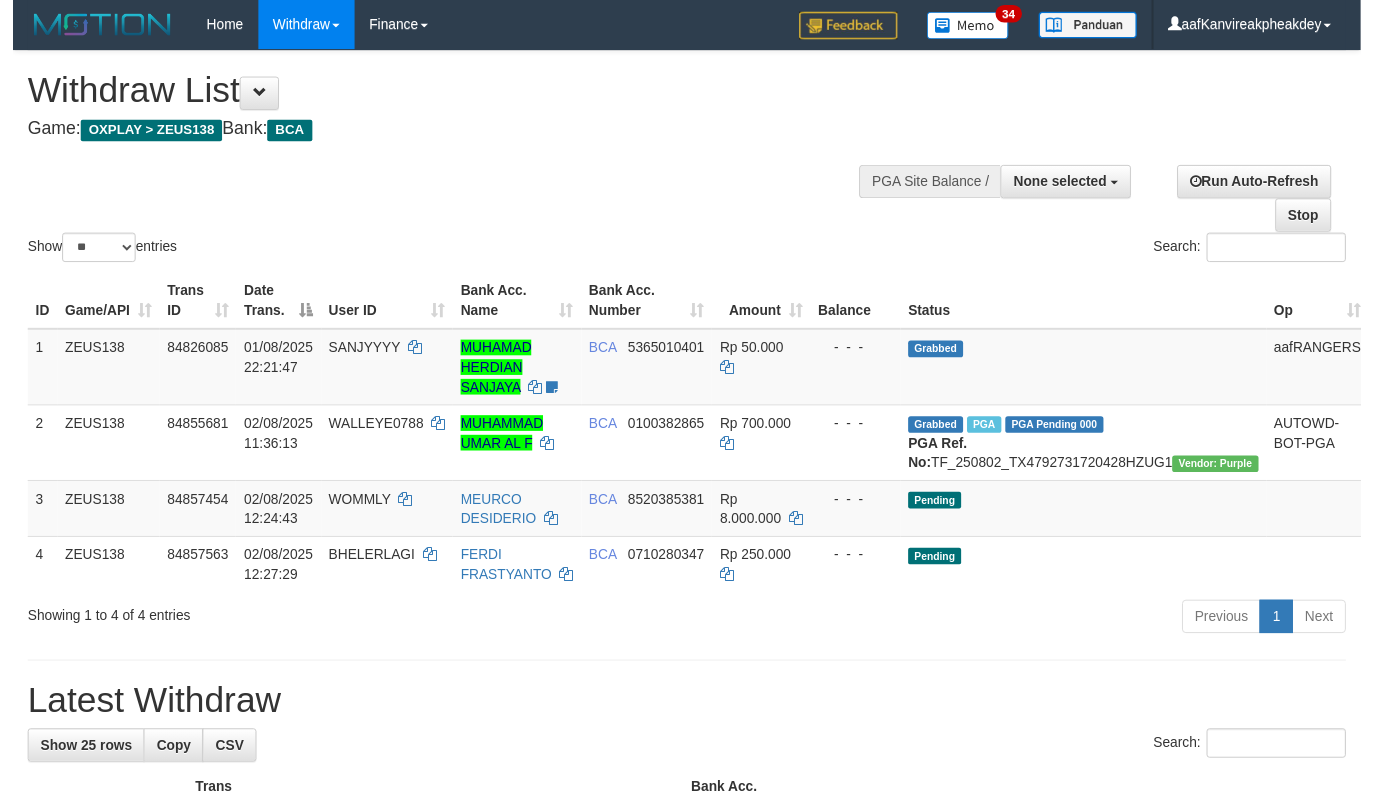 scroll, scrollTop: 0, scrollLeft: 0, axis: both 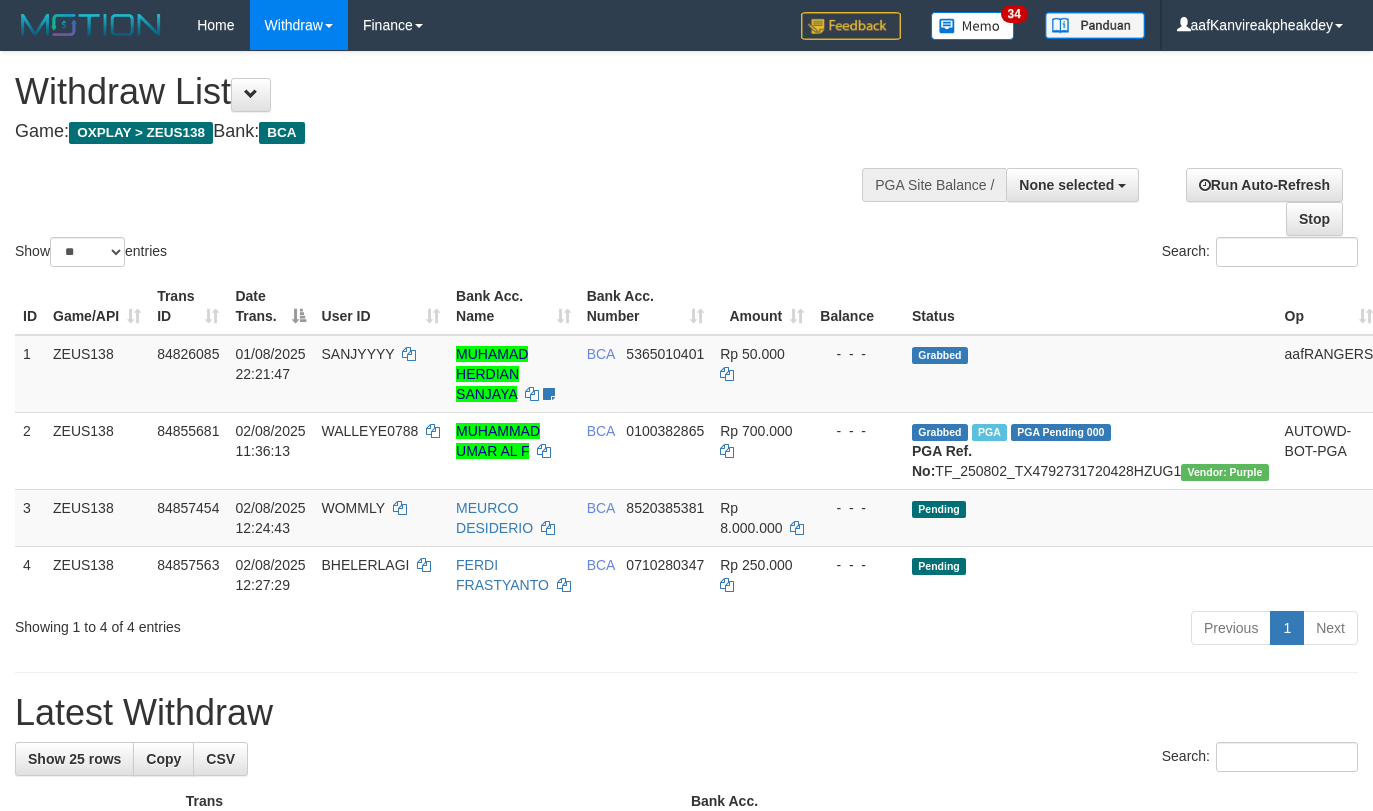 select 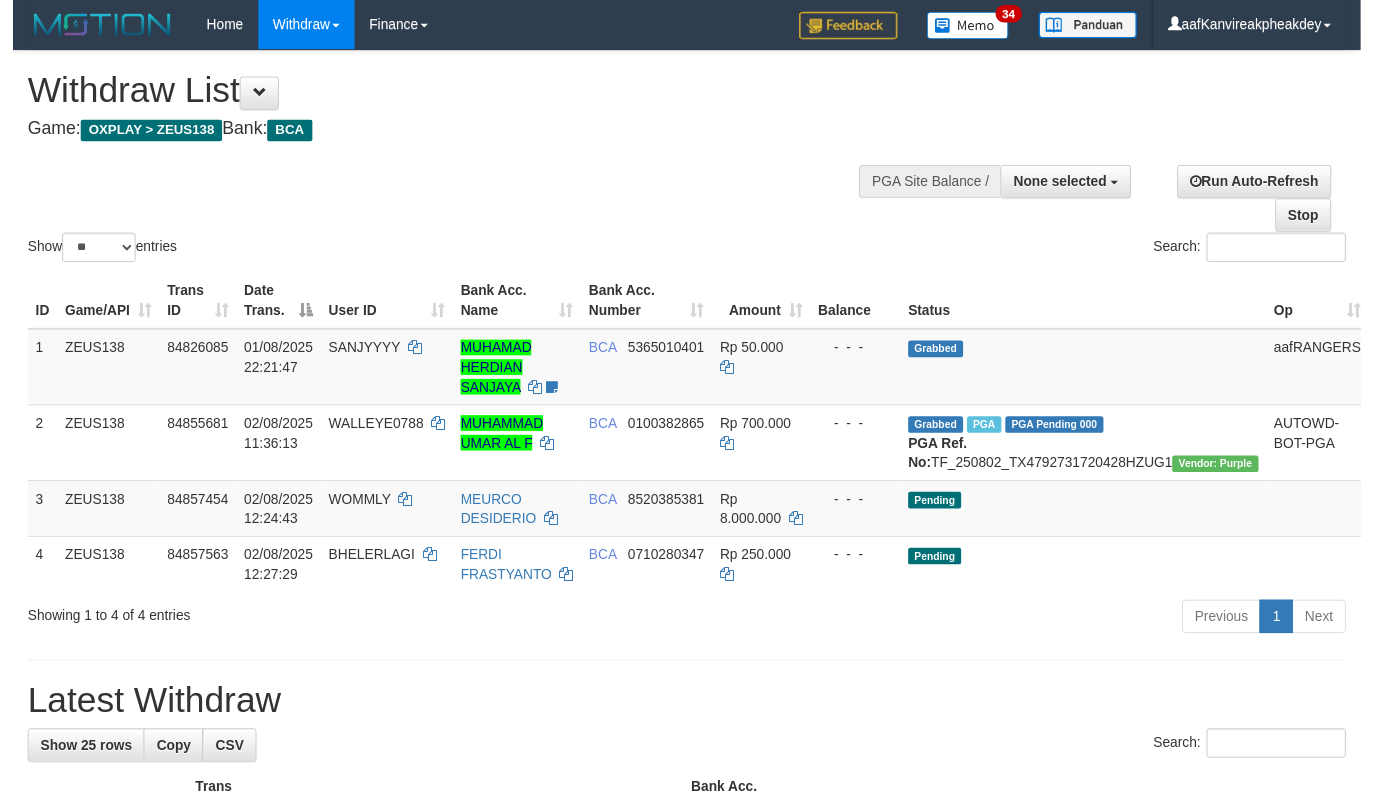 scroll, scrollTop: 0, scrollLeft: 0, axis: both 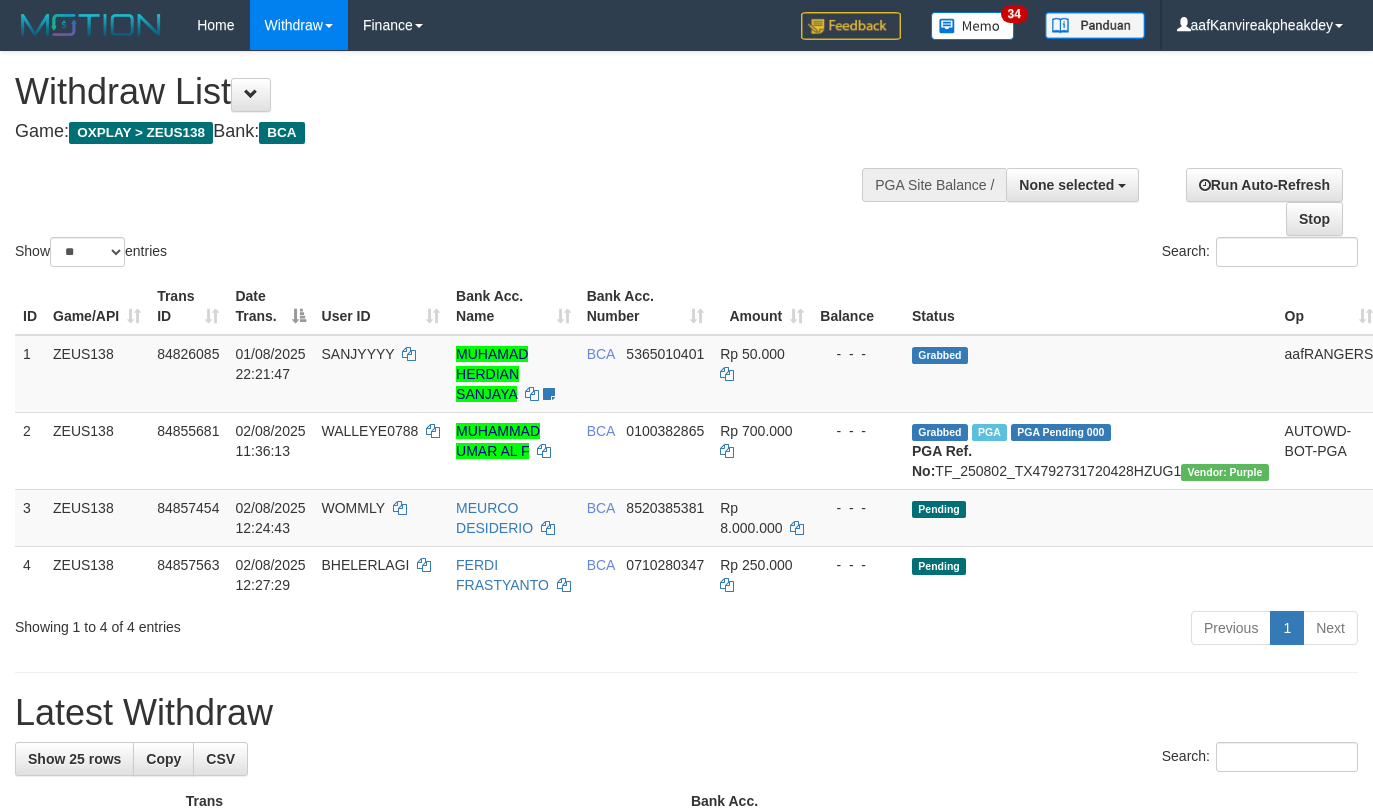 select 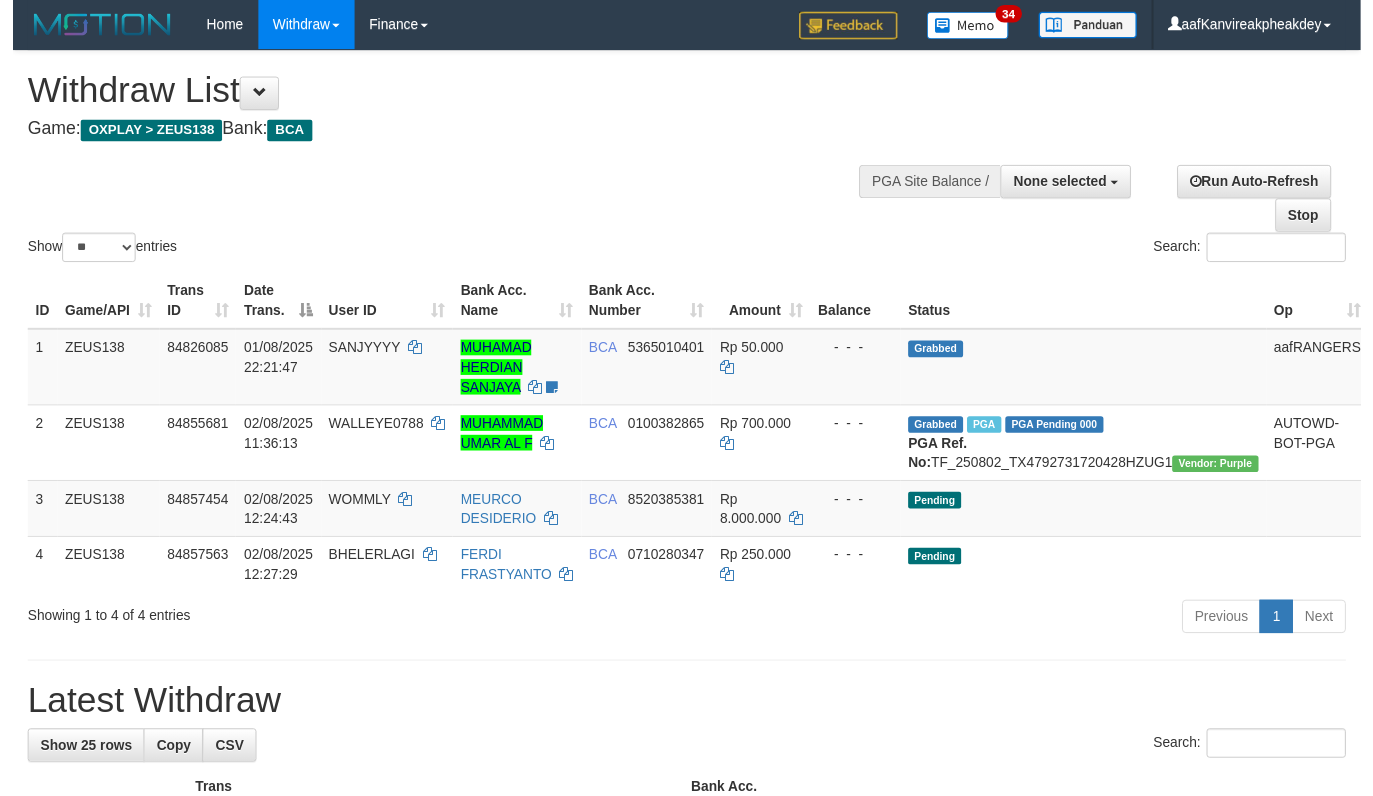 scroll, scrollTop: 0, scrollLeft: 0, axis: both 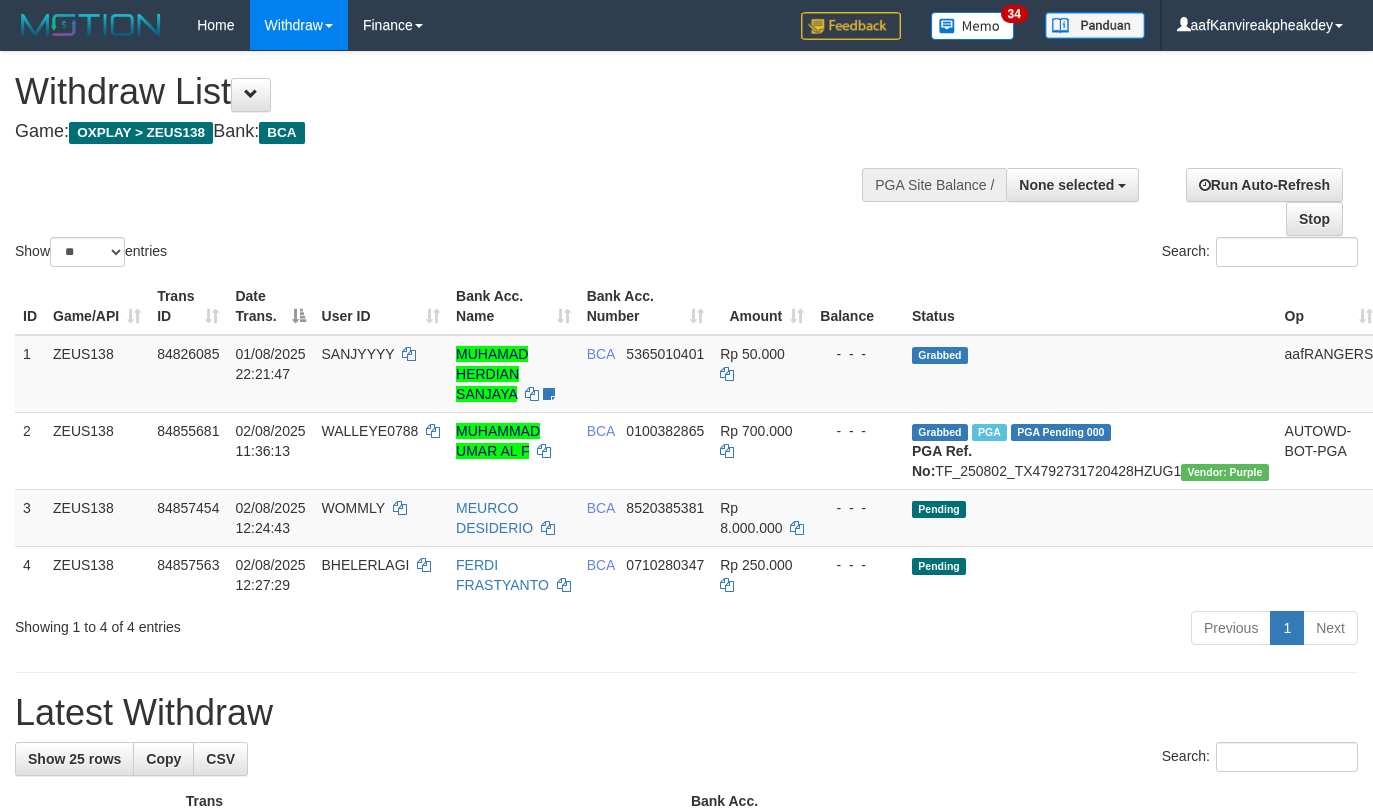 select 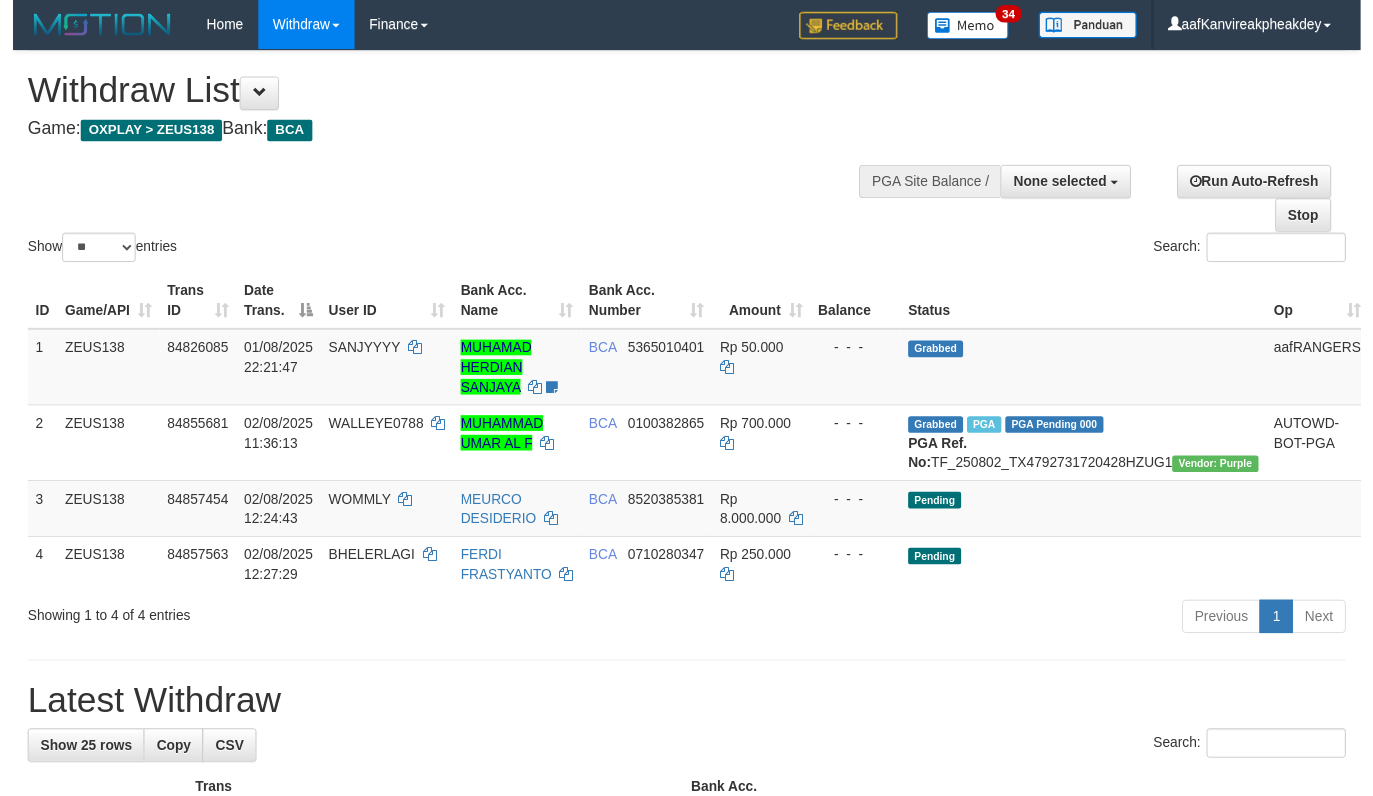 scroll, scrollTop: 0, scrollLeft: 0, axis: both 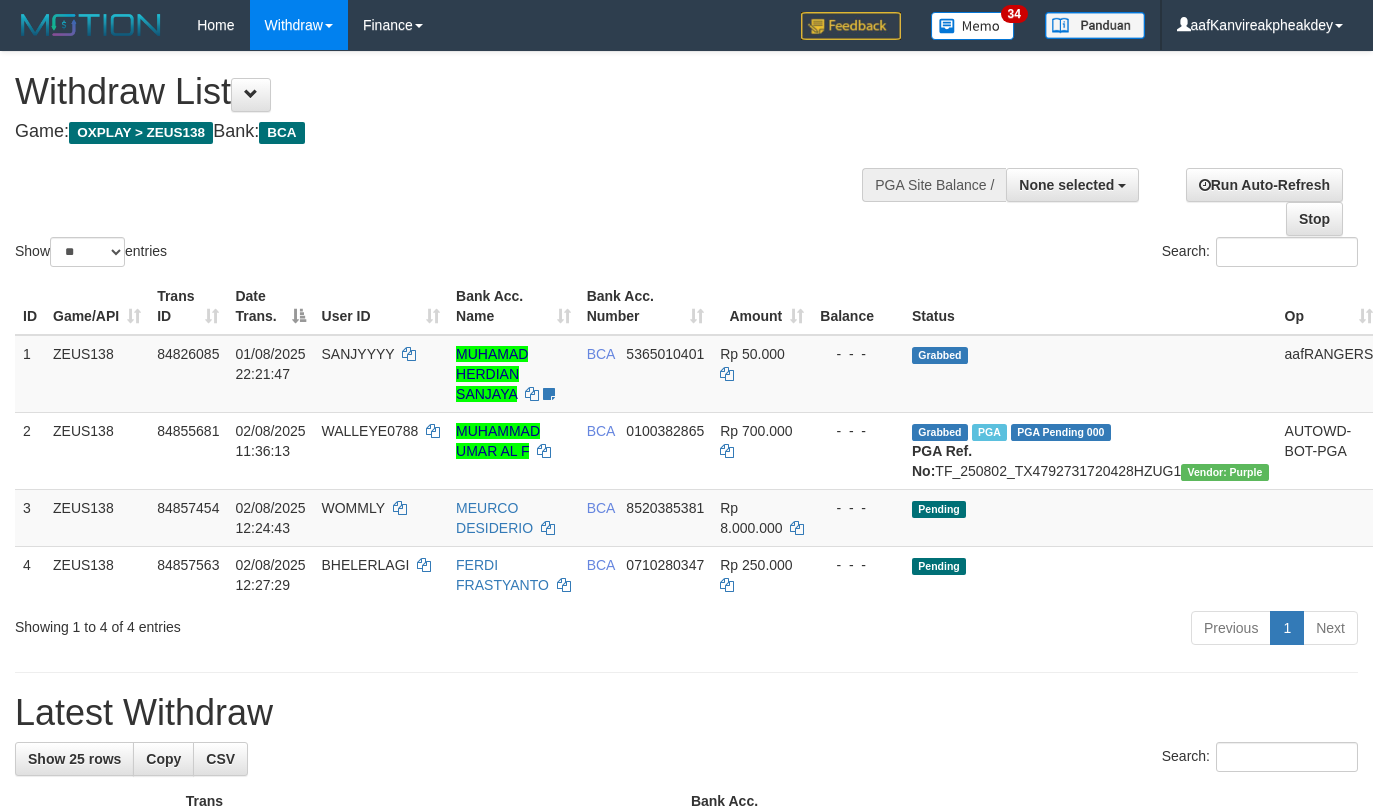 select 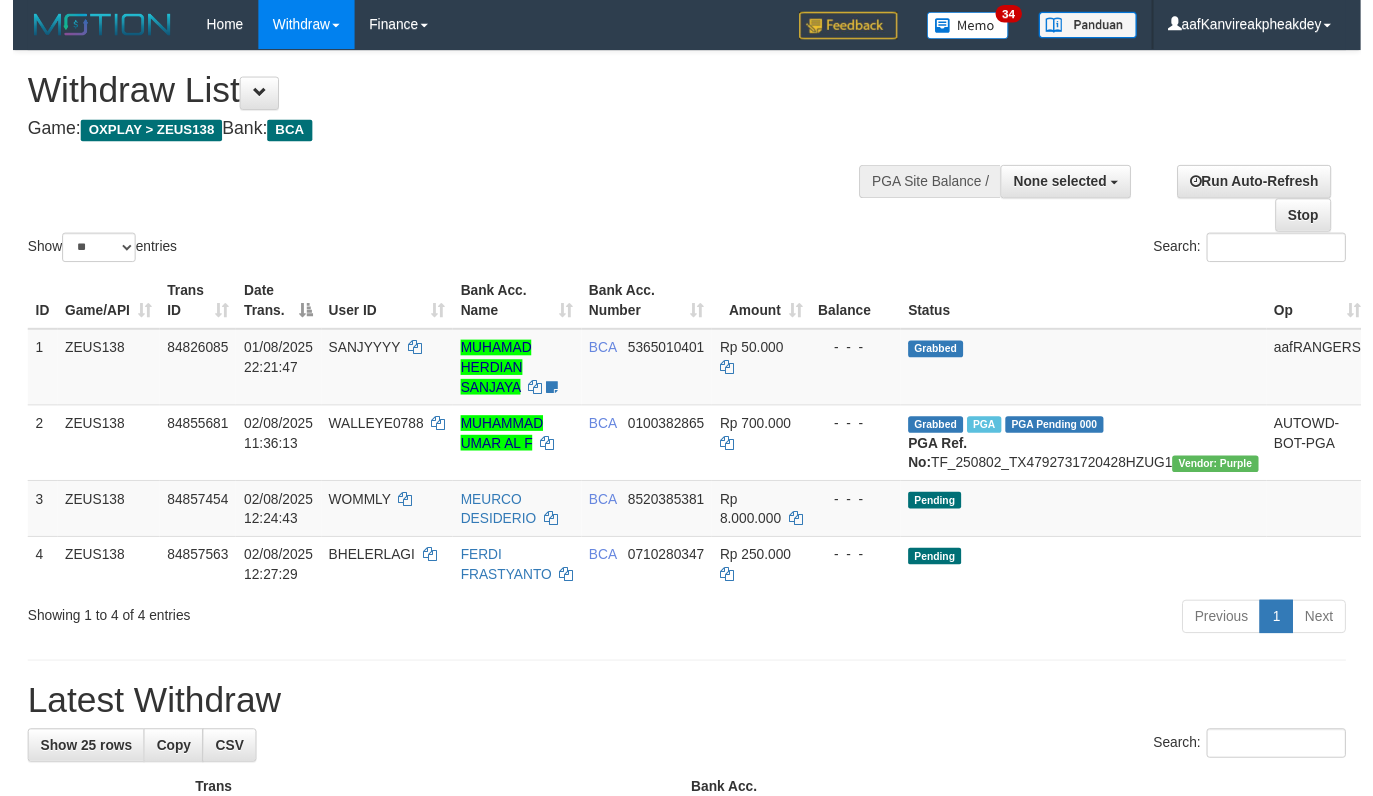 scroll, scrollTop: 0, scrollLeft: 0, axis: both 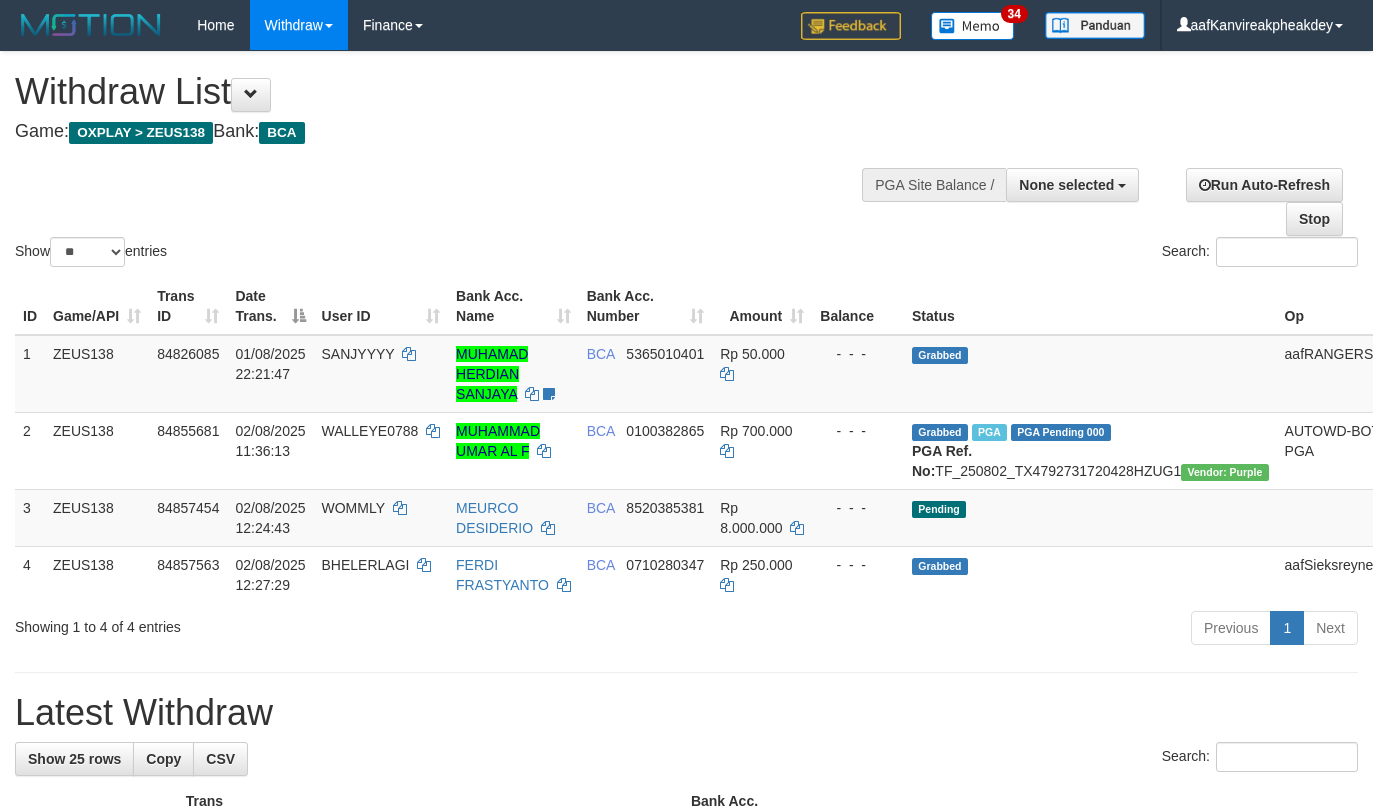 select 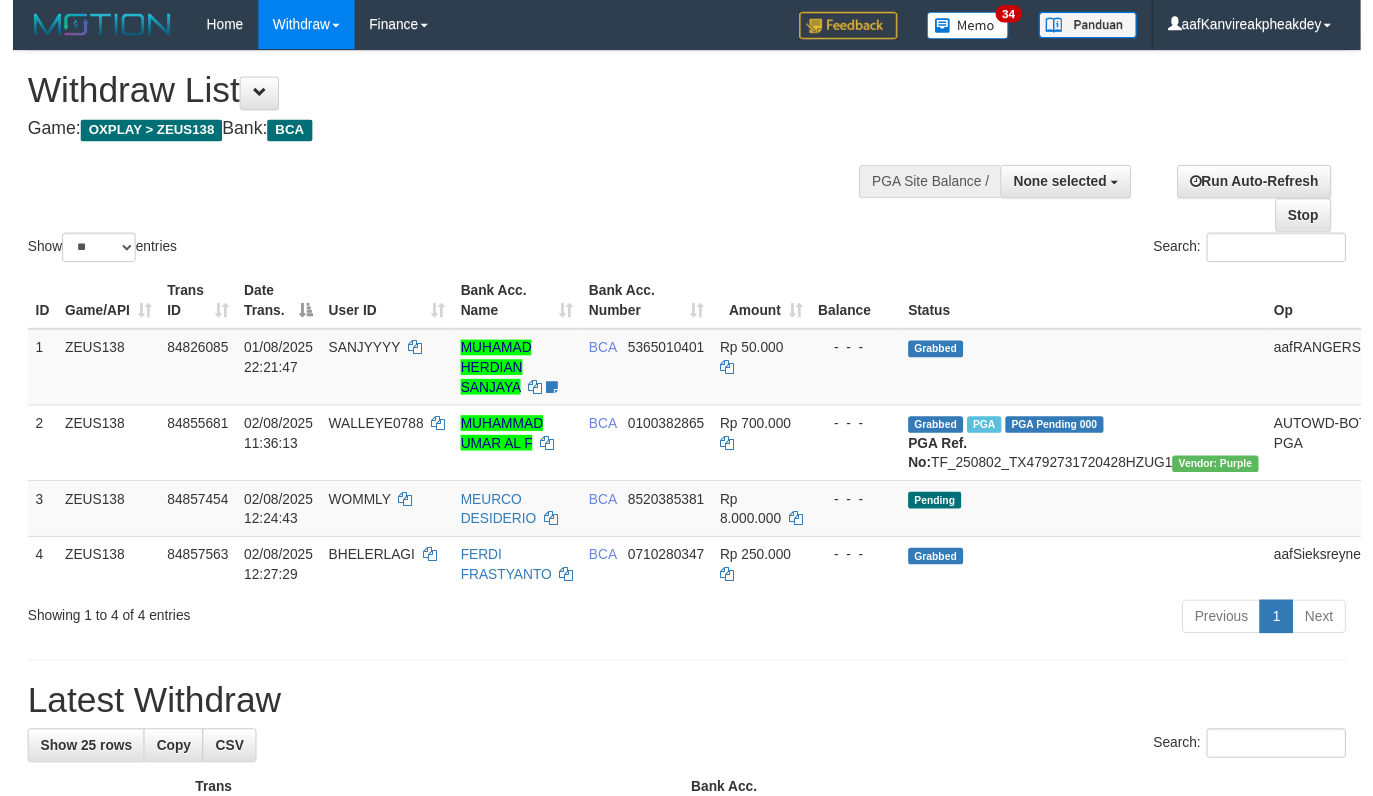 scroll, scrollTop: 0, scrollLeft: 0, axis: both 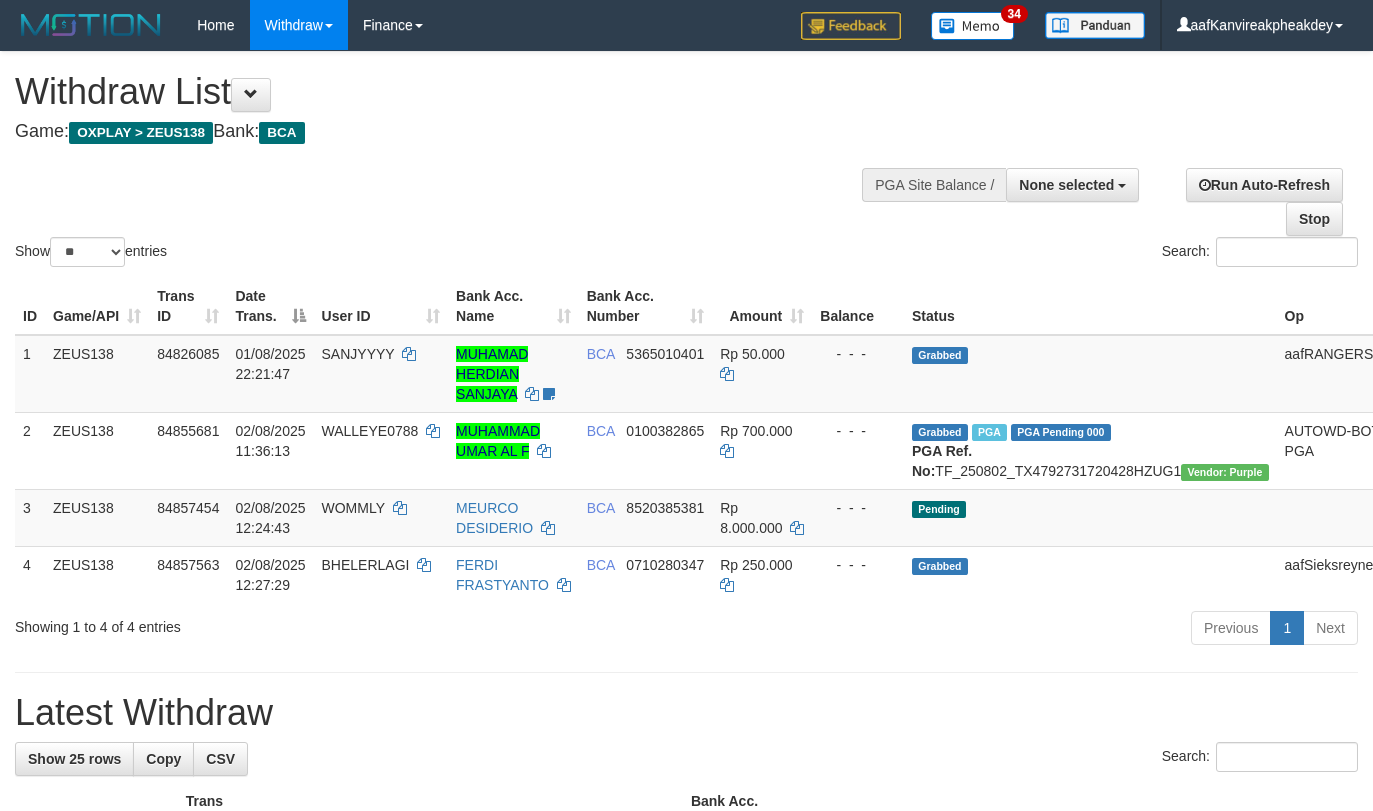 select 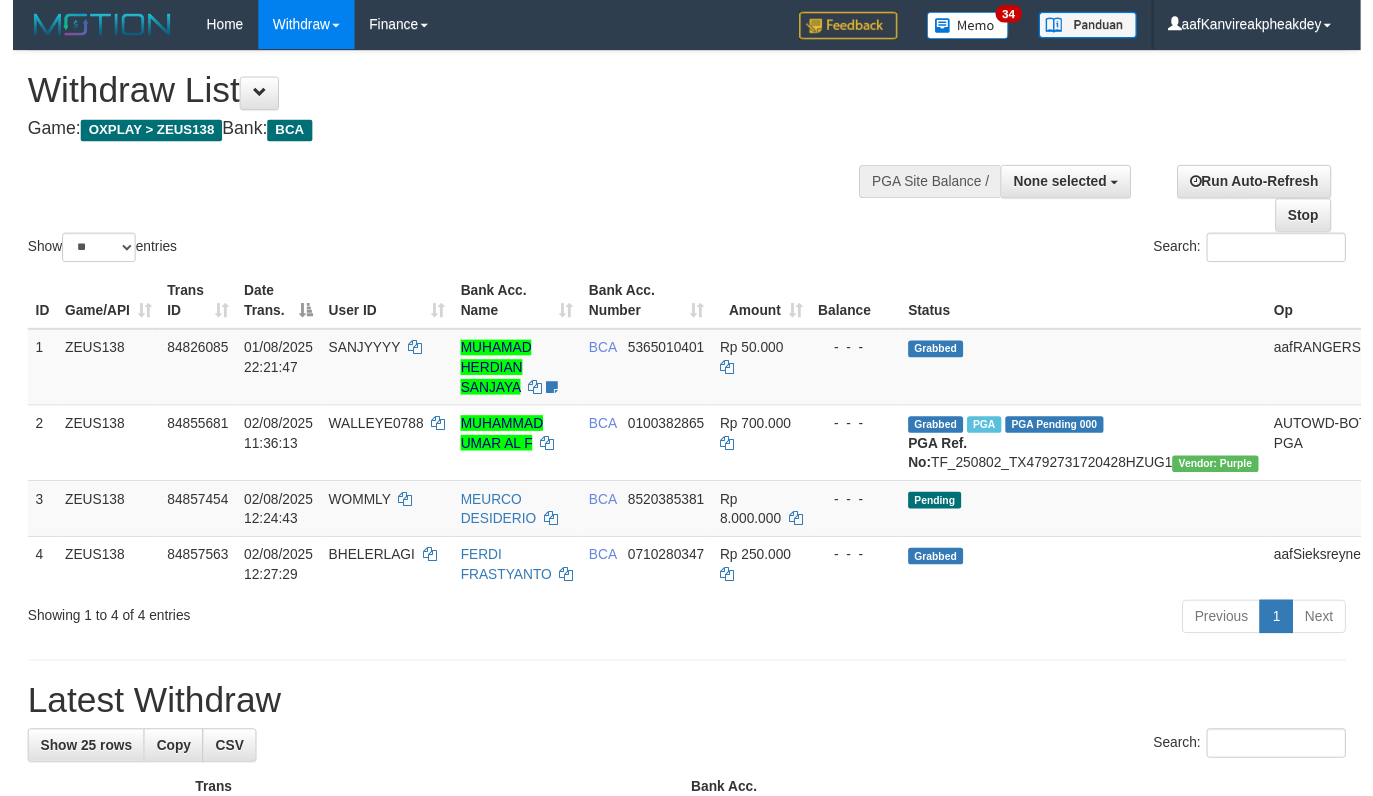 scroll, scrollTop: 0, scrollLeft: 0, axis: both 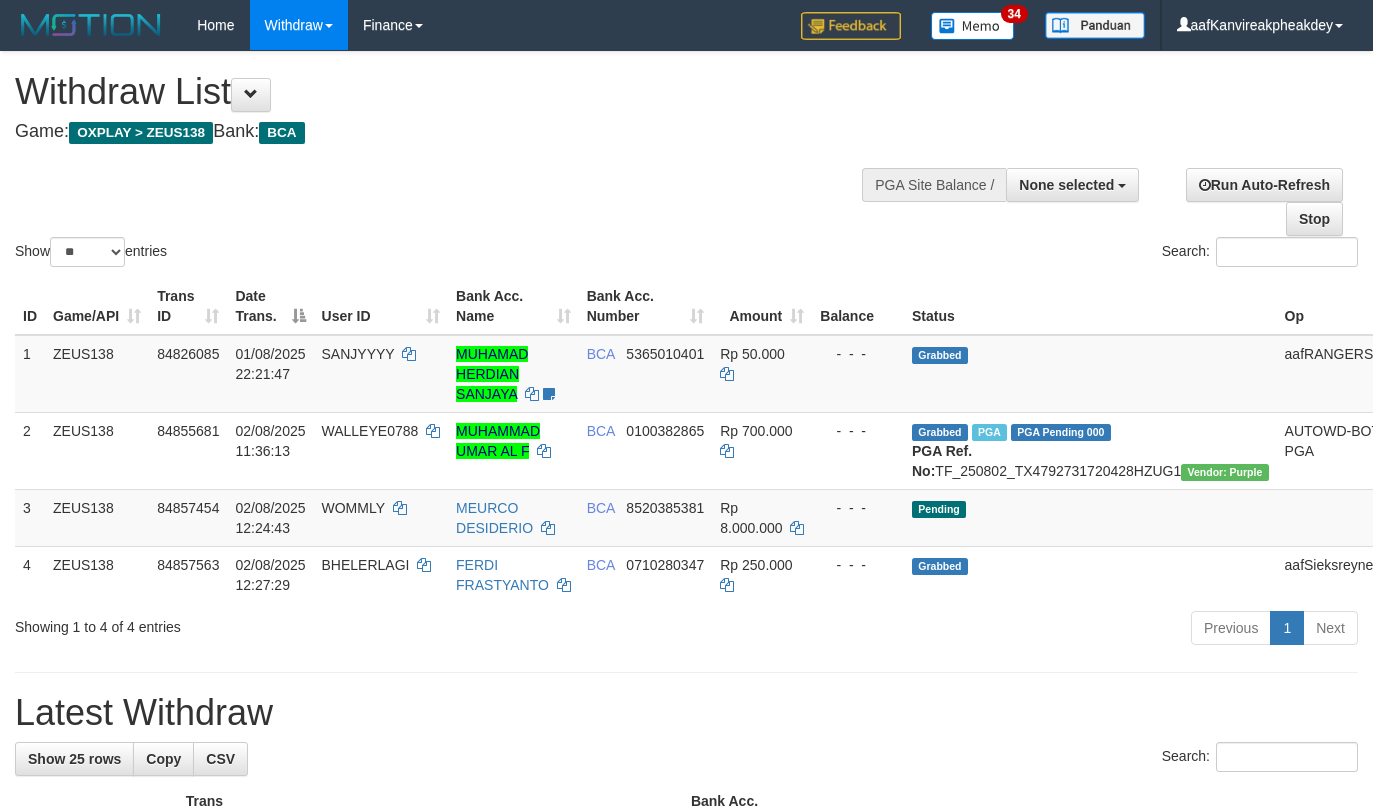 select 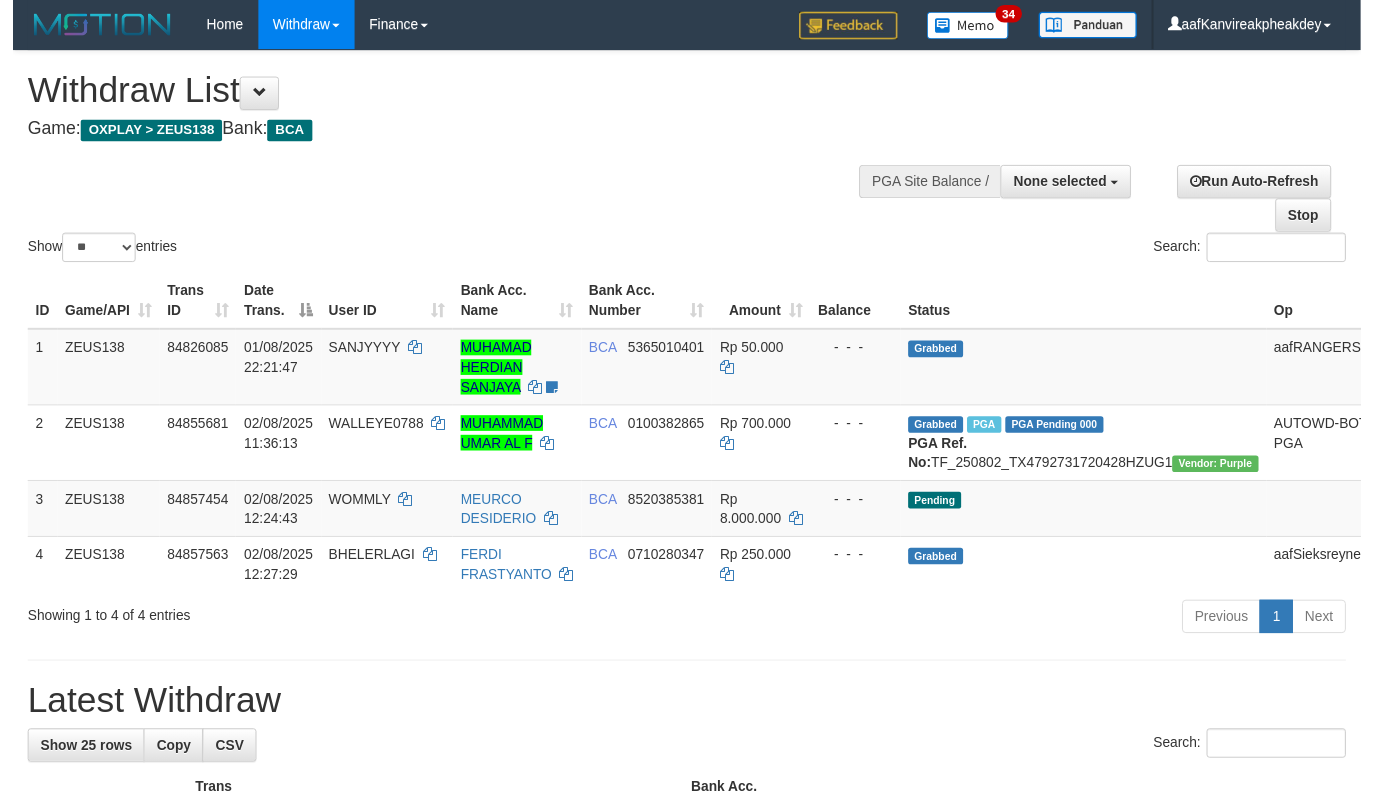 scroll, scrollTop: 0, scrollLeft: 0, axis: both 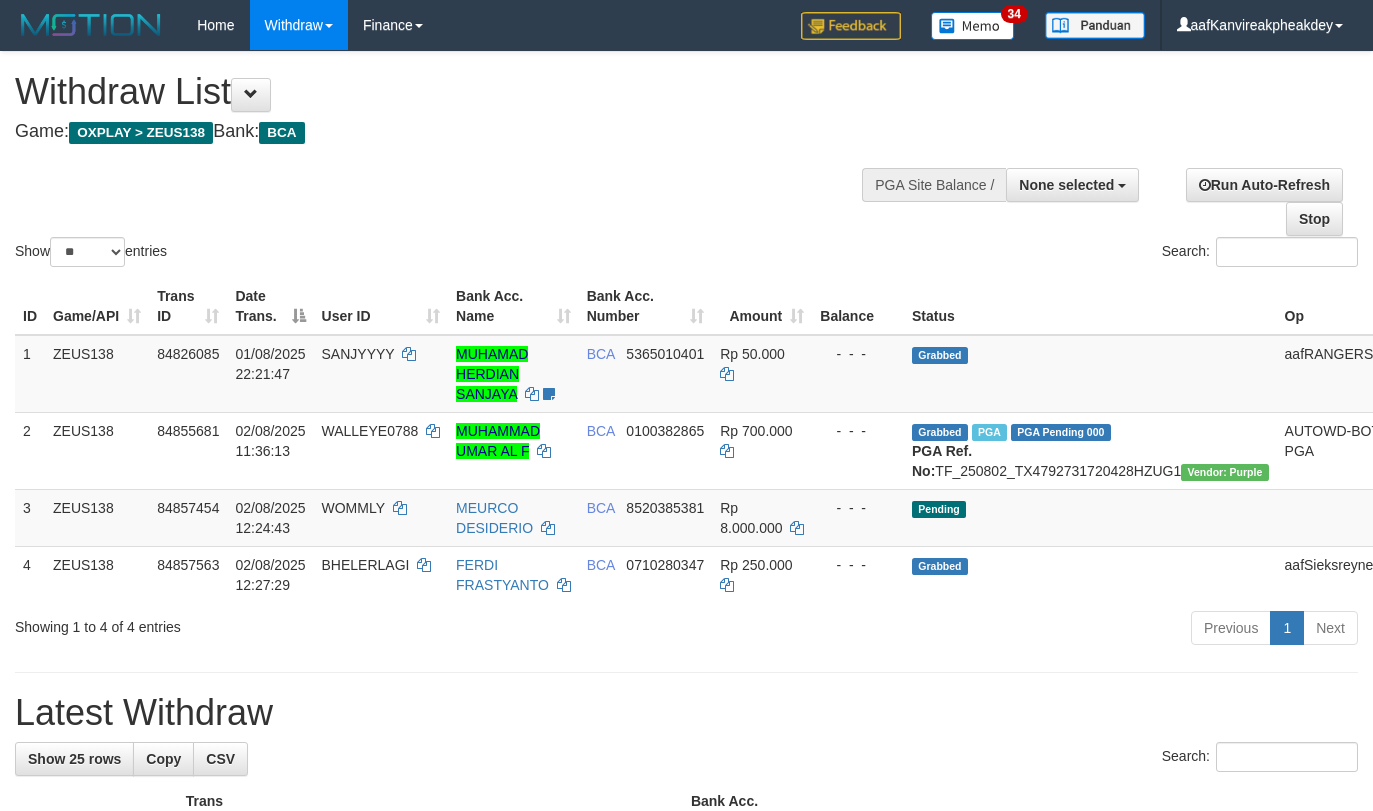 select 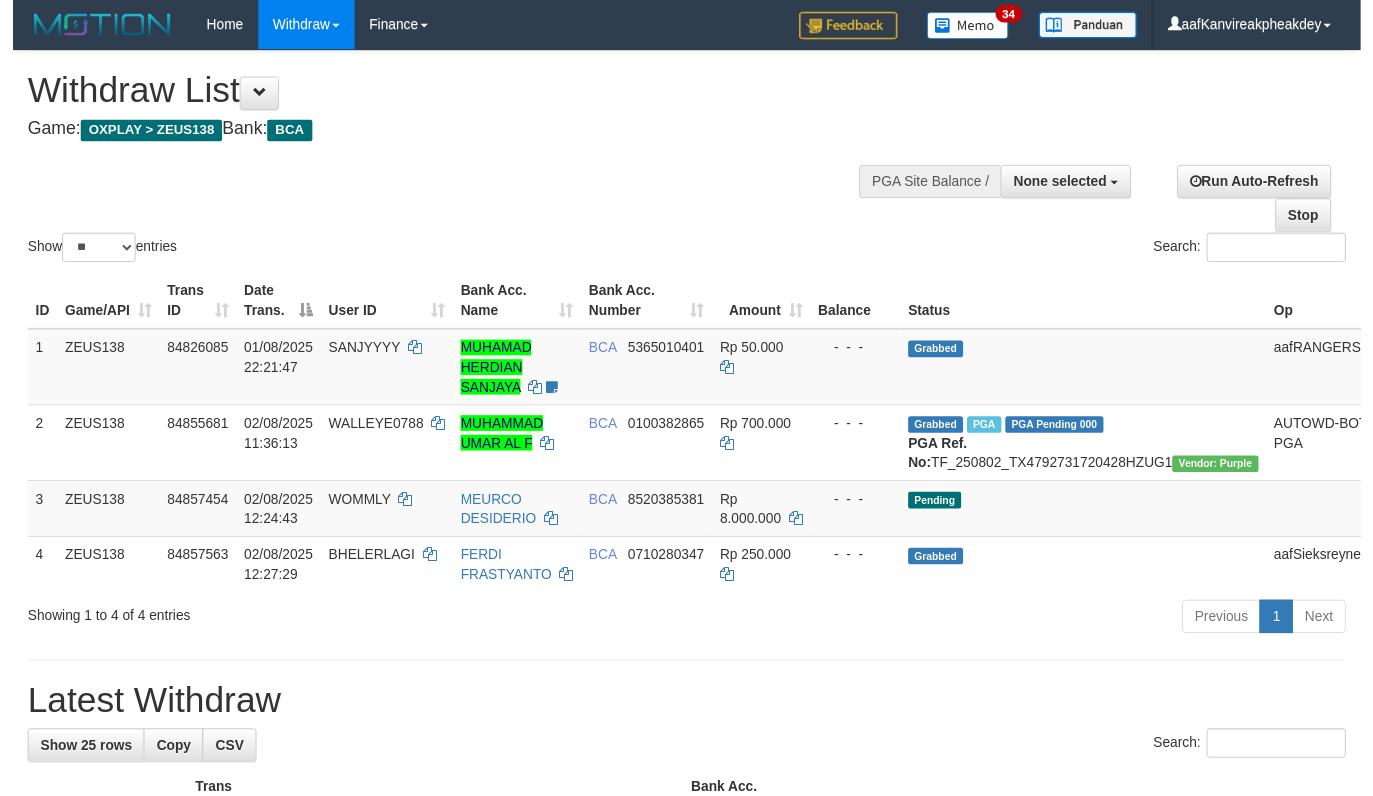 scroll, scrollTop: 0, scrollLeft: 0, axis: both 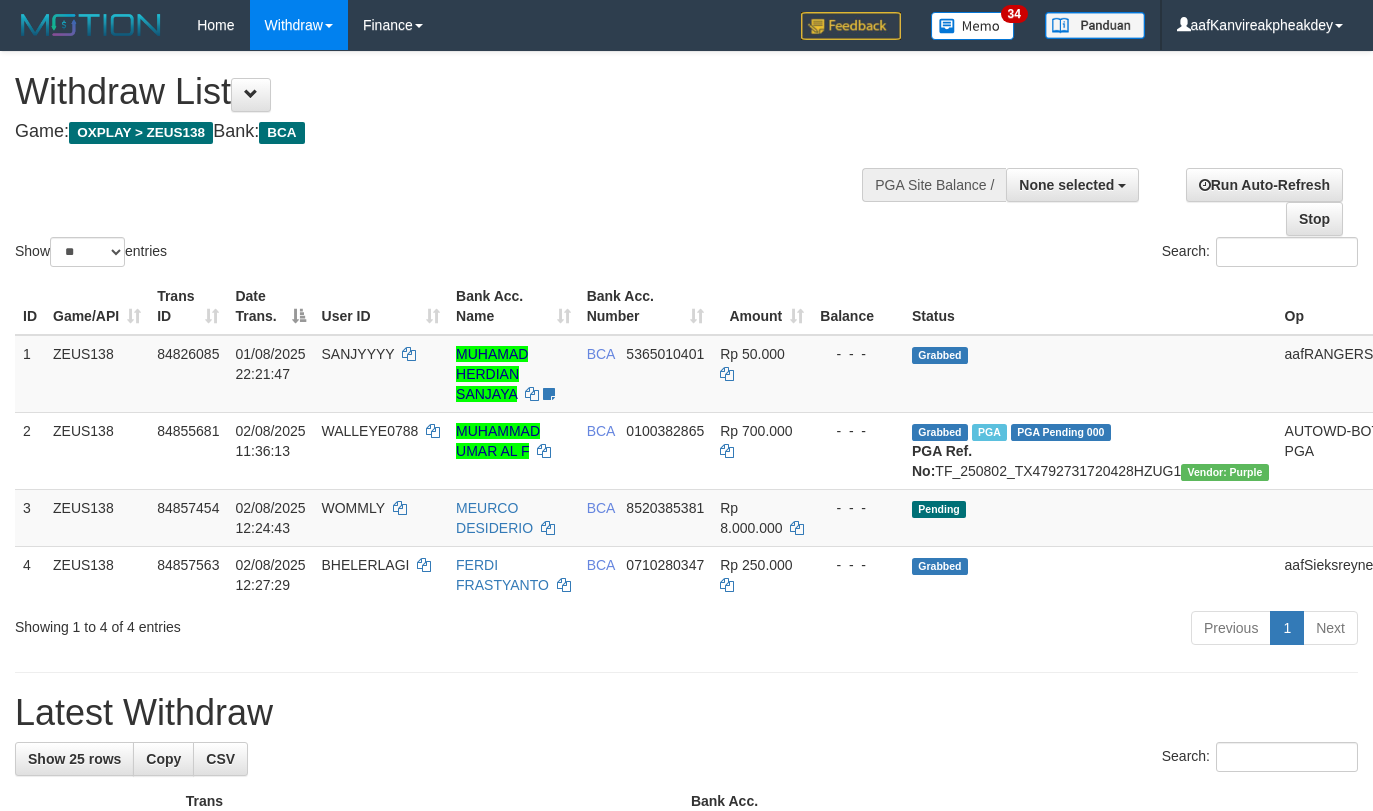 select 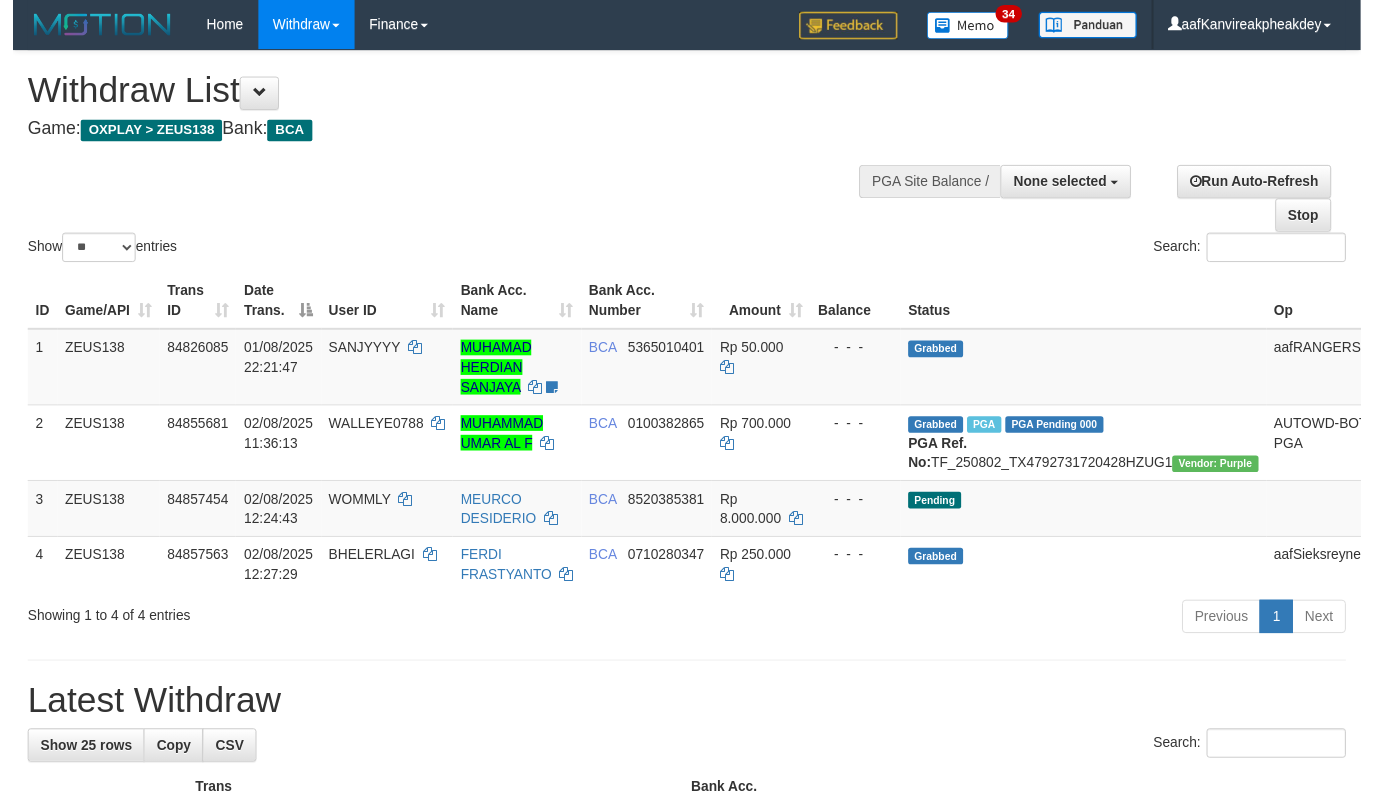 scroll, scrollTop: 0, scrollLeft: 0, axis: both 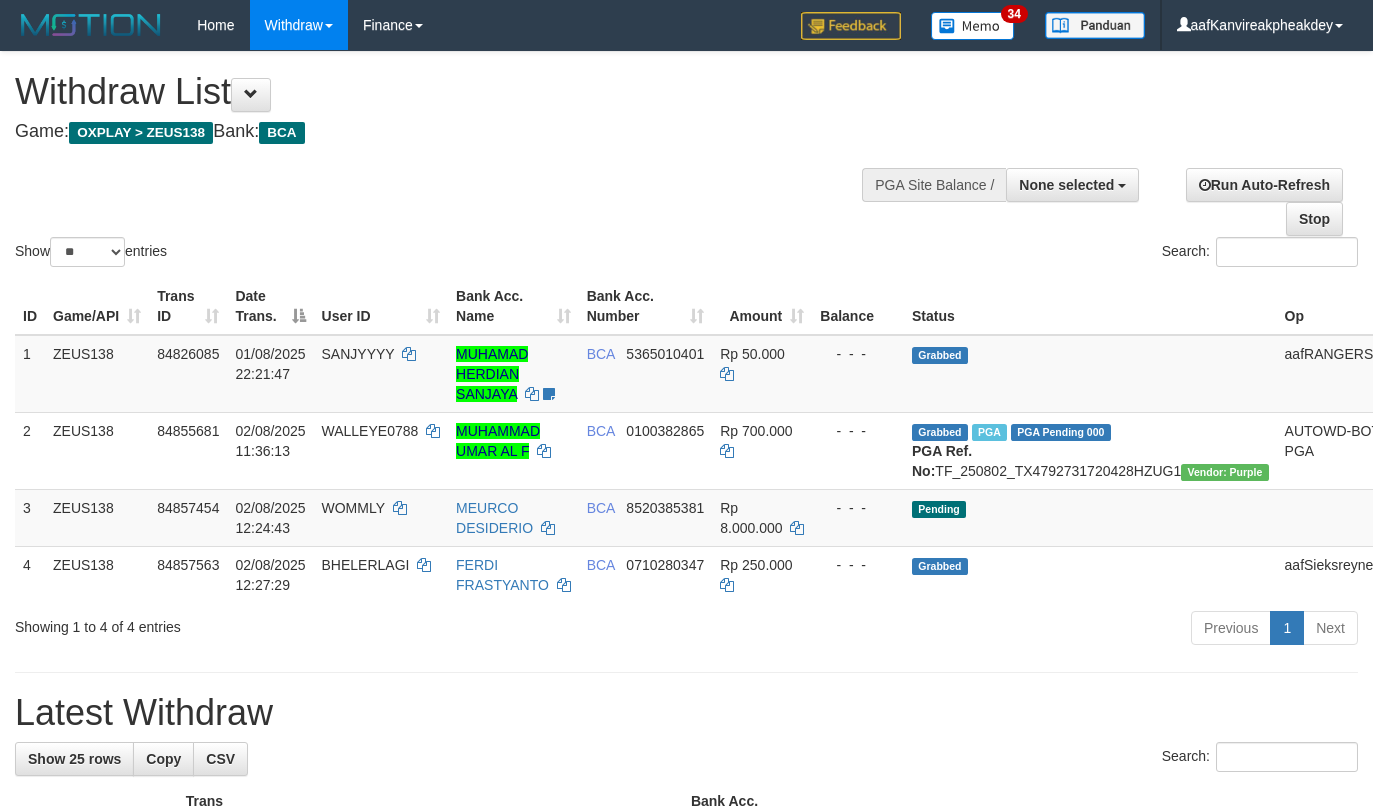 select 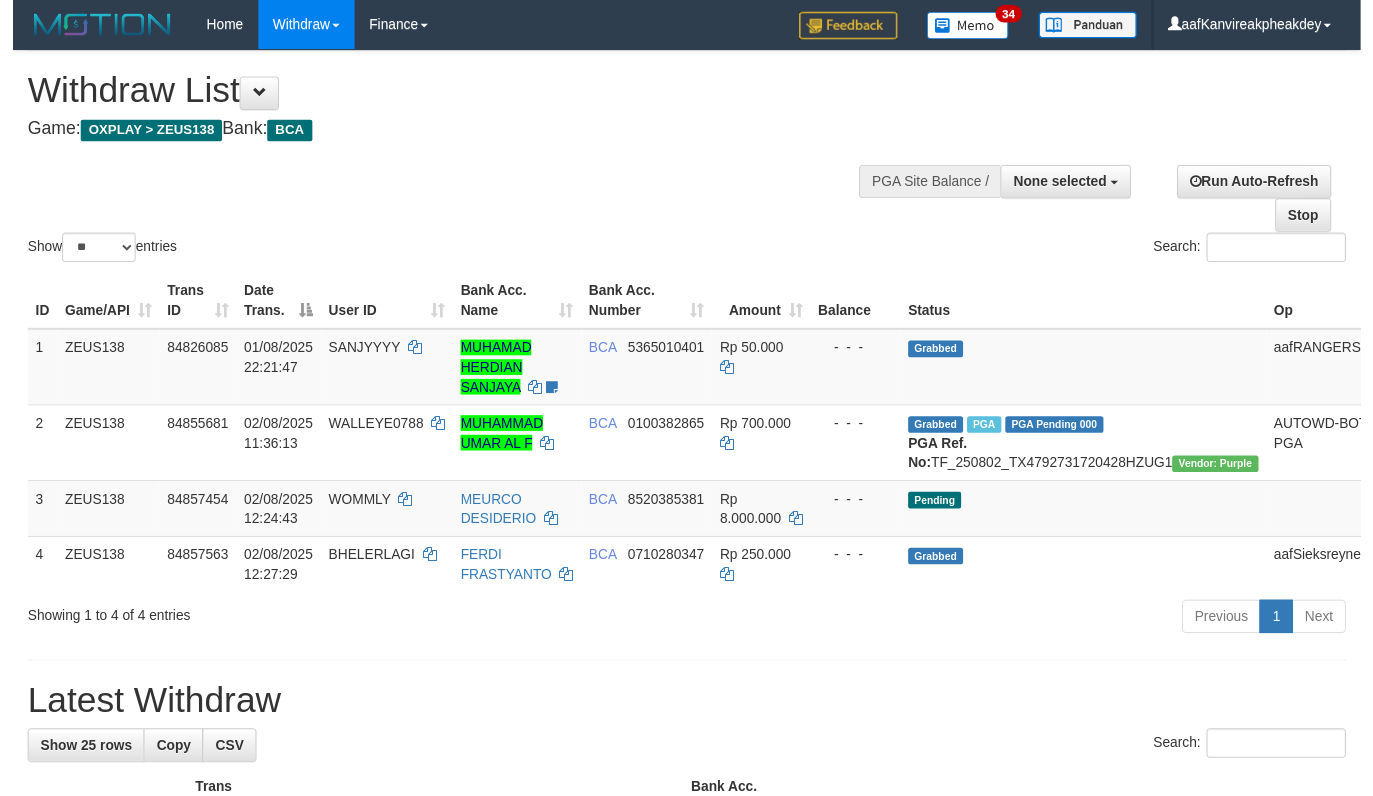 scroll, scrollTop: 0, scrollLeft: 0, axis: both 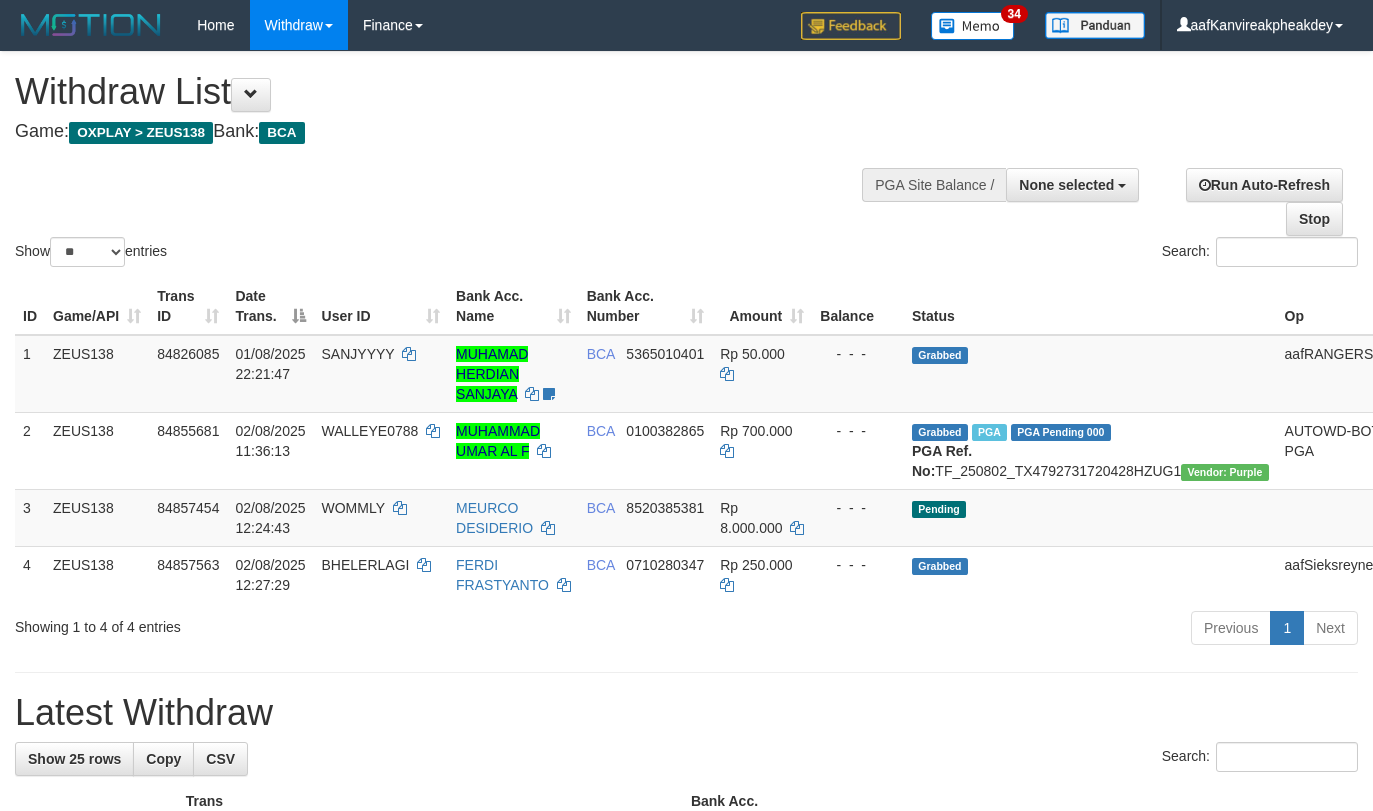 select 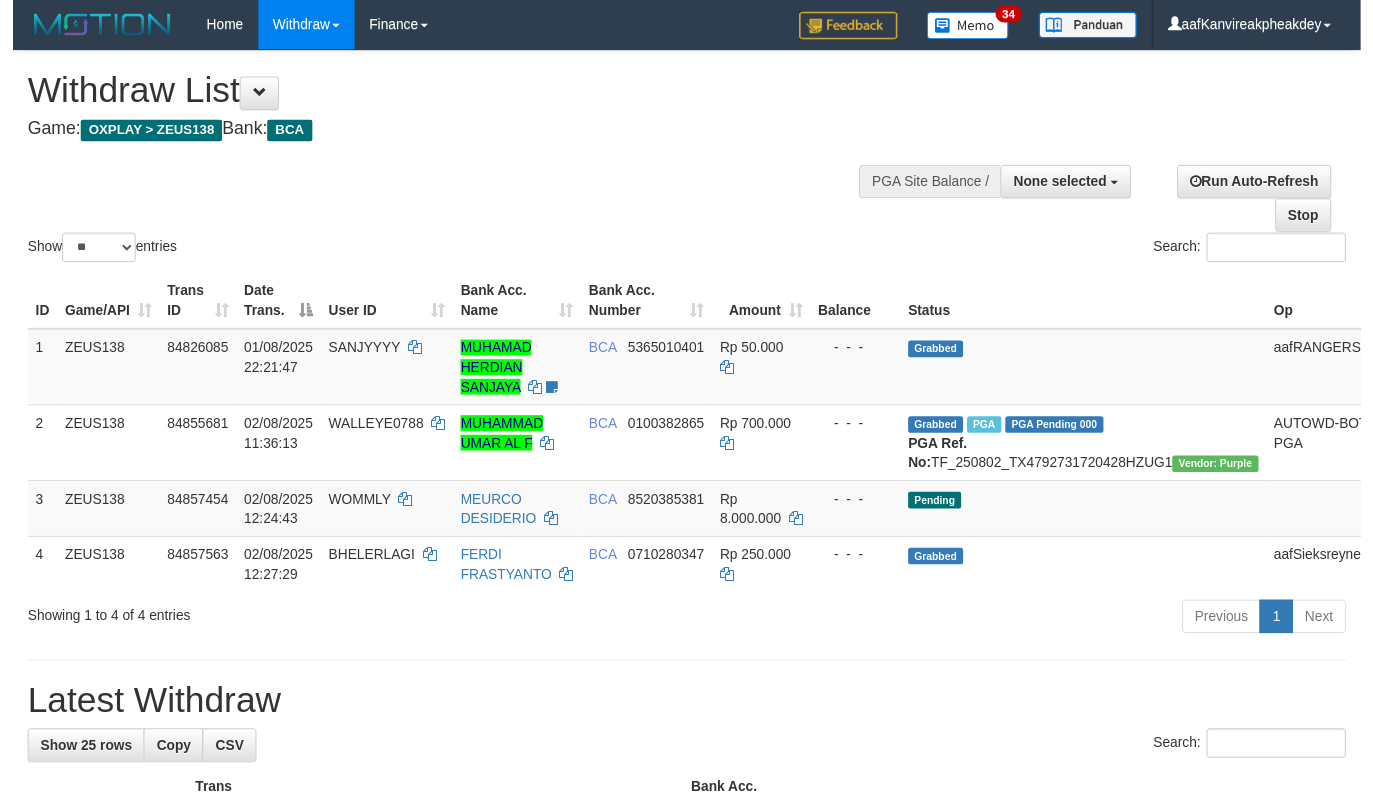 scroll, scrollTop: 0, scrollLeft: 0, axis: both 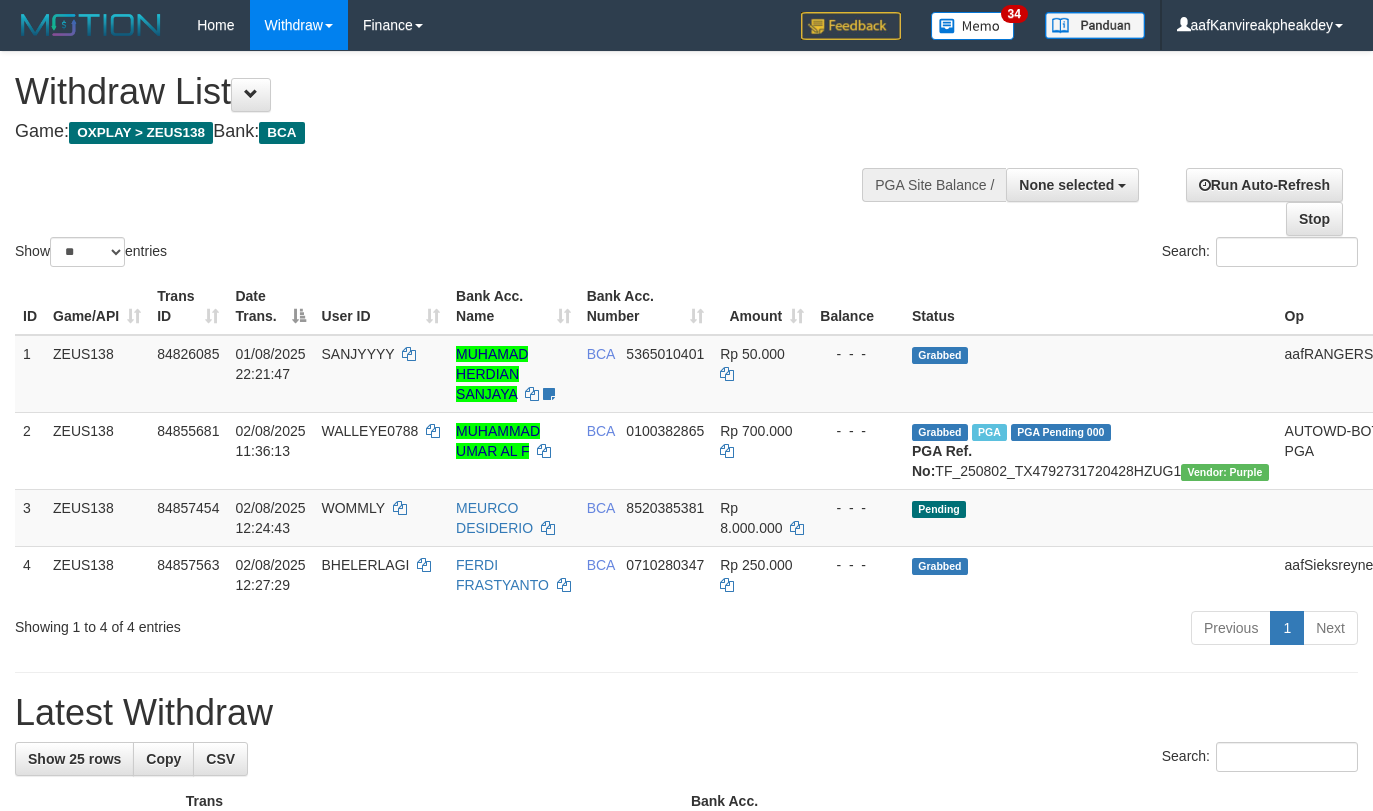select 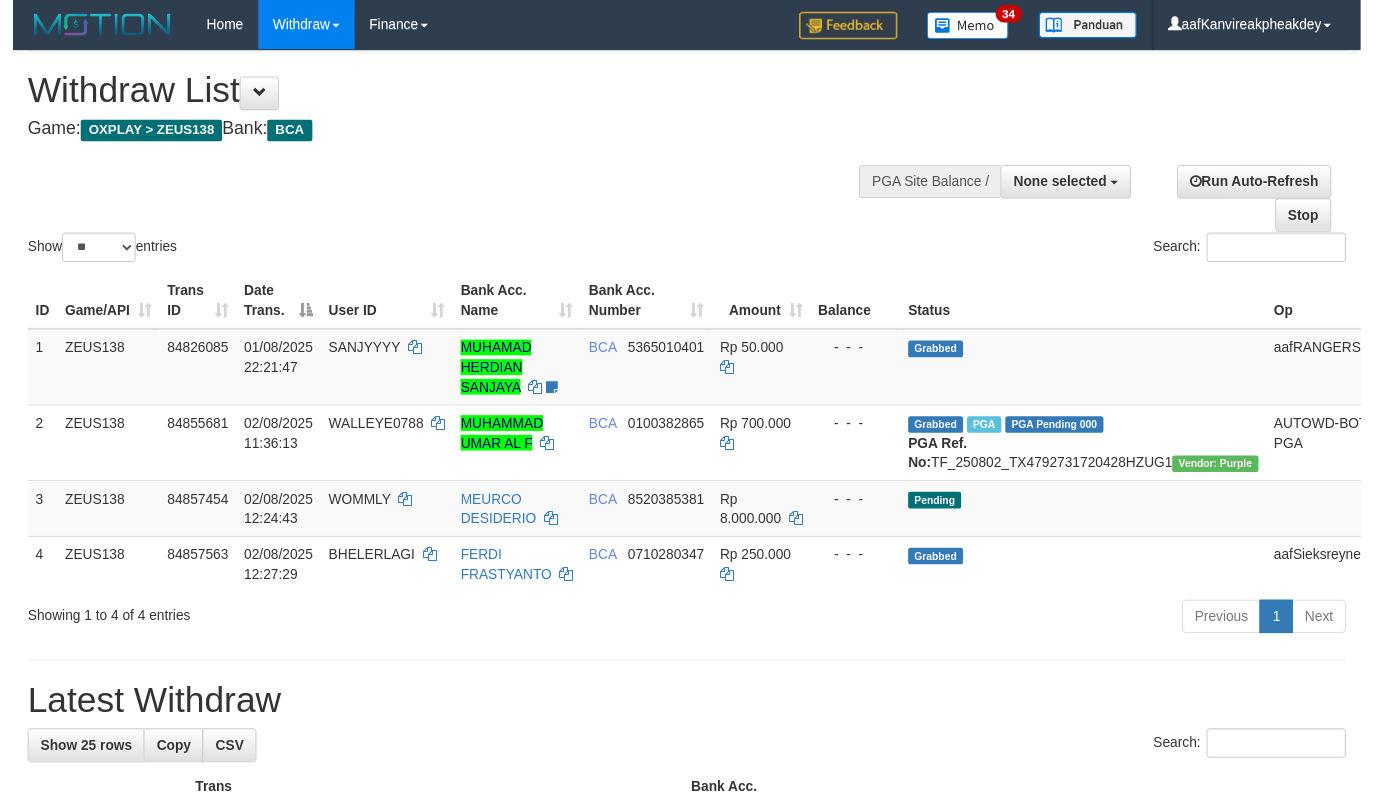 scroll, scrollTop: 0, scrollLeft: 0, axis: both 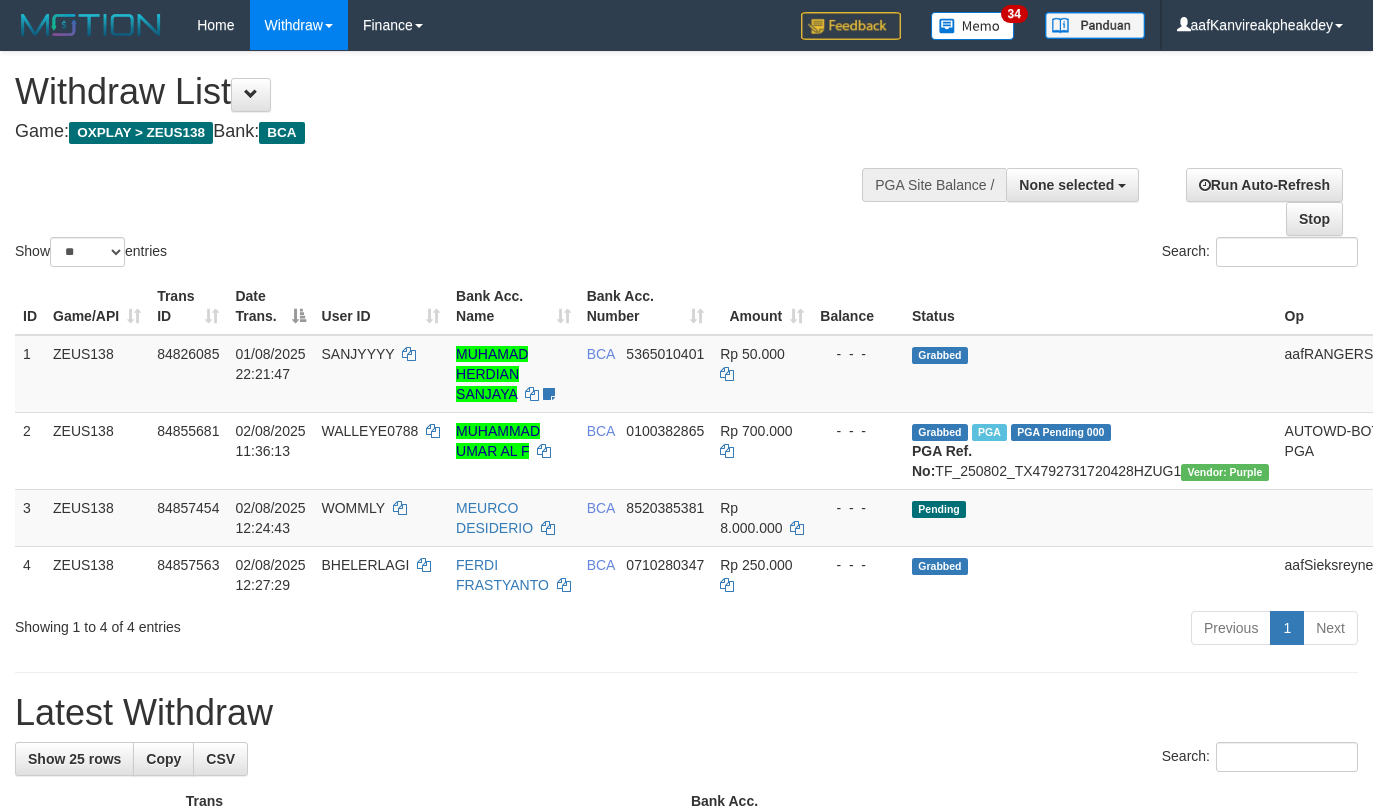 select 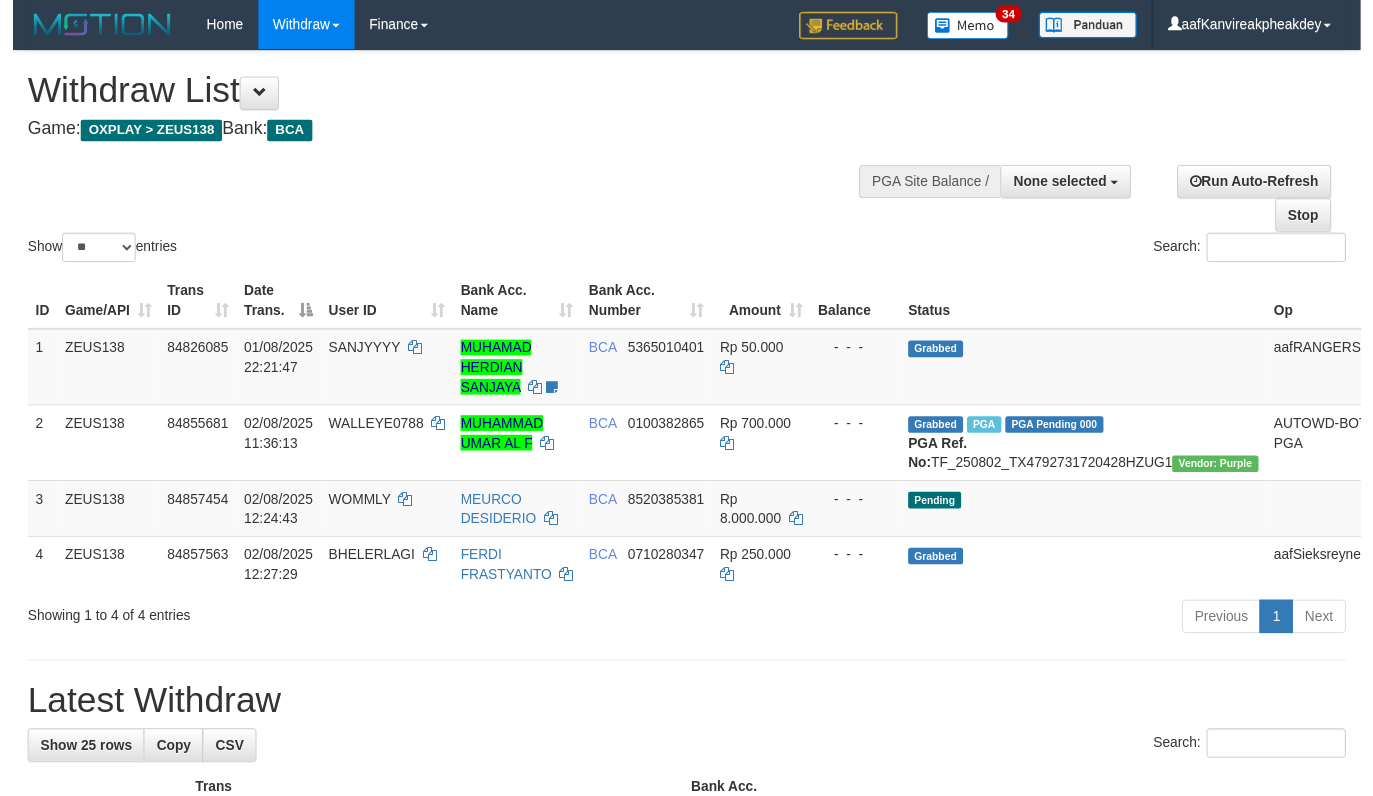 scroll, scrollTop: 0, scrollLeft: 0, axis: both 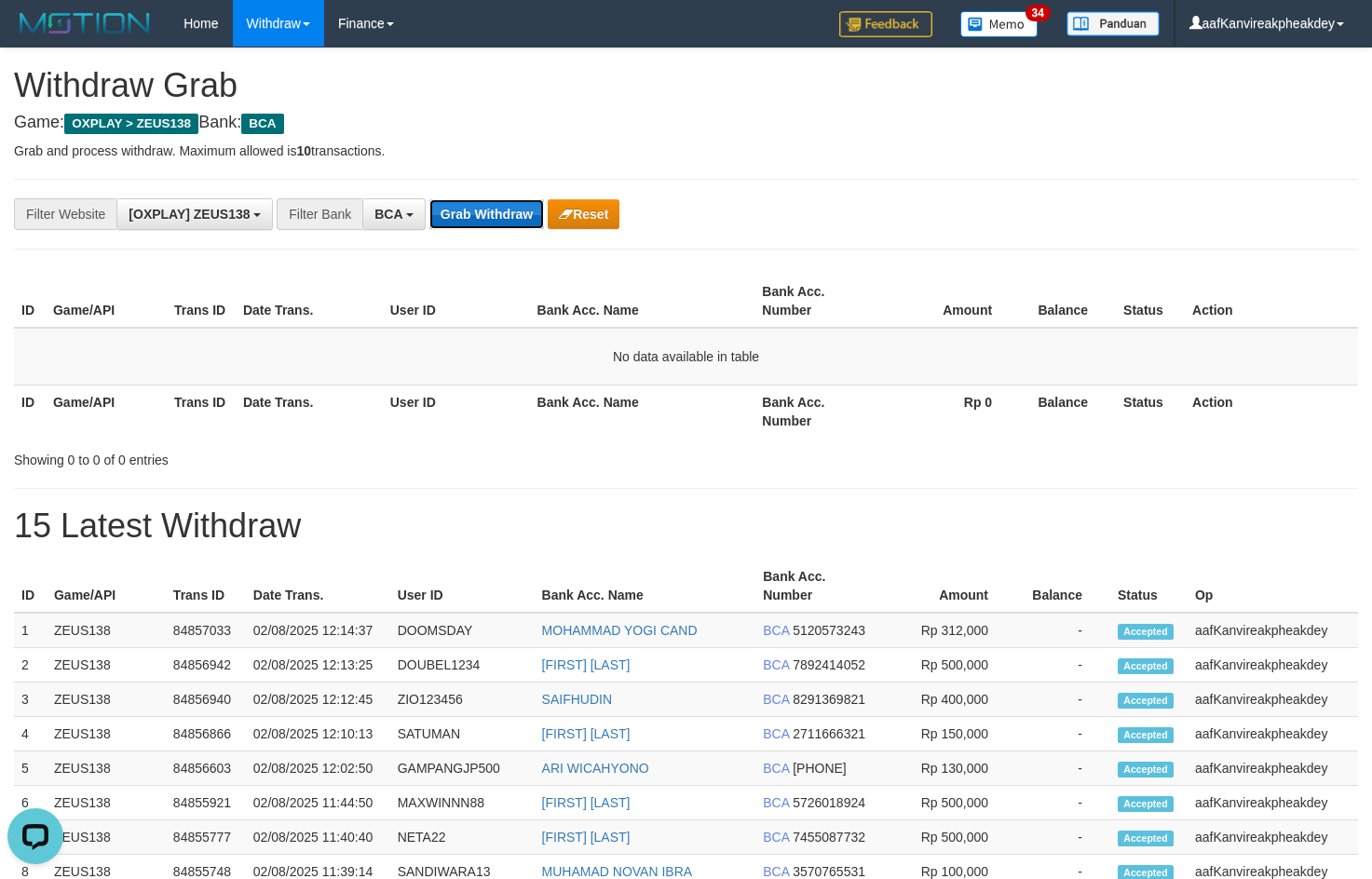 click on "Grab Withdraw" at bounding box center (486, 214) 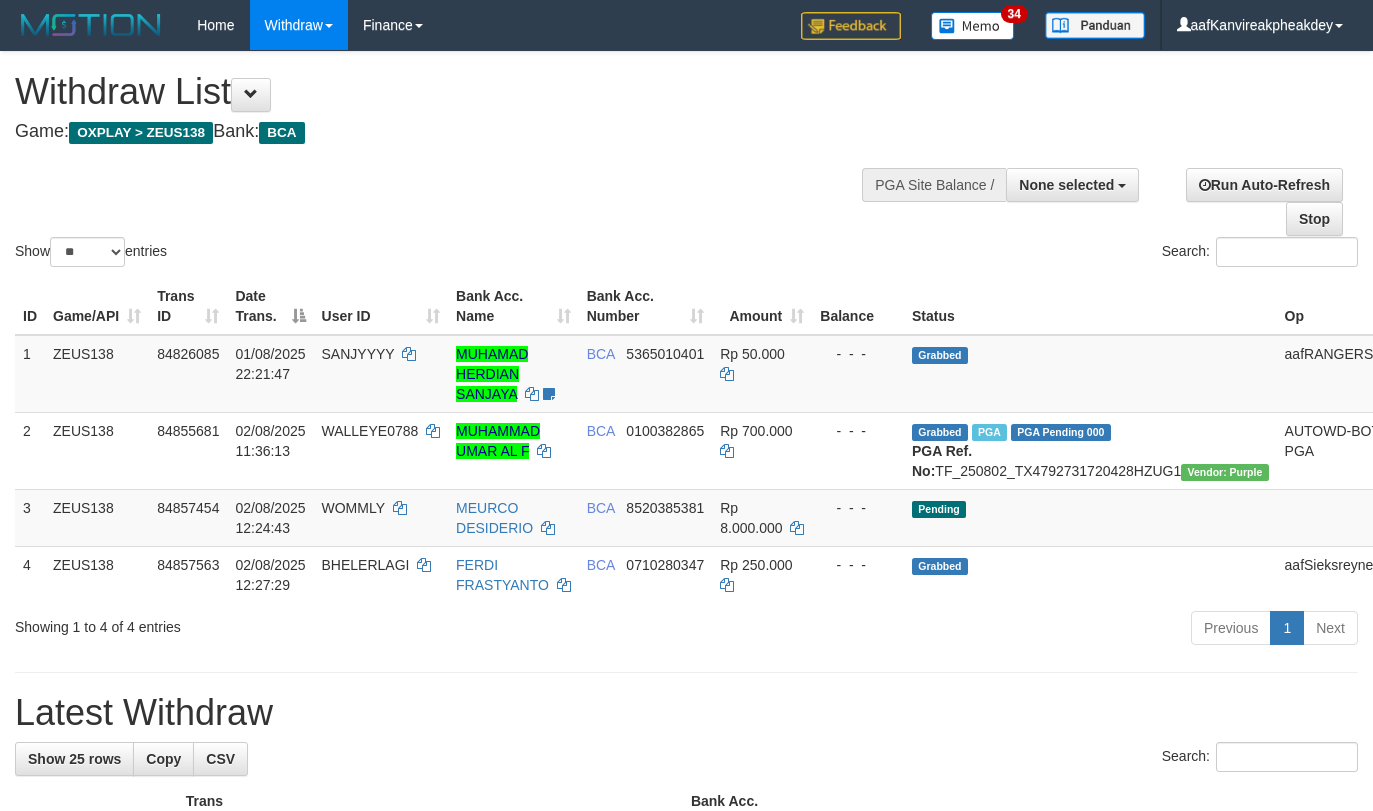 select 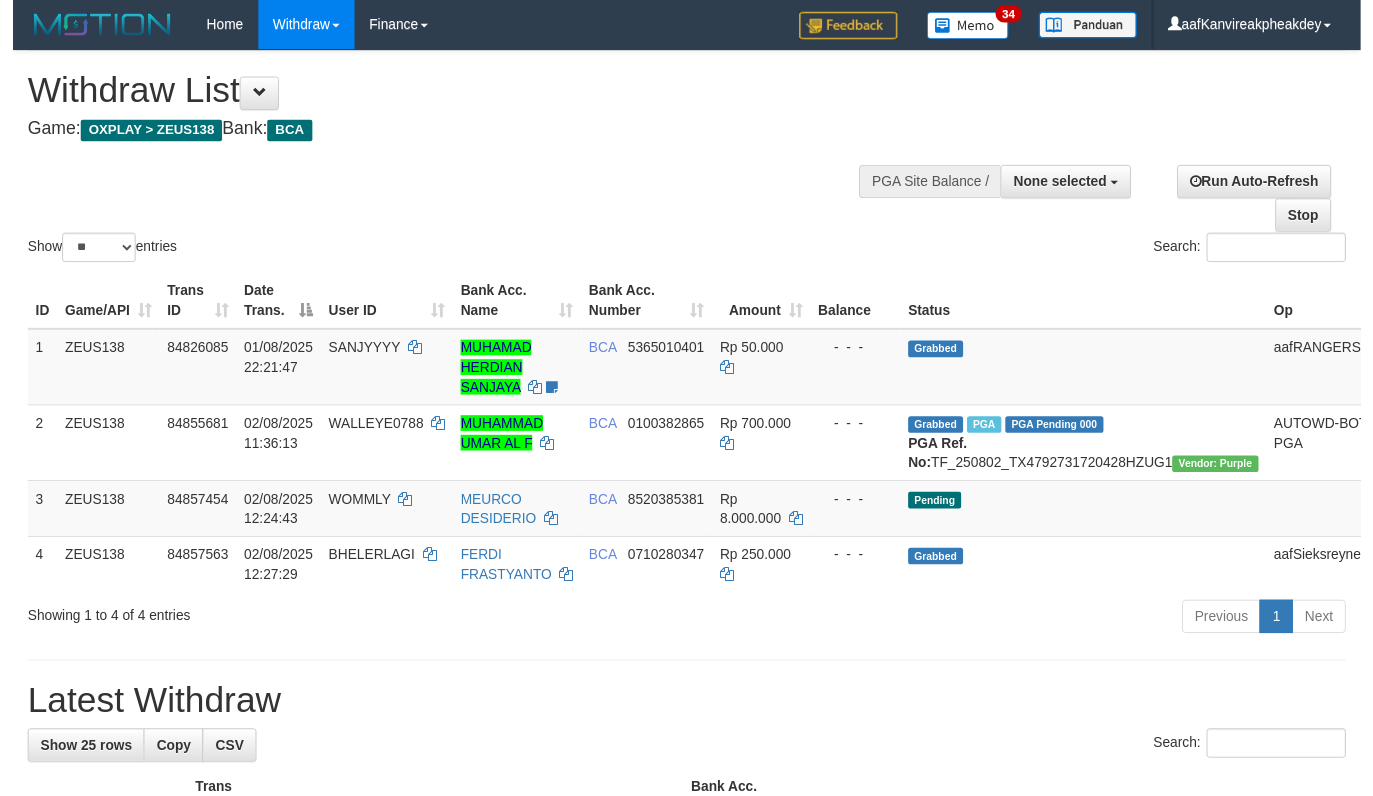 scroll, scrollTop: 0, scrollLeft: 0, axis: both 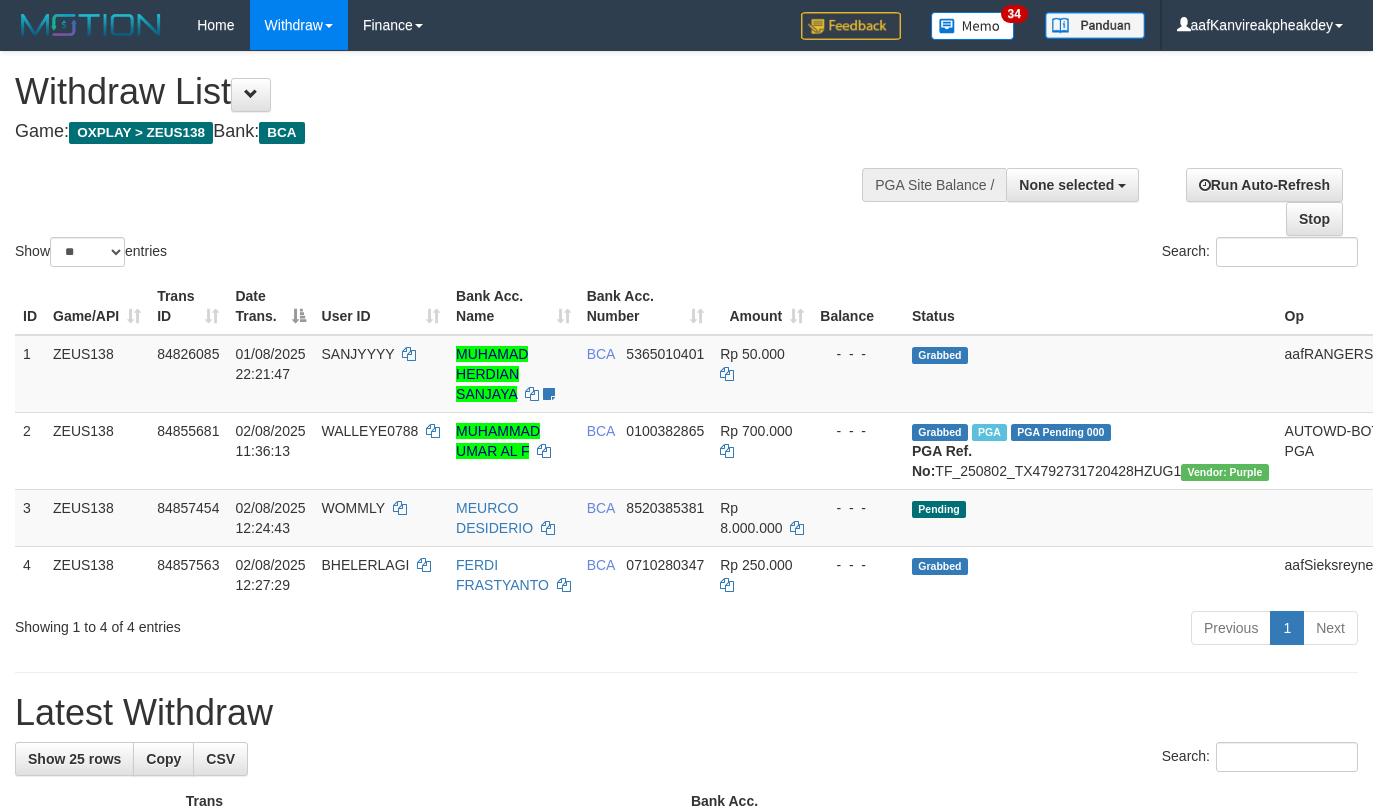 select 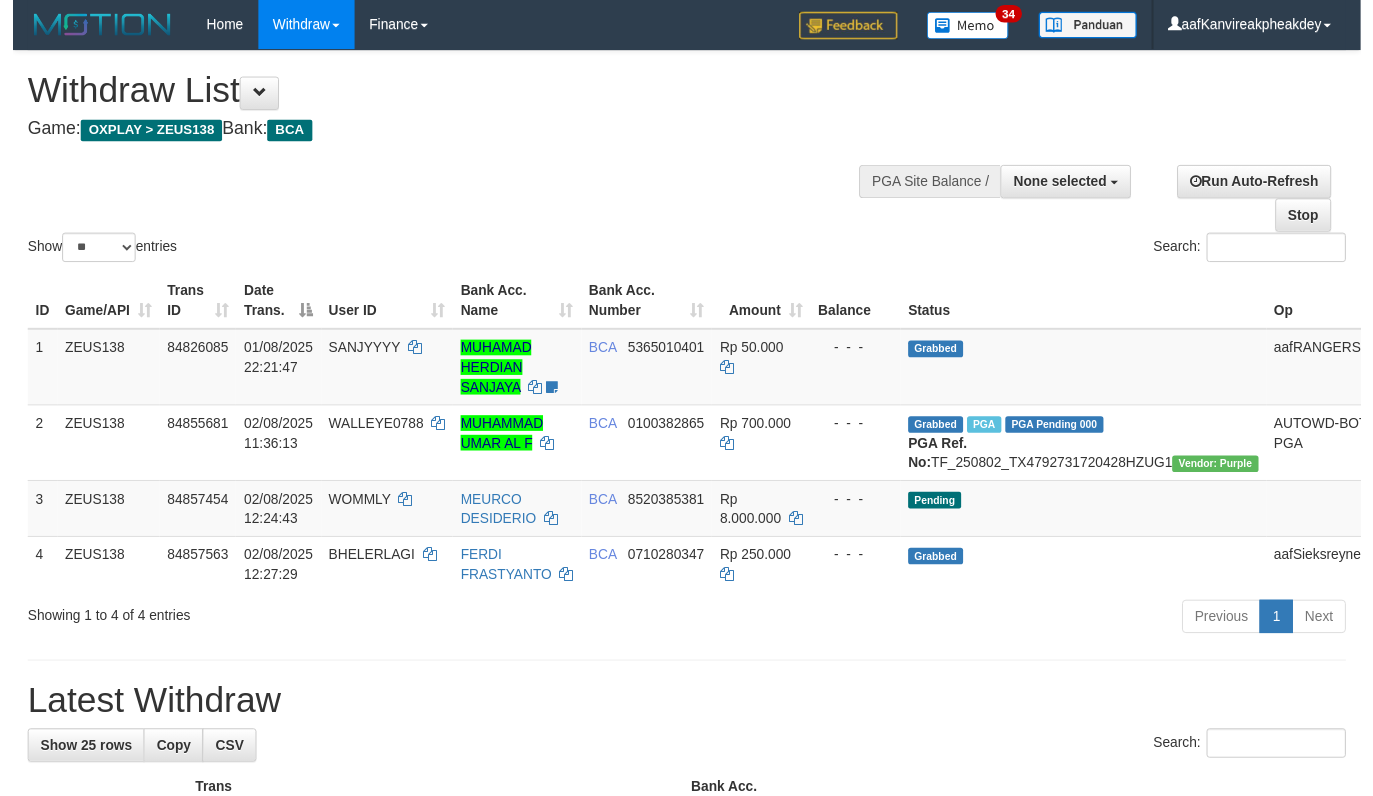 scroll, scrollTop: 0, scrollLeft: 0, axis: both 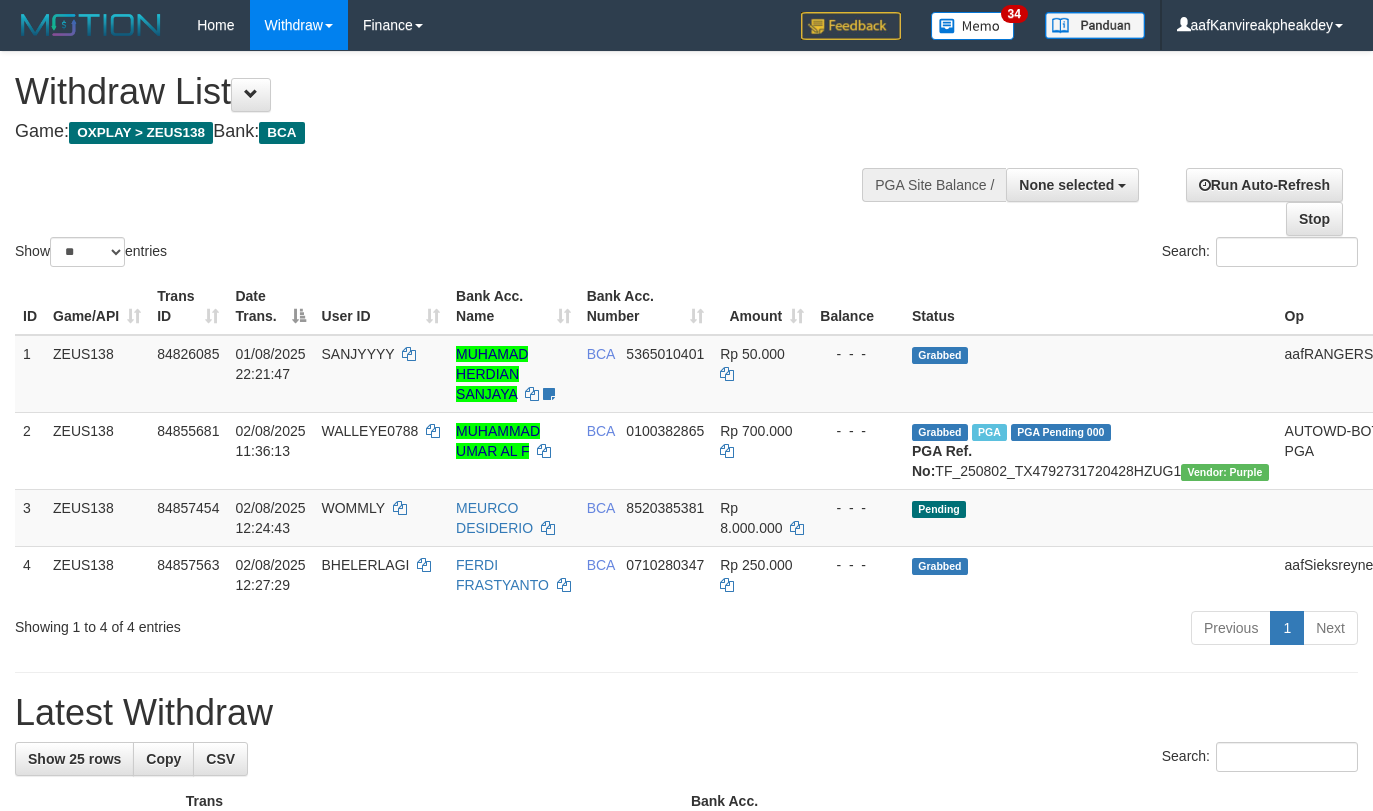 select 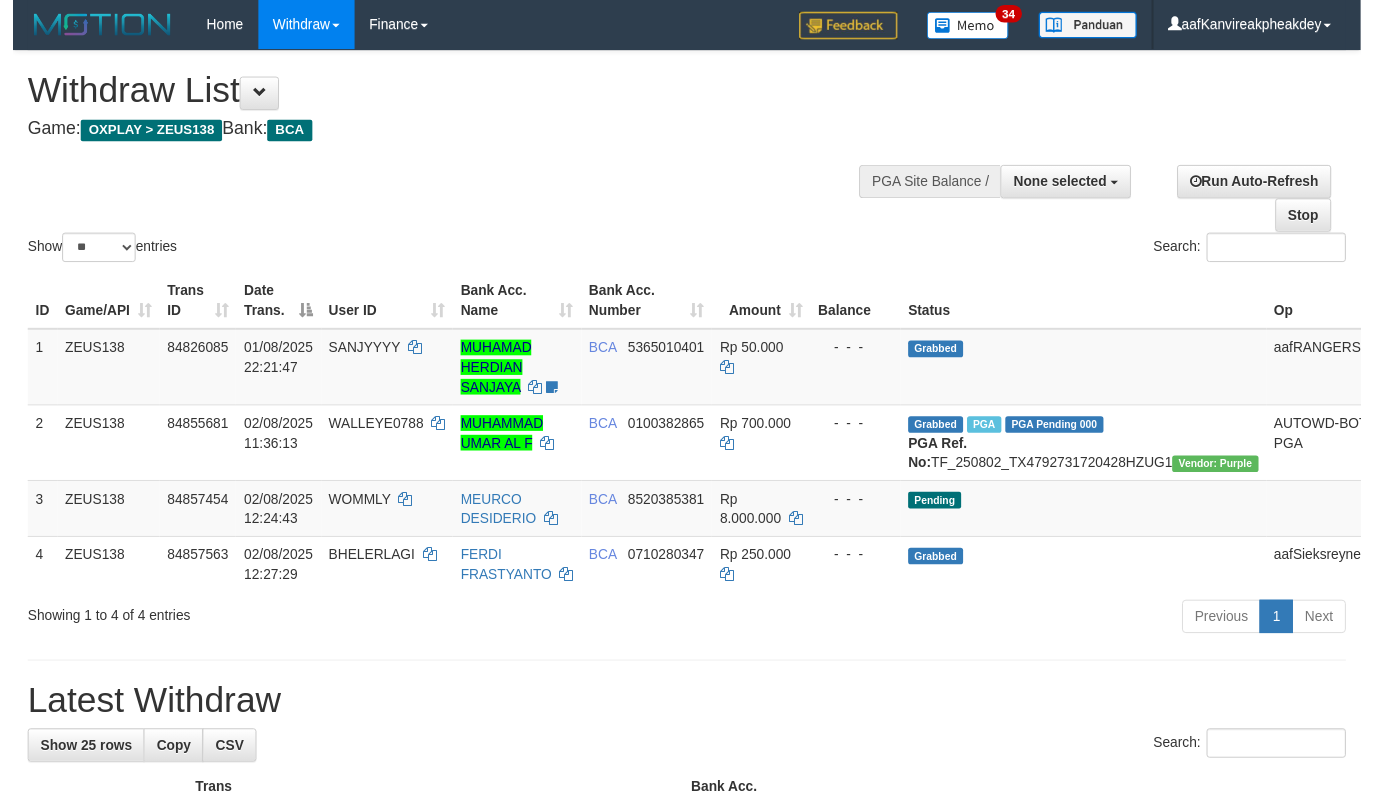 scroll, scrollTop: 0, scrollLeft: 0, axis: both 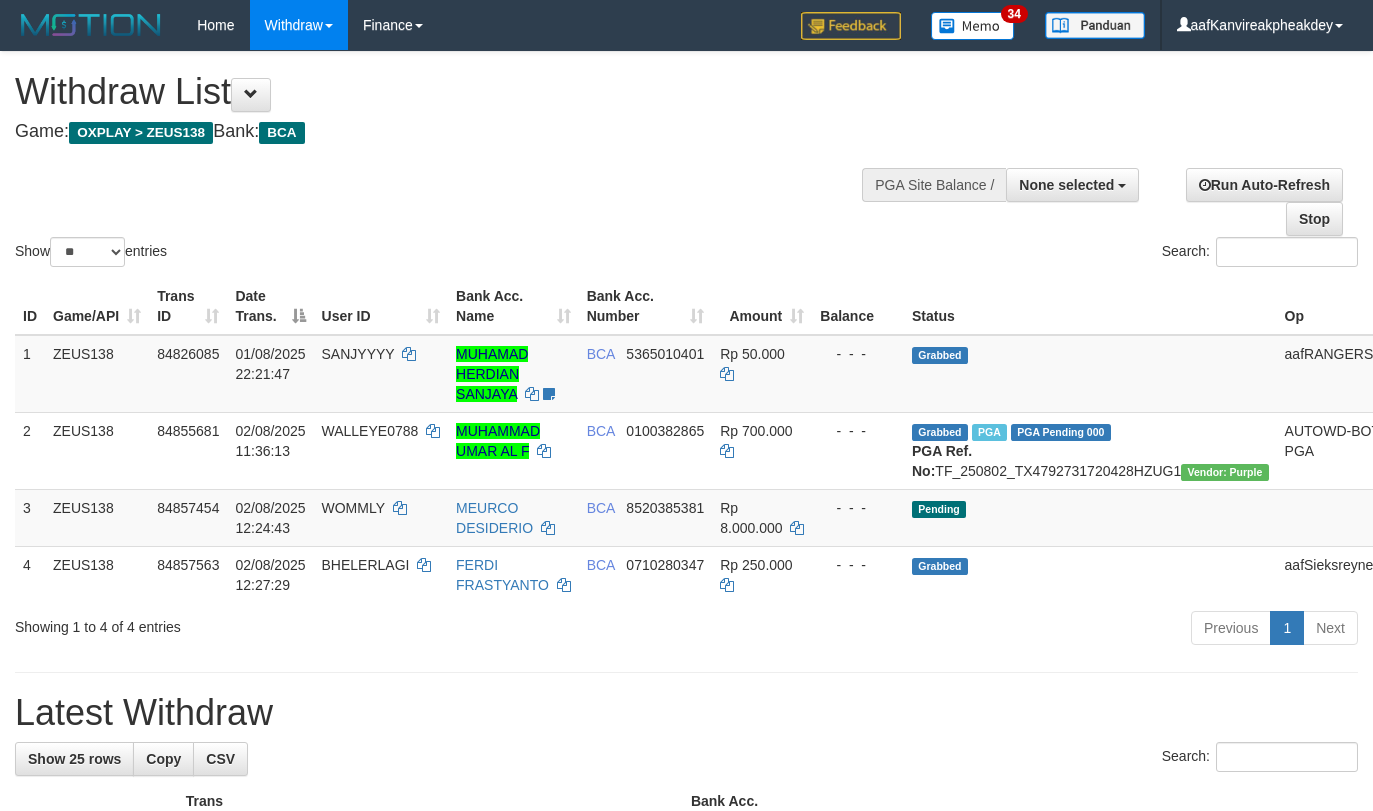 select 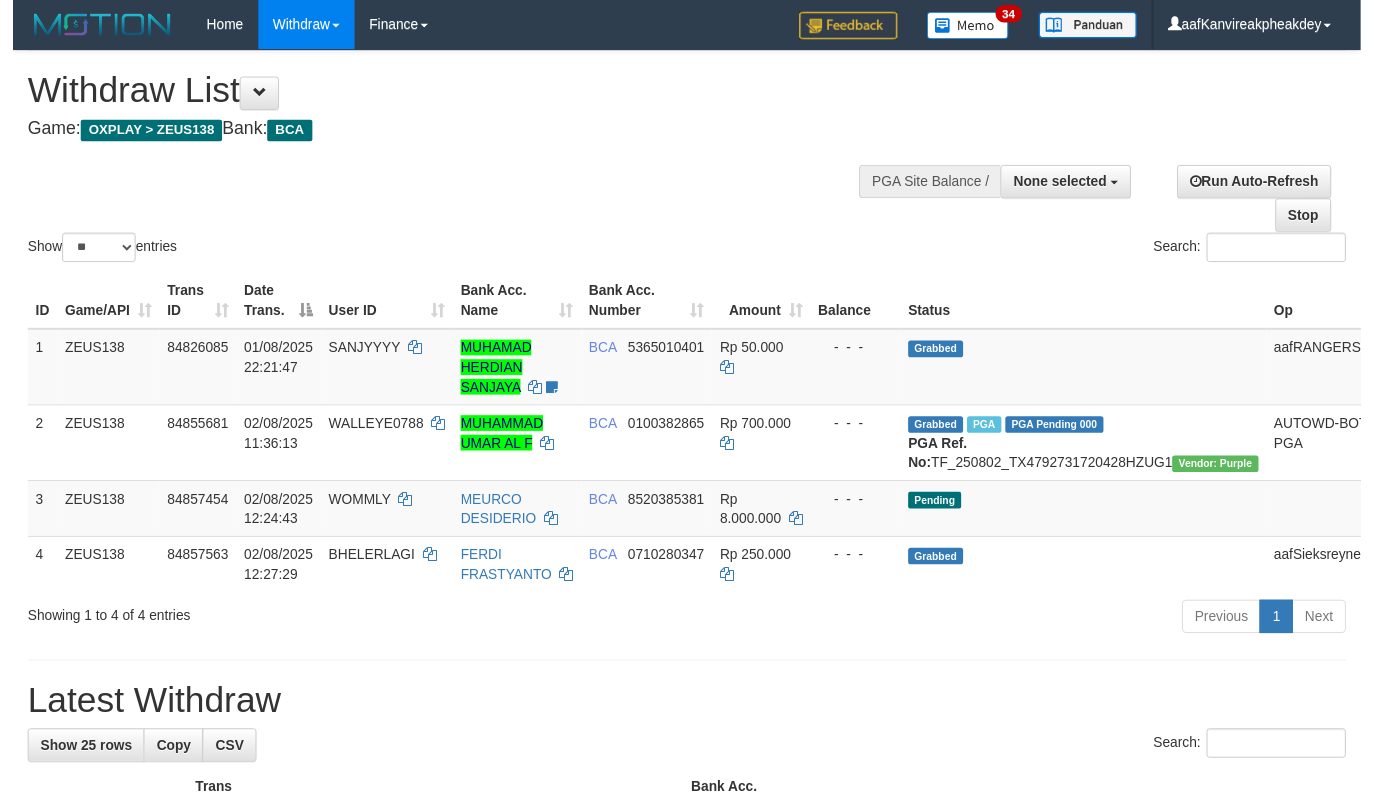 scroll, scrollTop: 0, scrollLeft: 0, axis: both 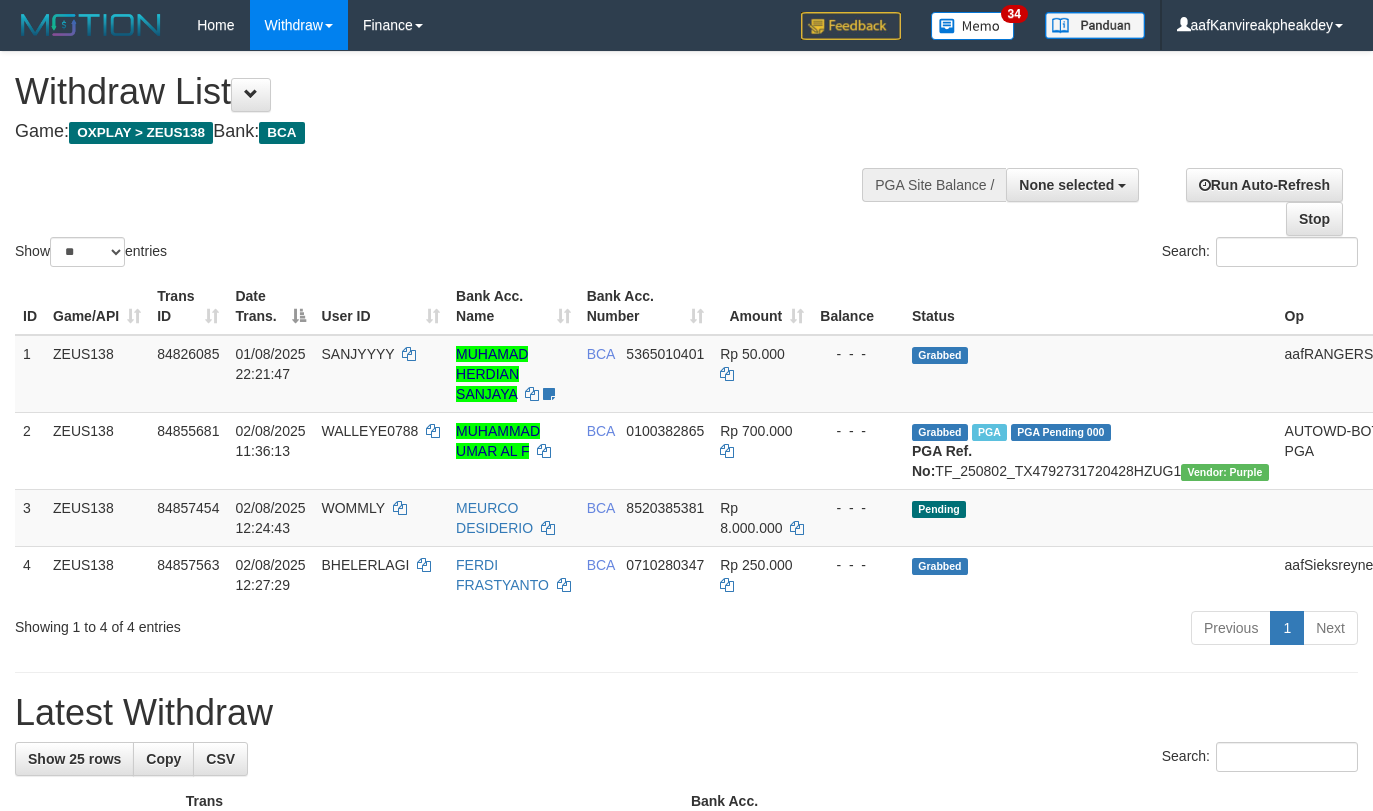 select 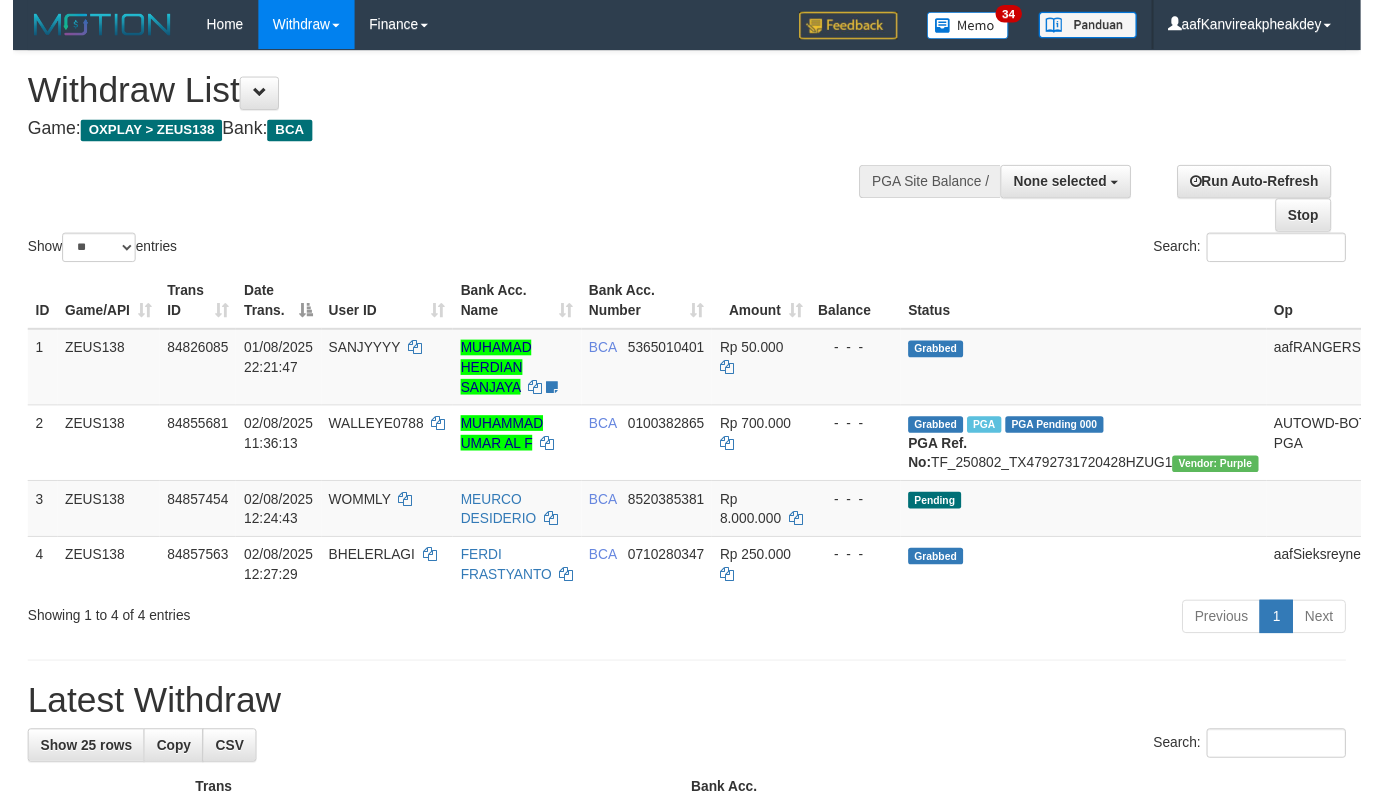 scroll, scrollTop: 0, scrollLeft: 0, axis: both 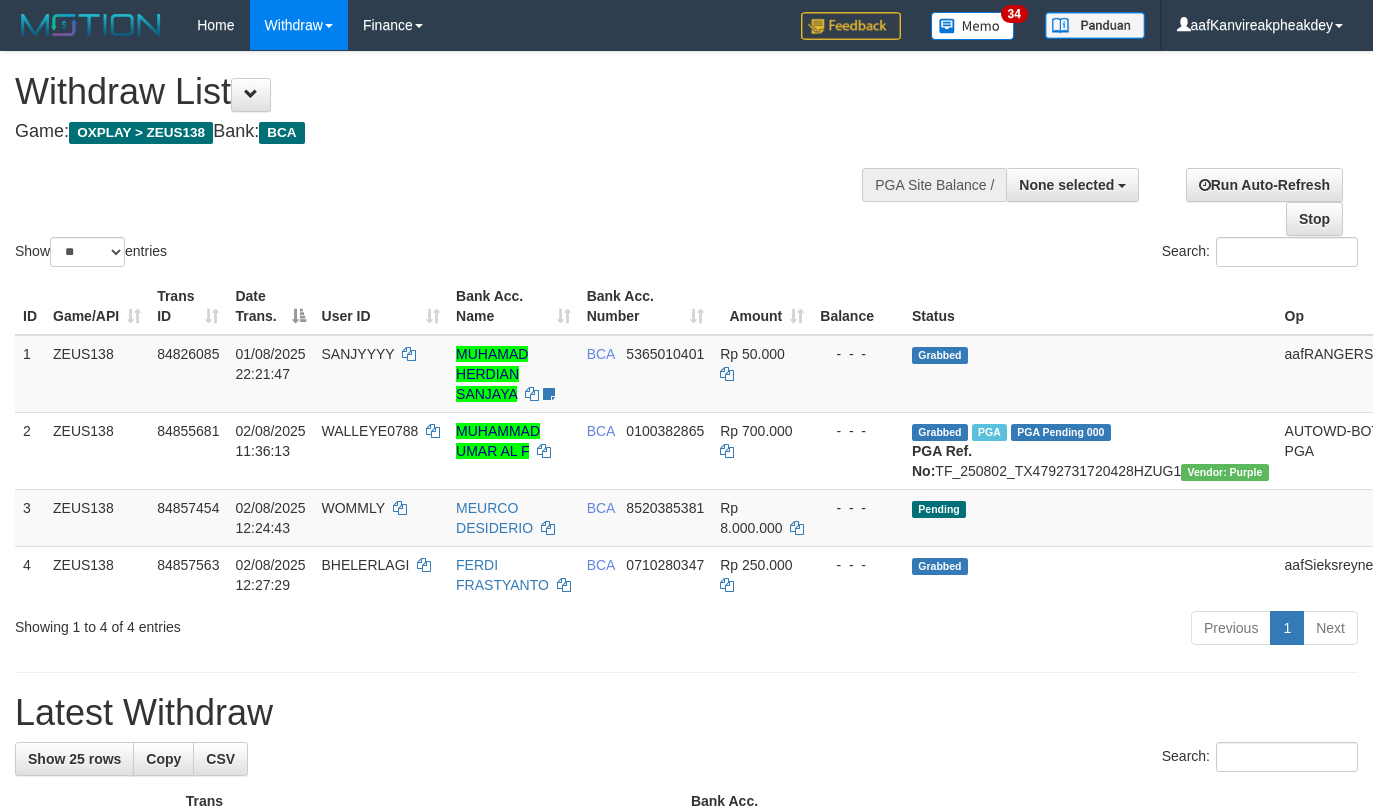 select 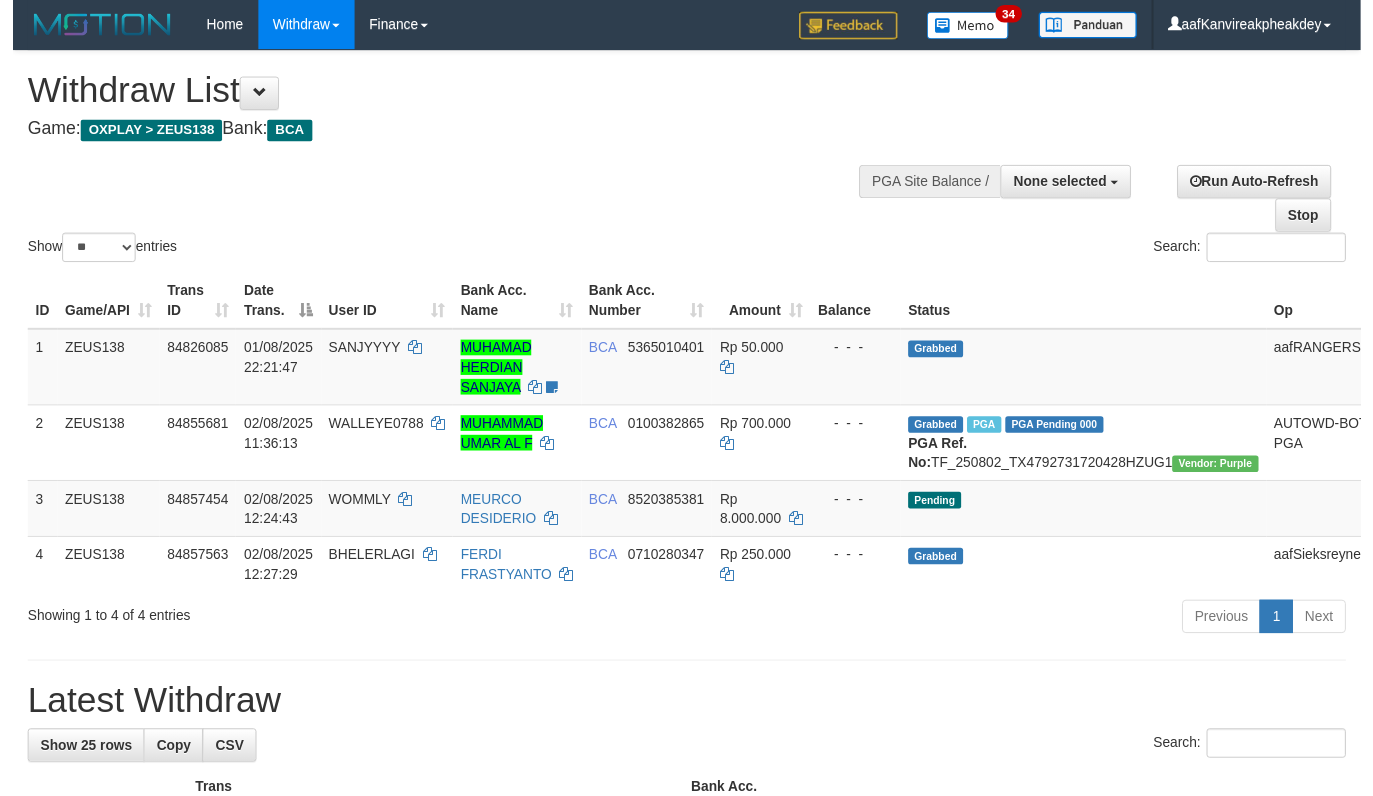 scroll, scrollTop: 0, scrollLeft: 0, axis: both 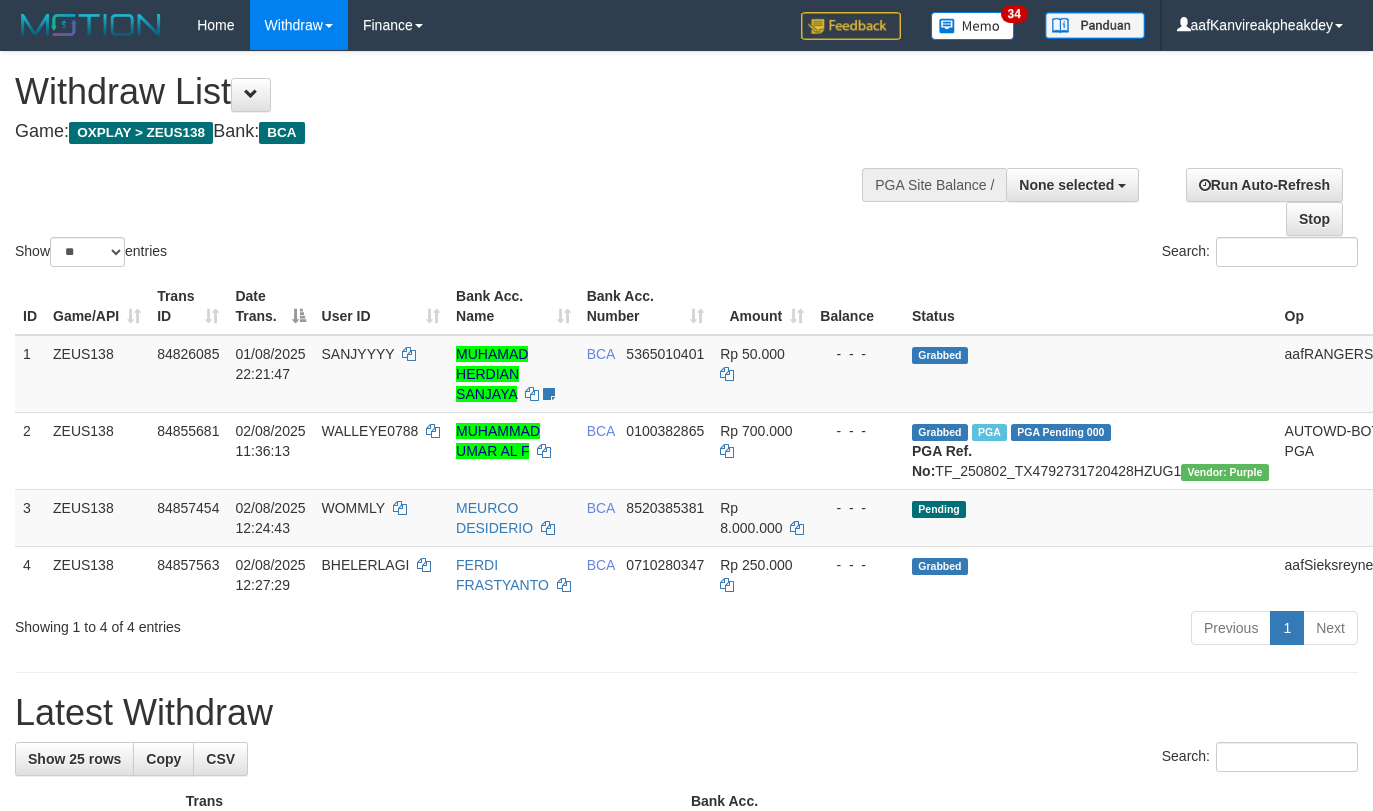 select 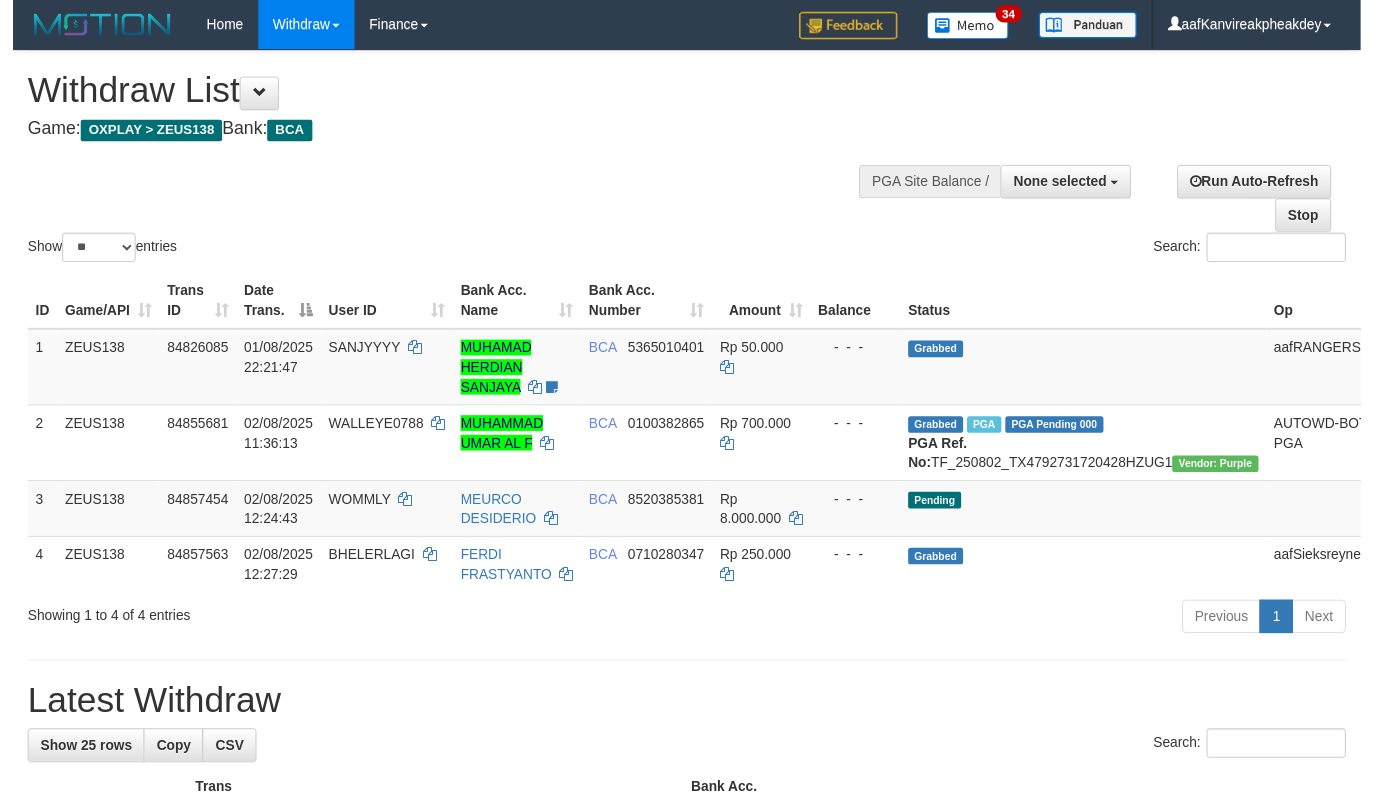scroll, scrollTop: 0, scrollLeft: 0, axis: both 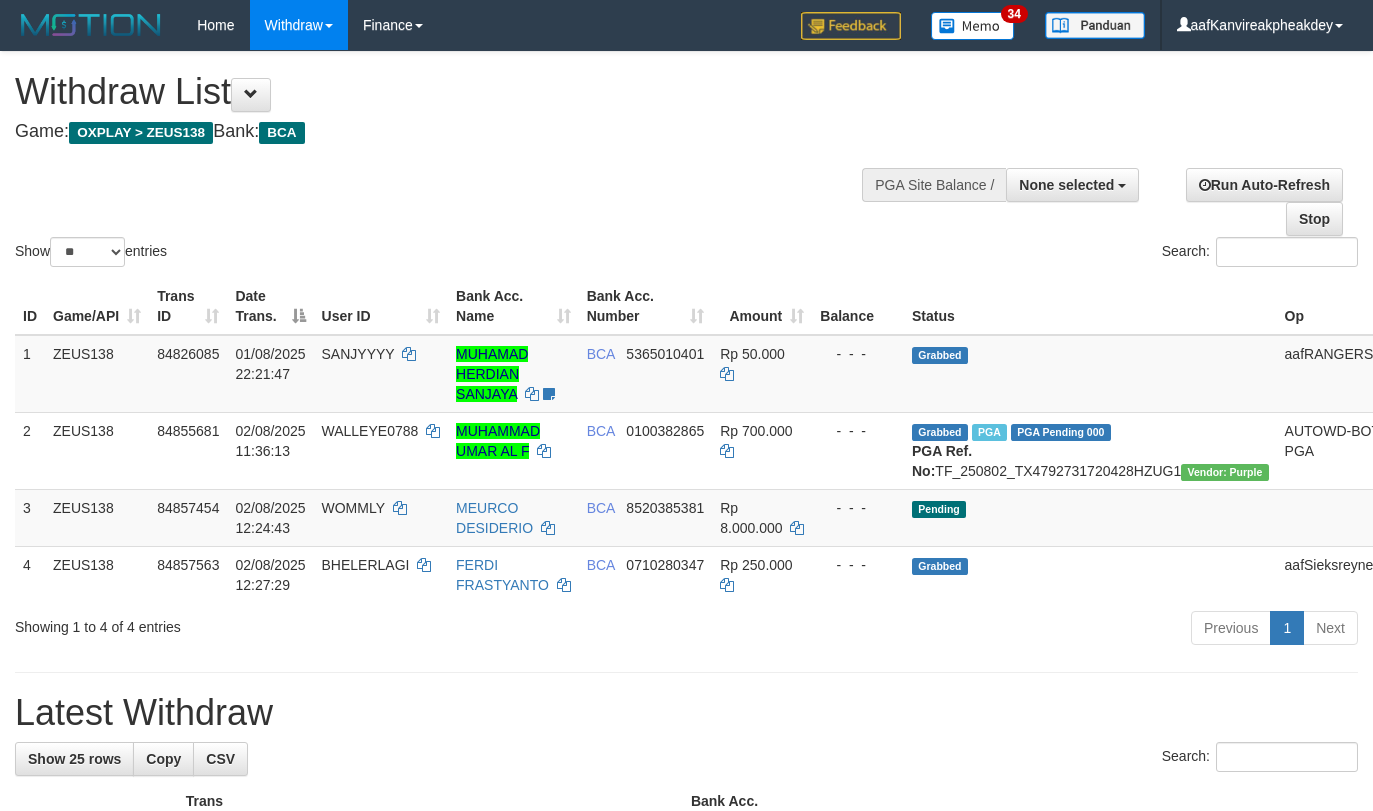 select 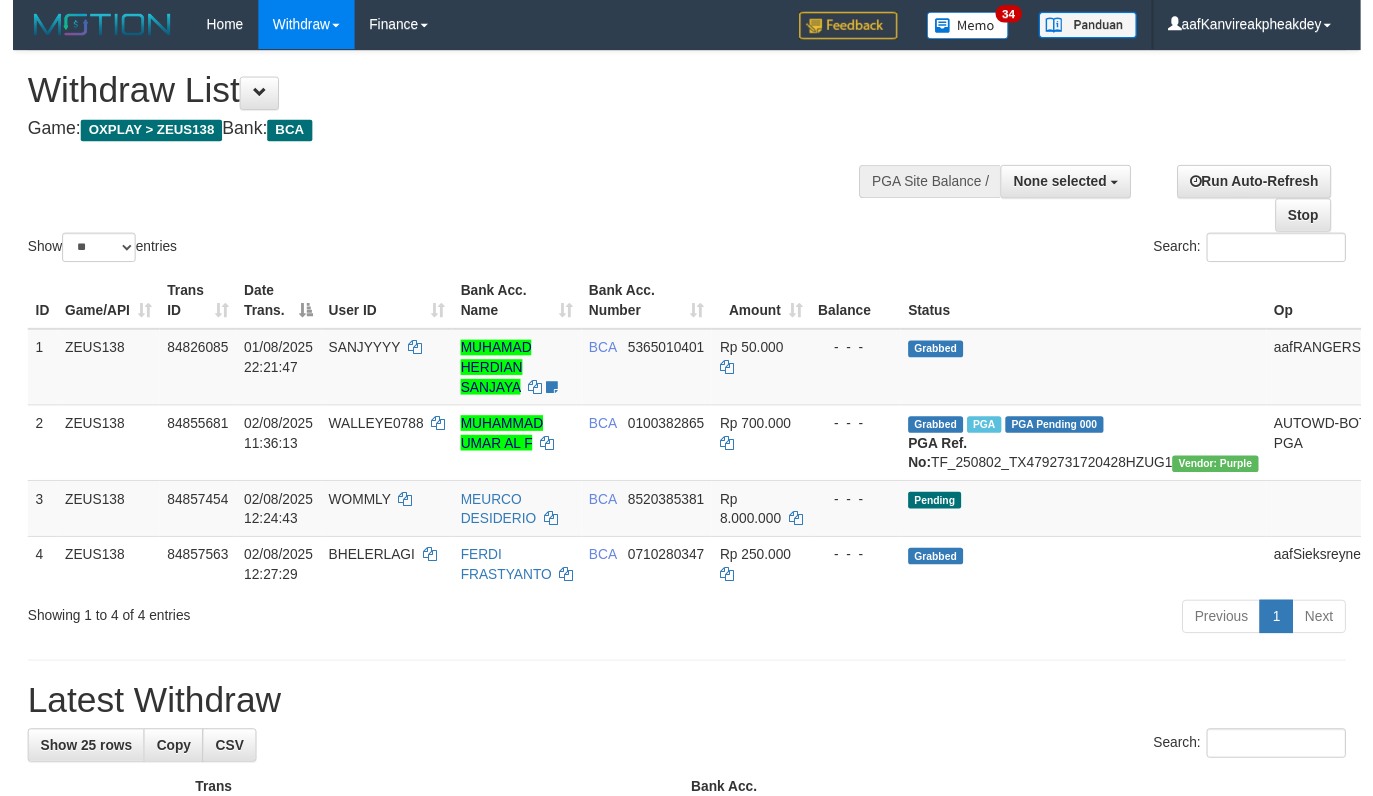 scroll, scrollTop: 0, scrollLeft: 0, axis: both 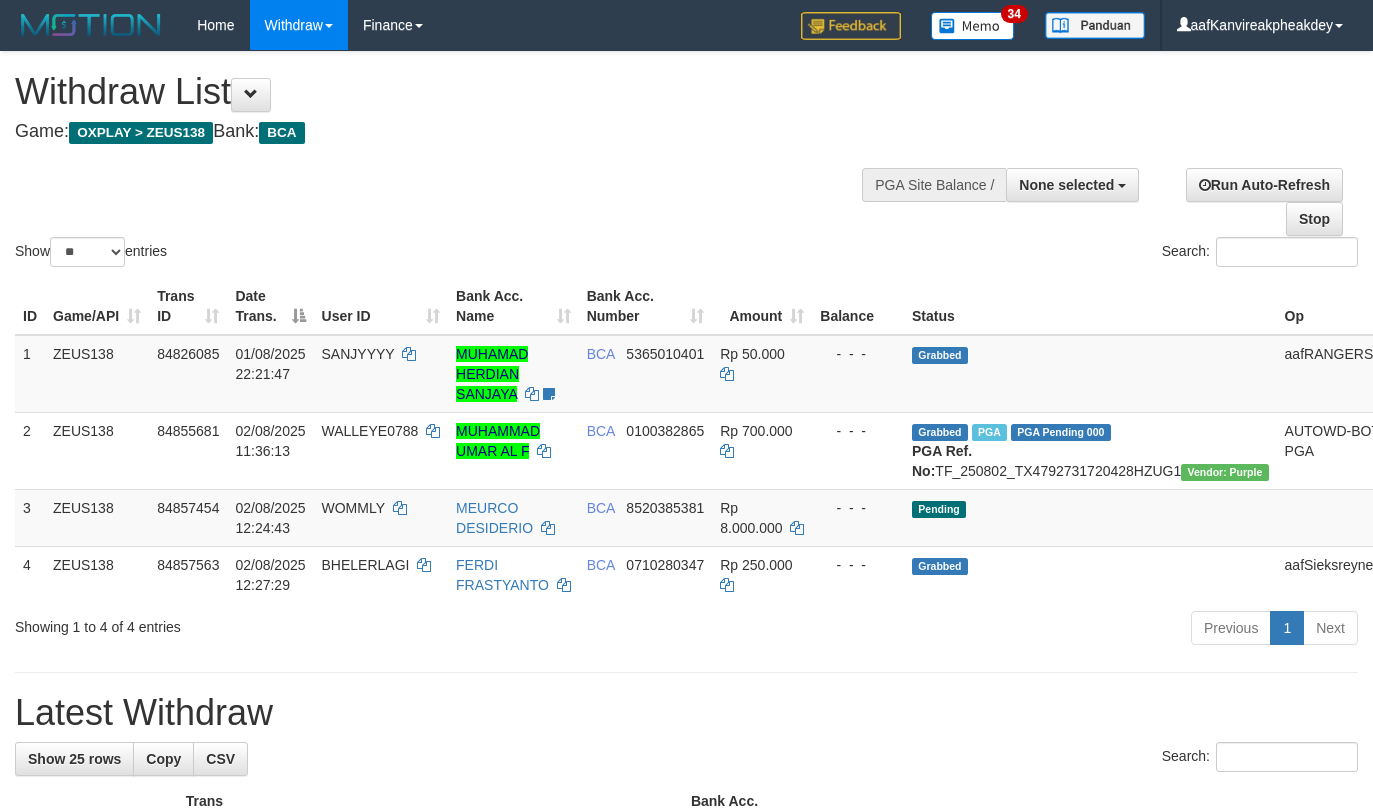 select 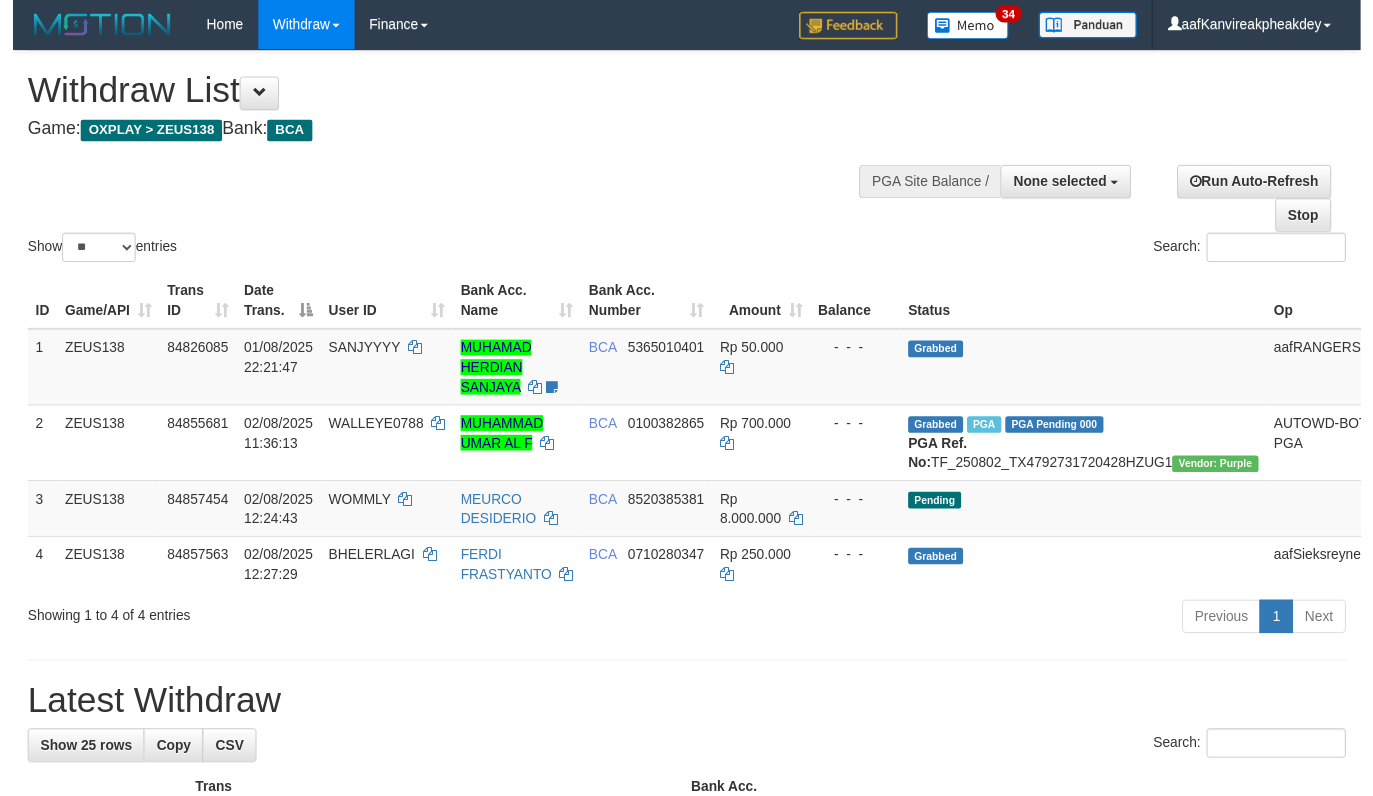 scroll, scrollTop: 0, scrollLeft: 0, axis: both 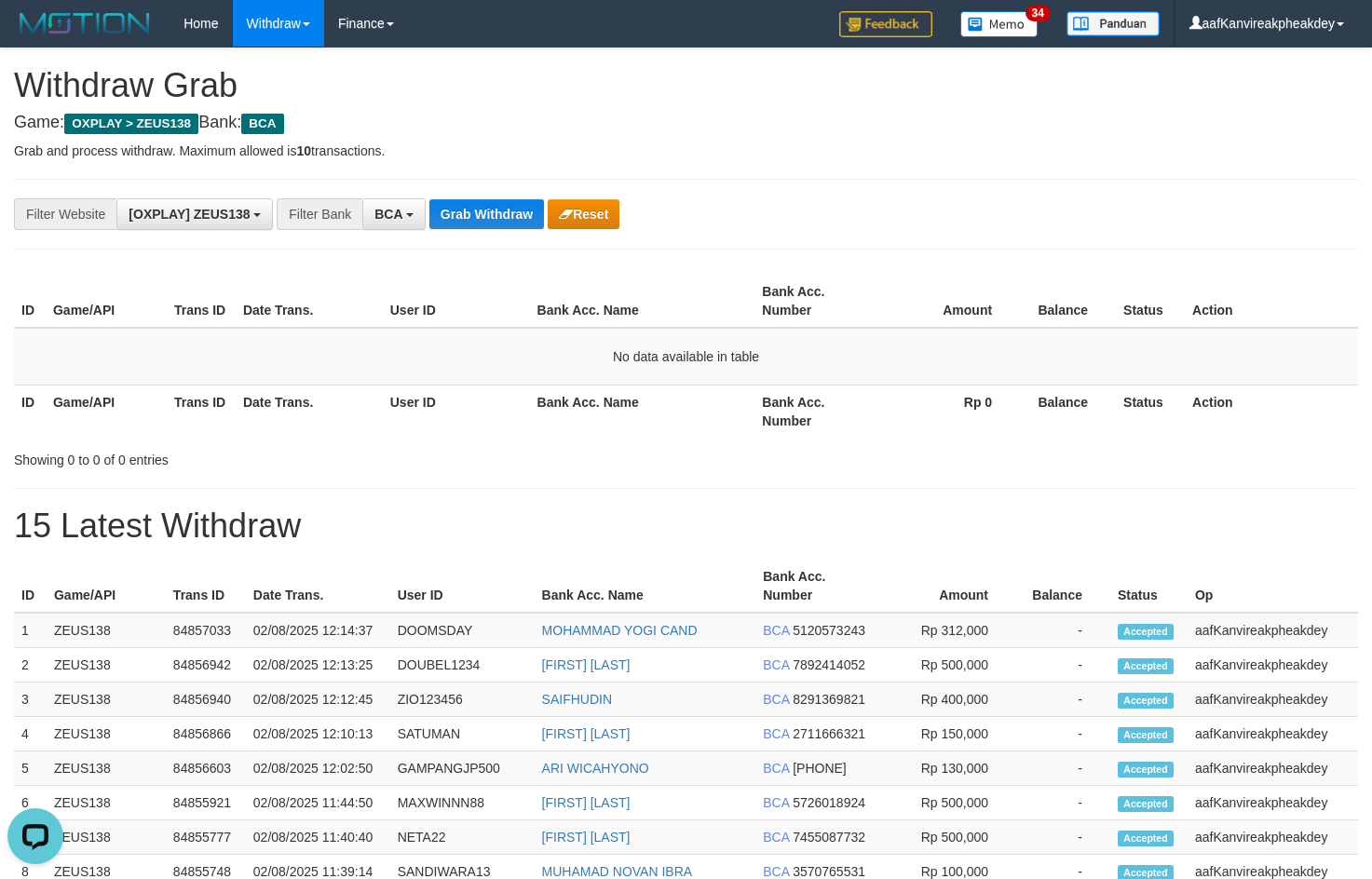 click on "**********" at bounding box center [686, 804] 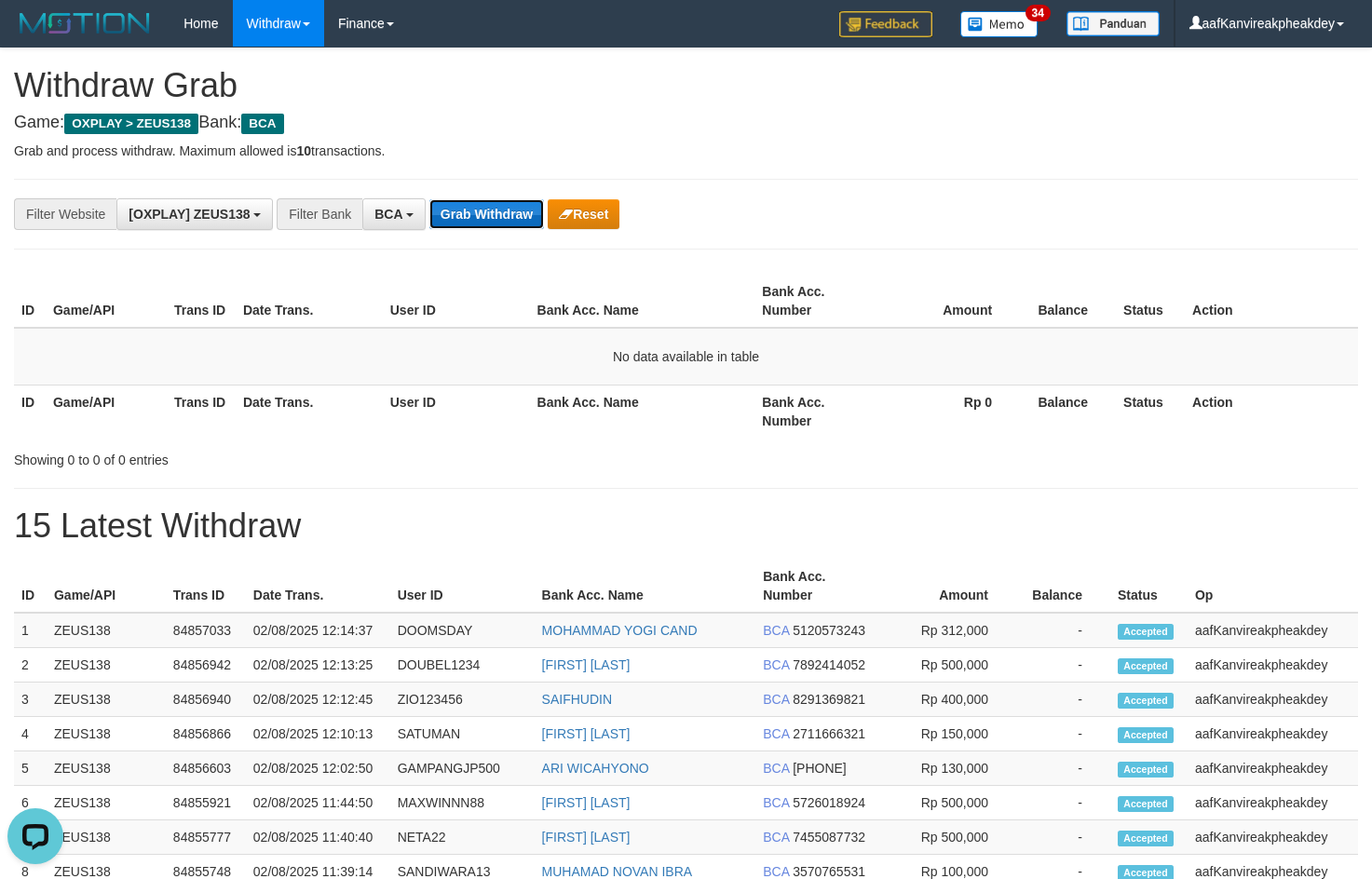 click on "Grab Withdraw" at bounding box center [486, 214] 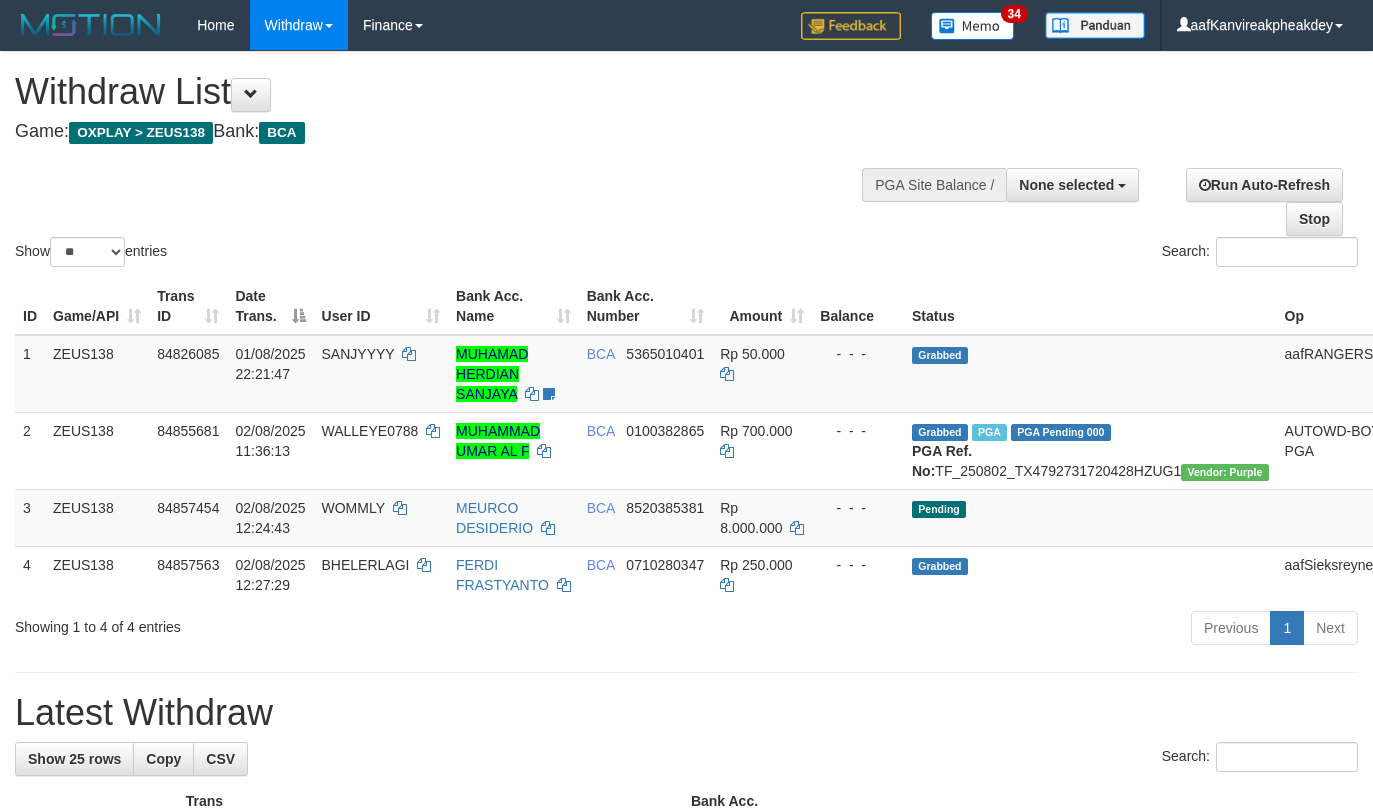 select 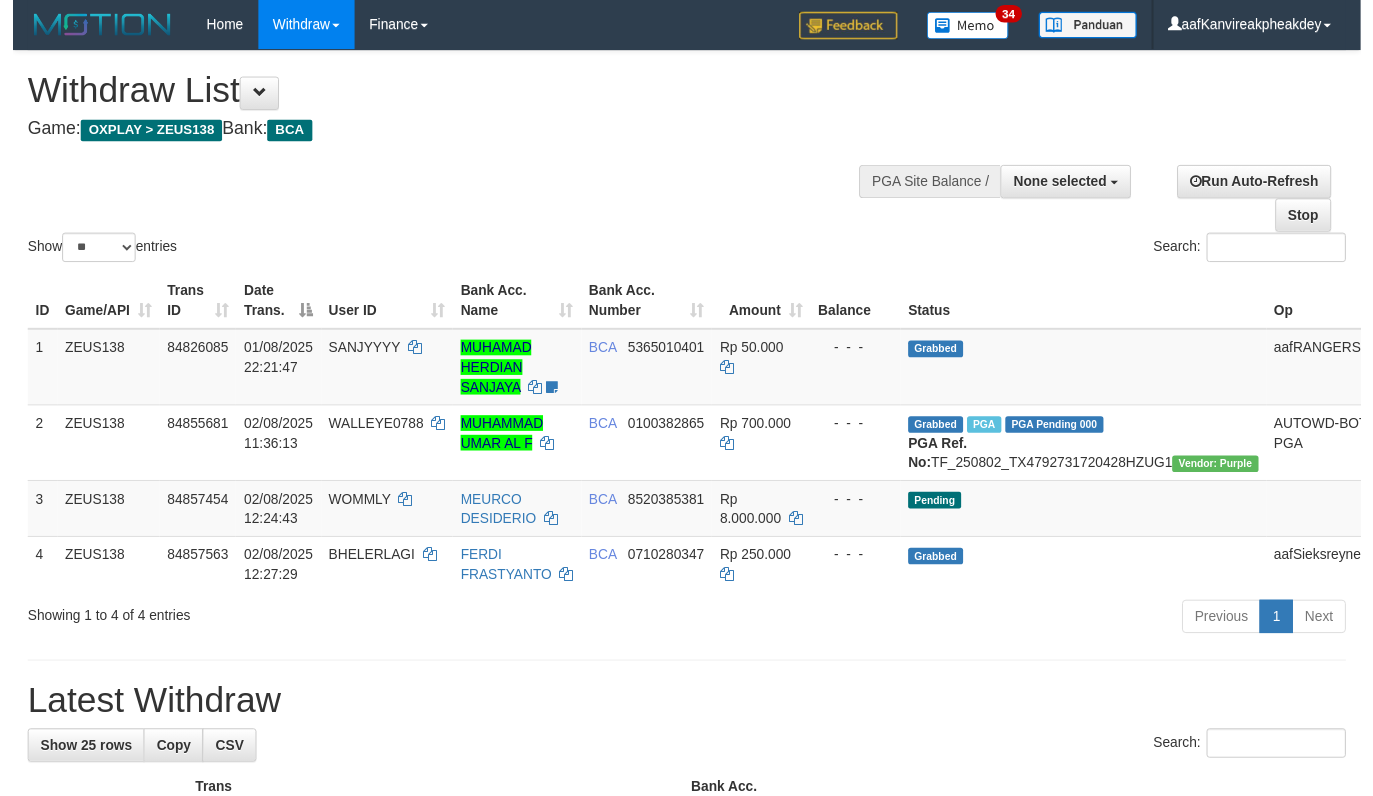 scroll, scrollTop: 0, scrollLeft: 0, axis: both 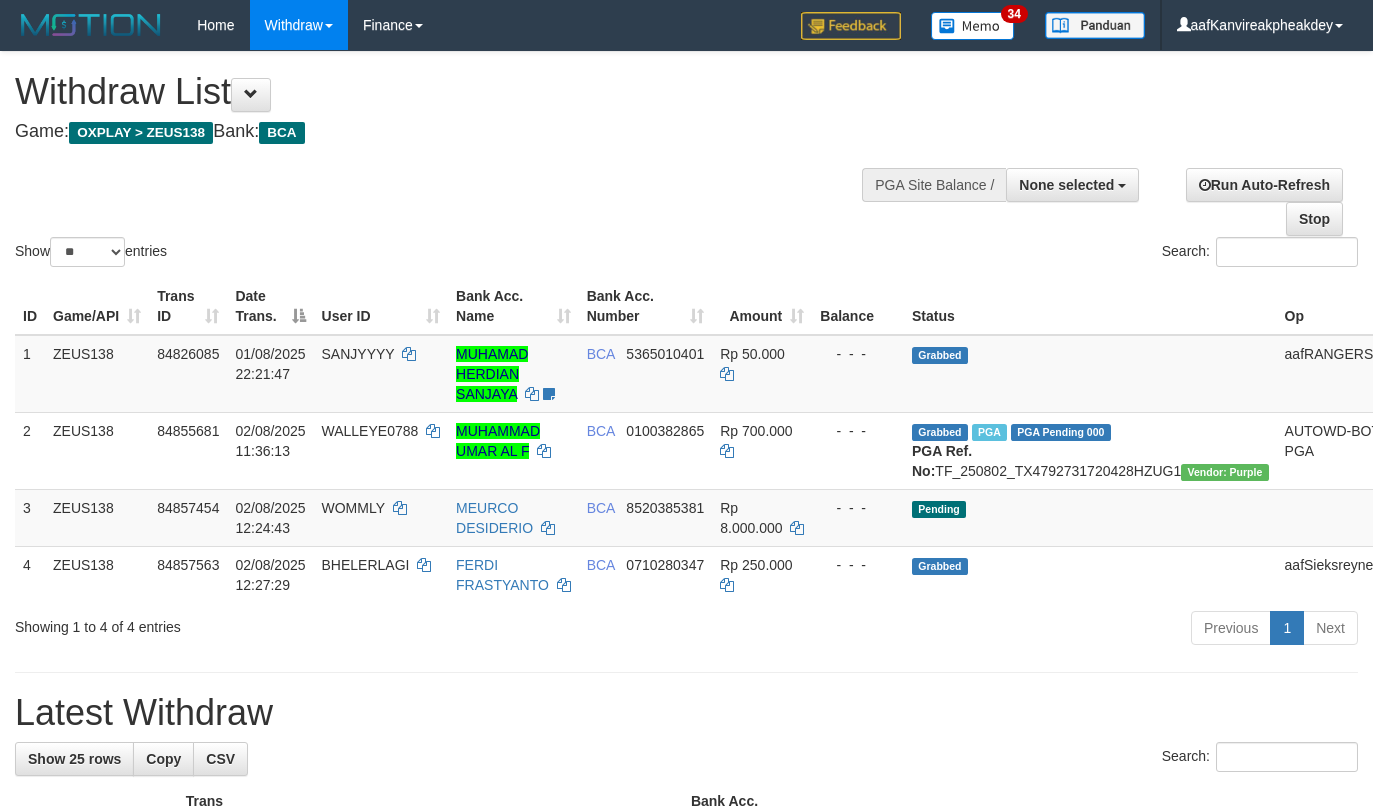select 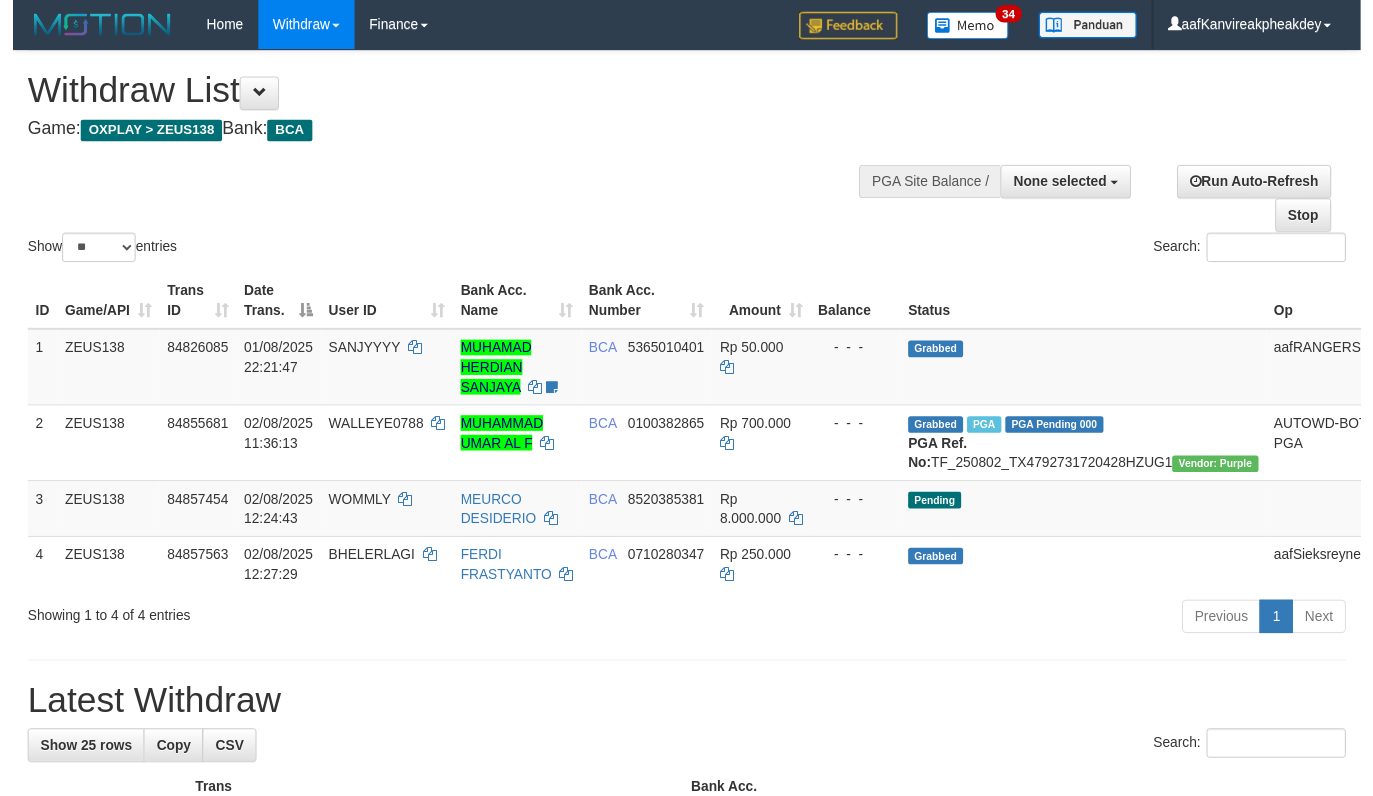 scroll, scrollTop: 0, scrollLeft: 0, axis: both 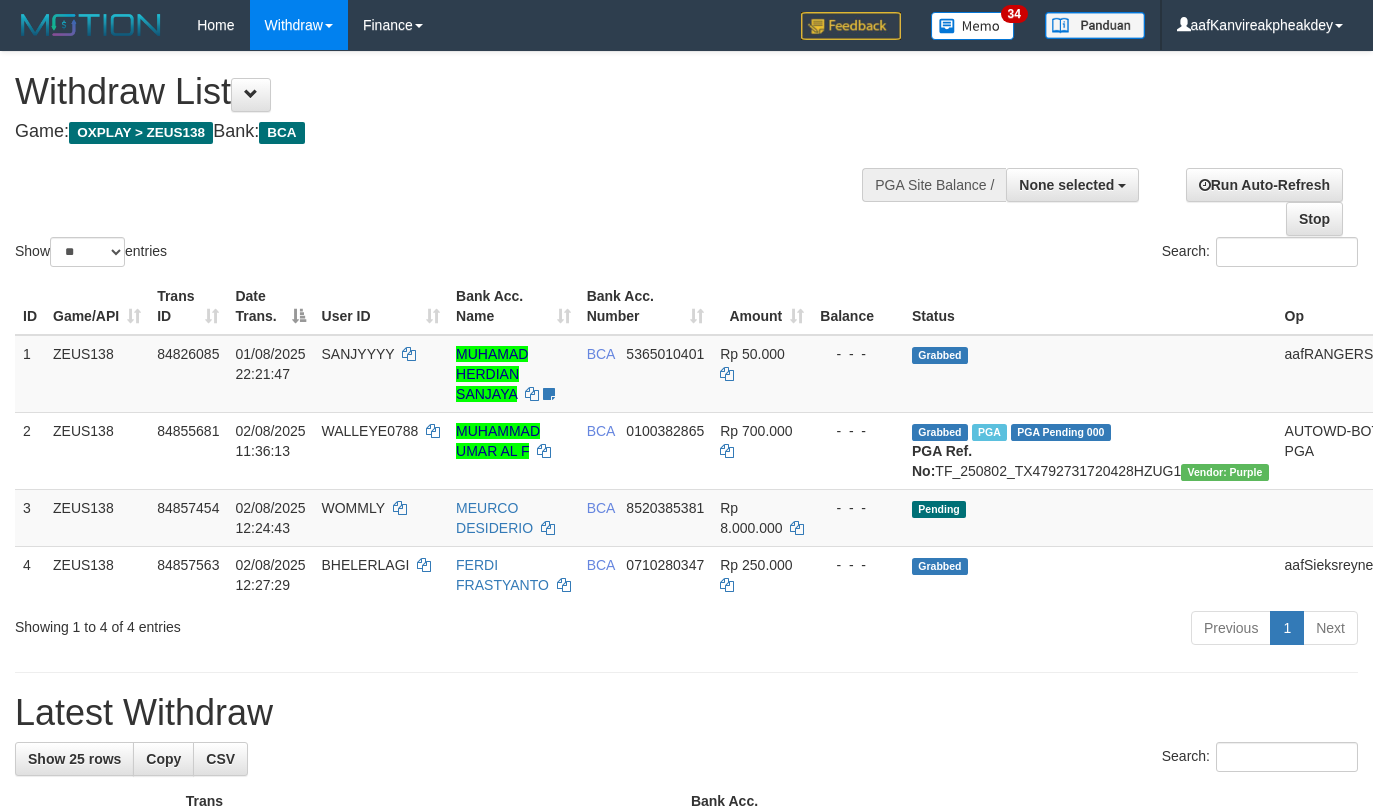 select 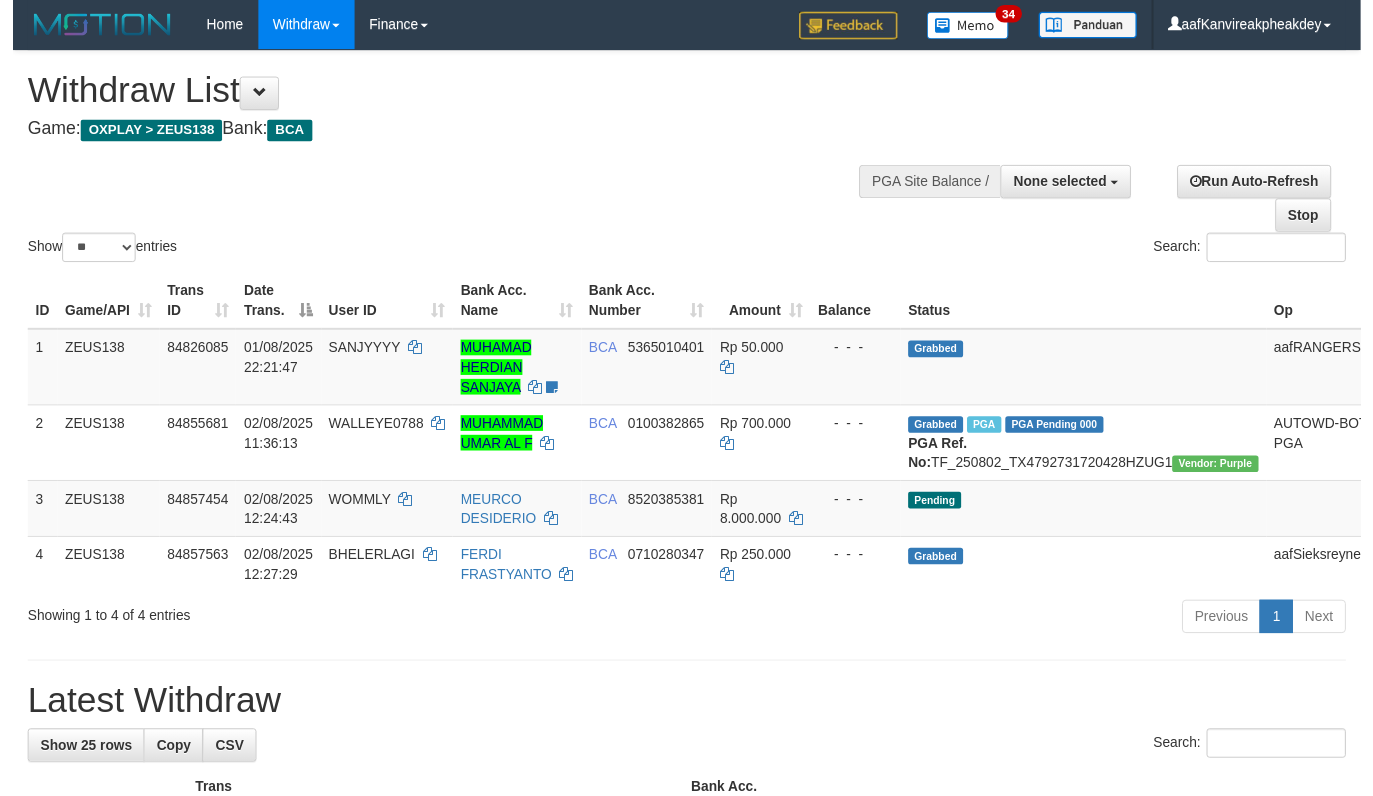 scroll, scrollTop: 0, scrollLeft: 0, axis: both 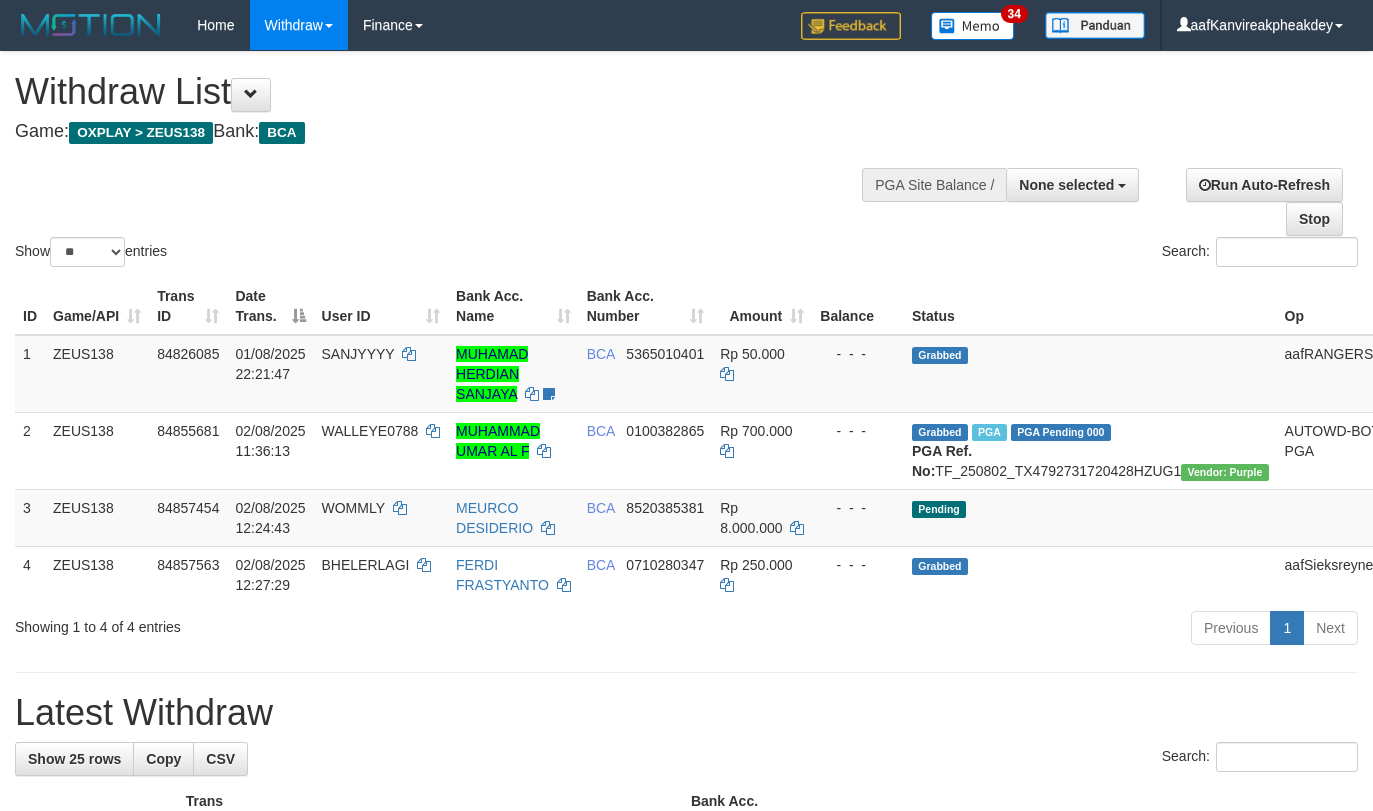 select 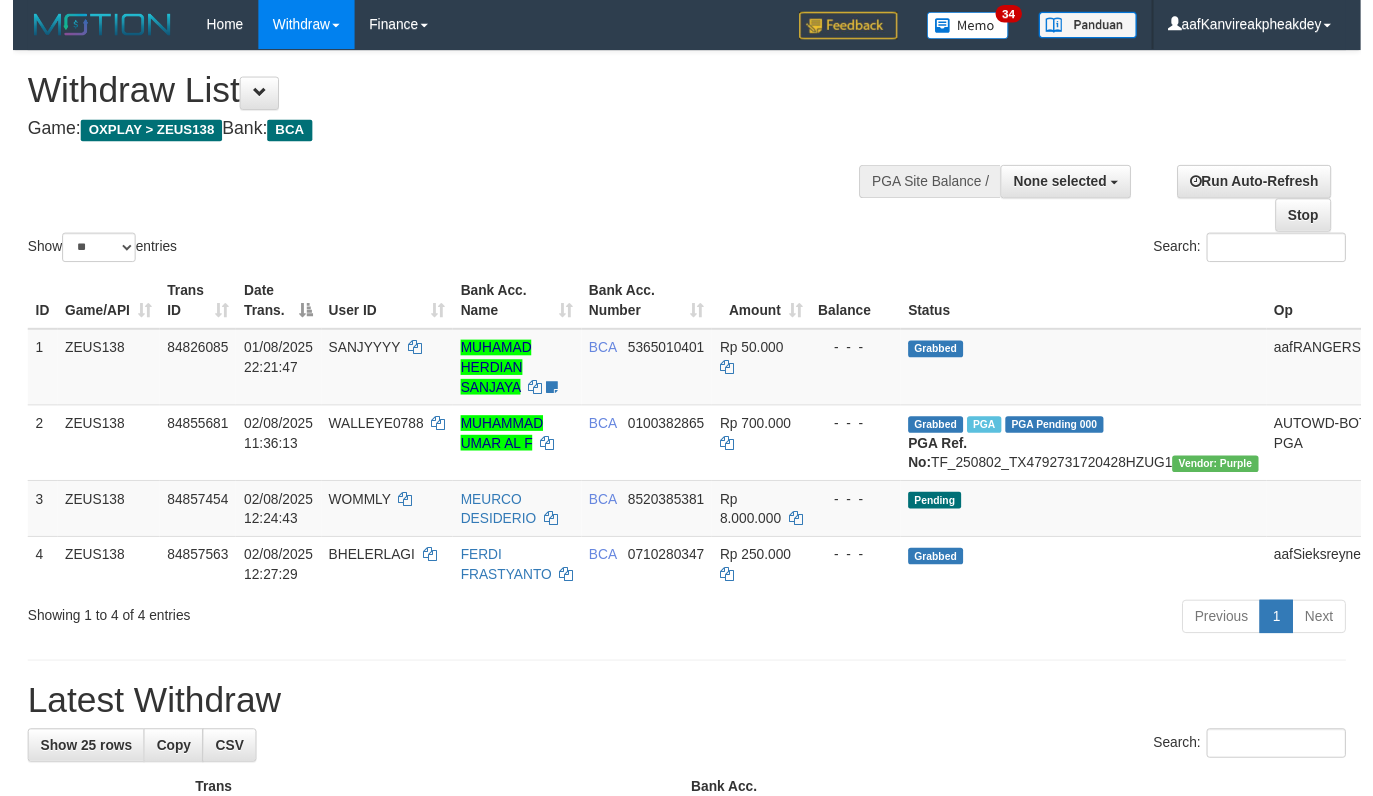scroll, scrollTop: 0, scrollLeft: 0, axis: both 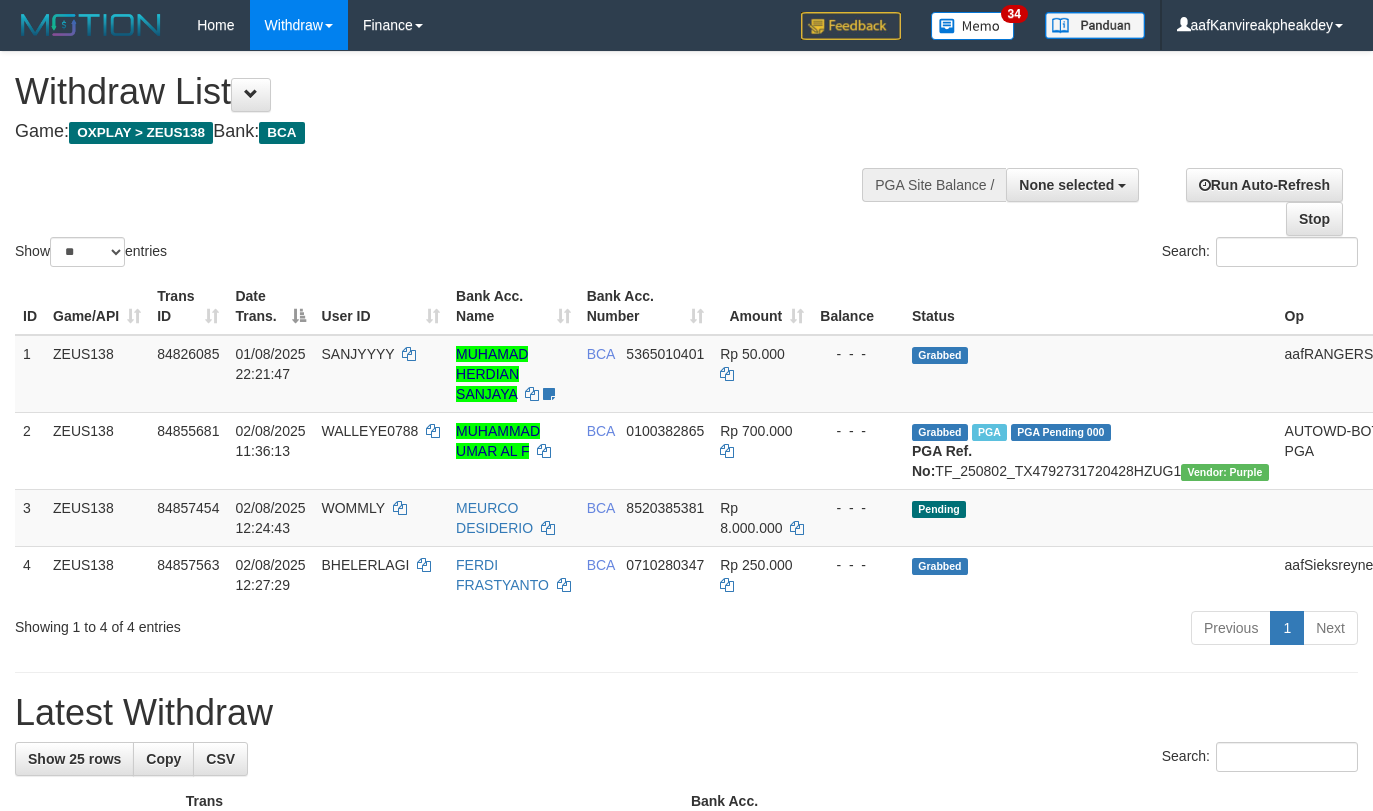 select 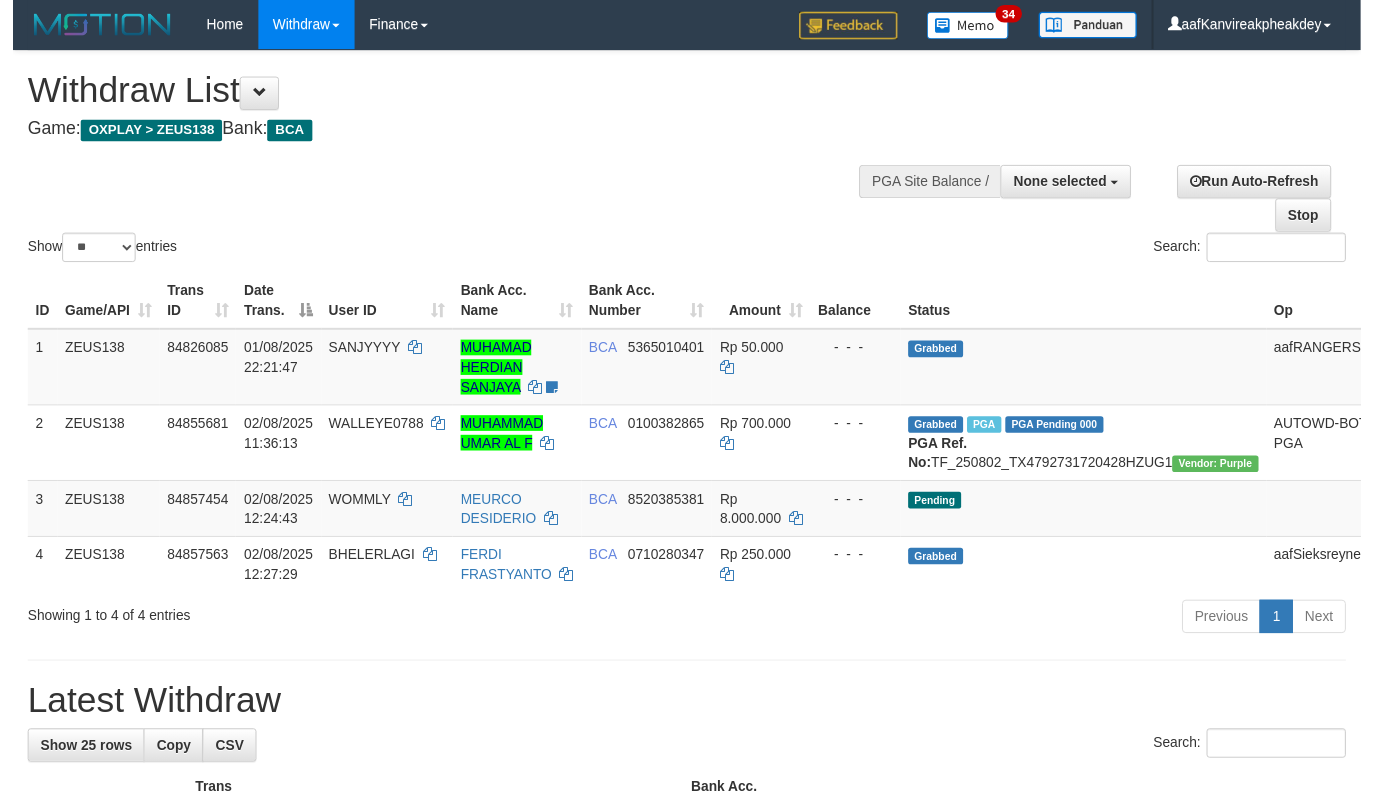 scroll, scrollTop: 0, scrollLeft: 0, axis: both 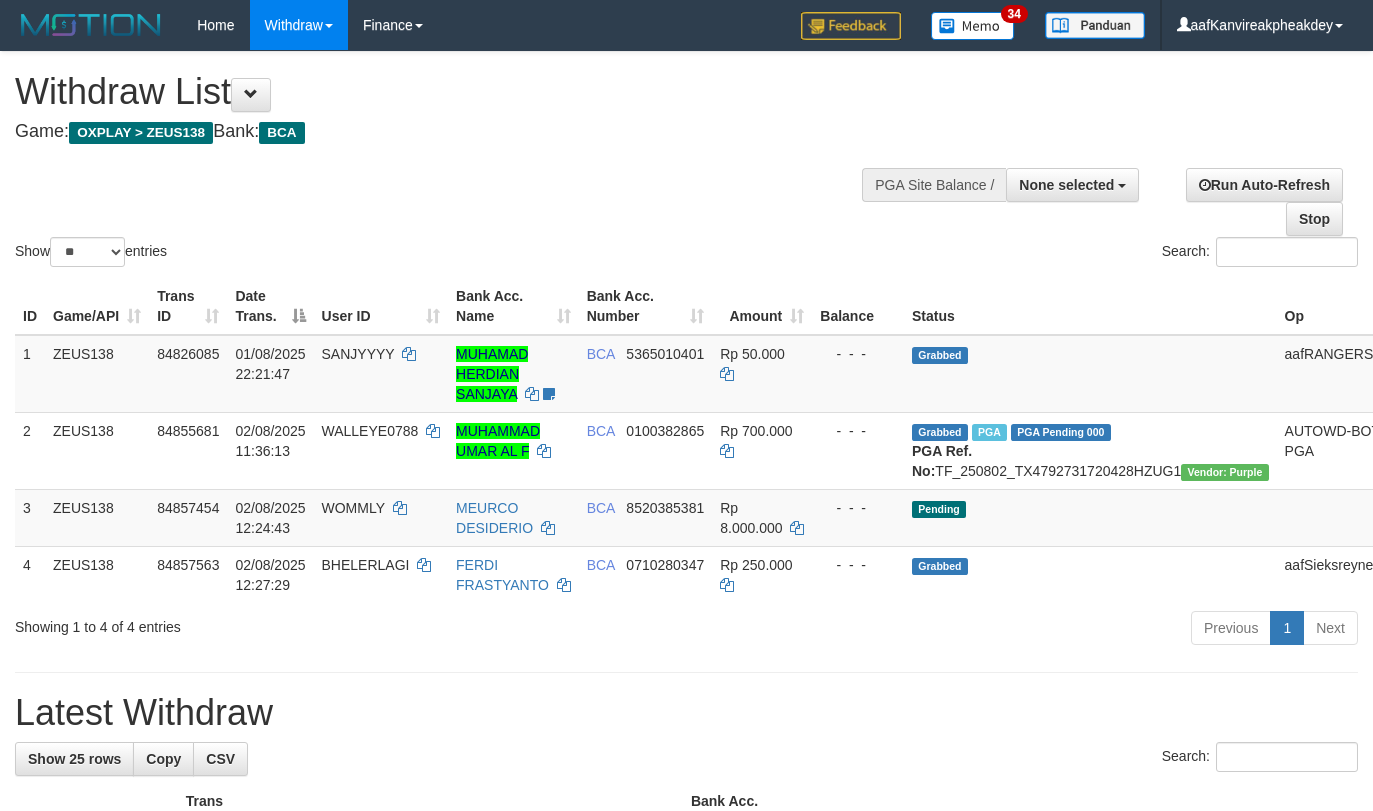 select 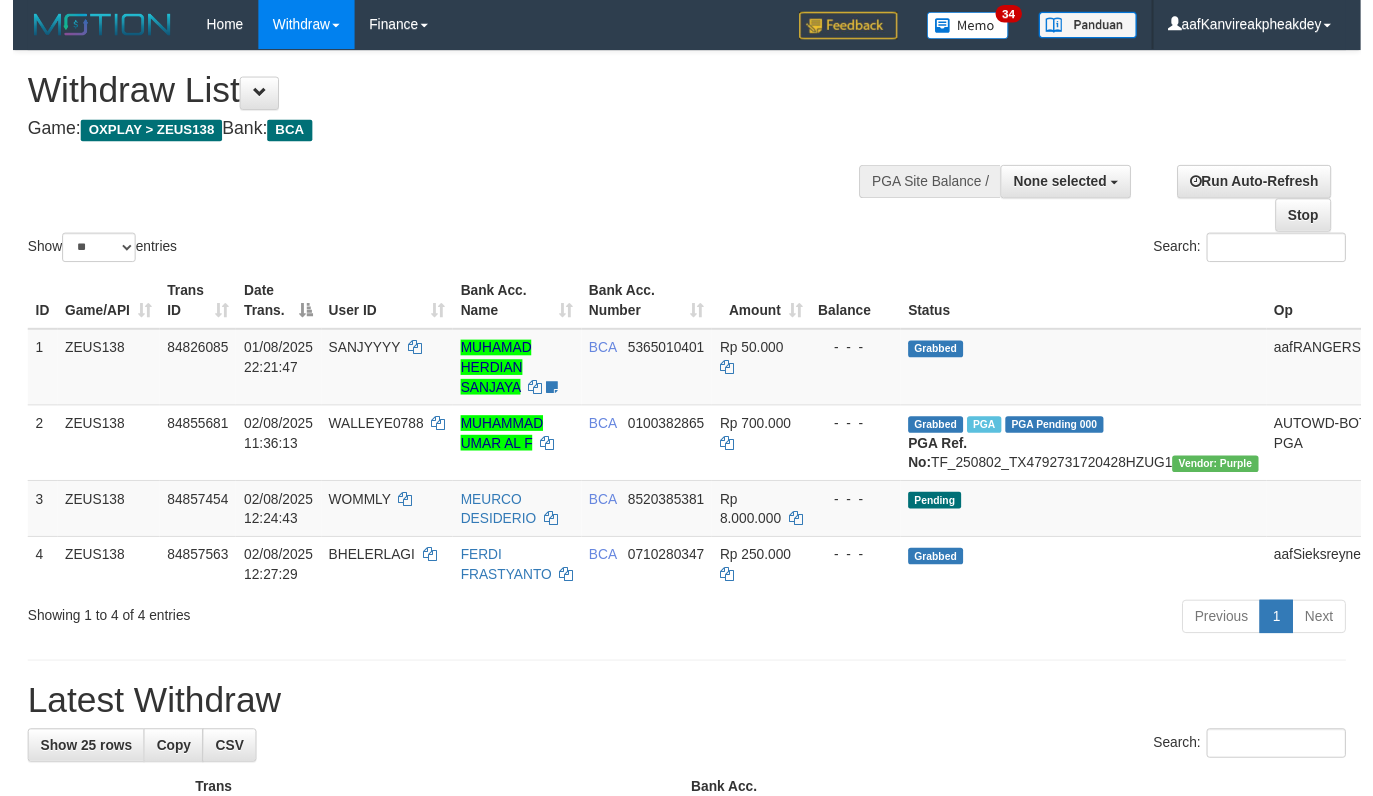 scroll, scrollTop: 0, scrollLeft: 0, axis: both 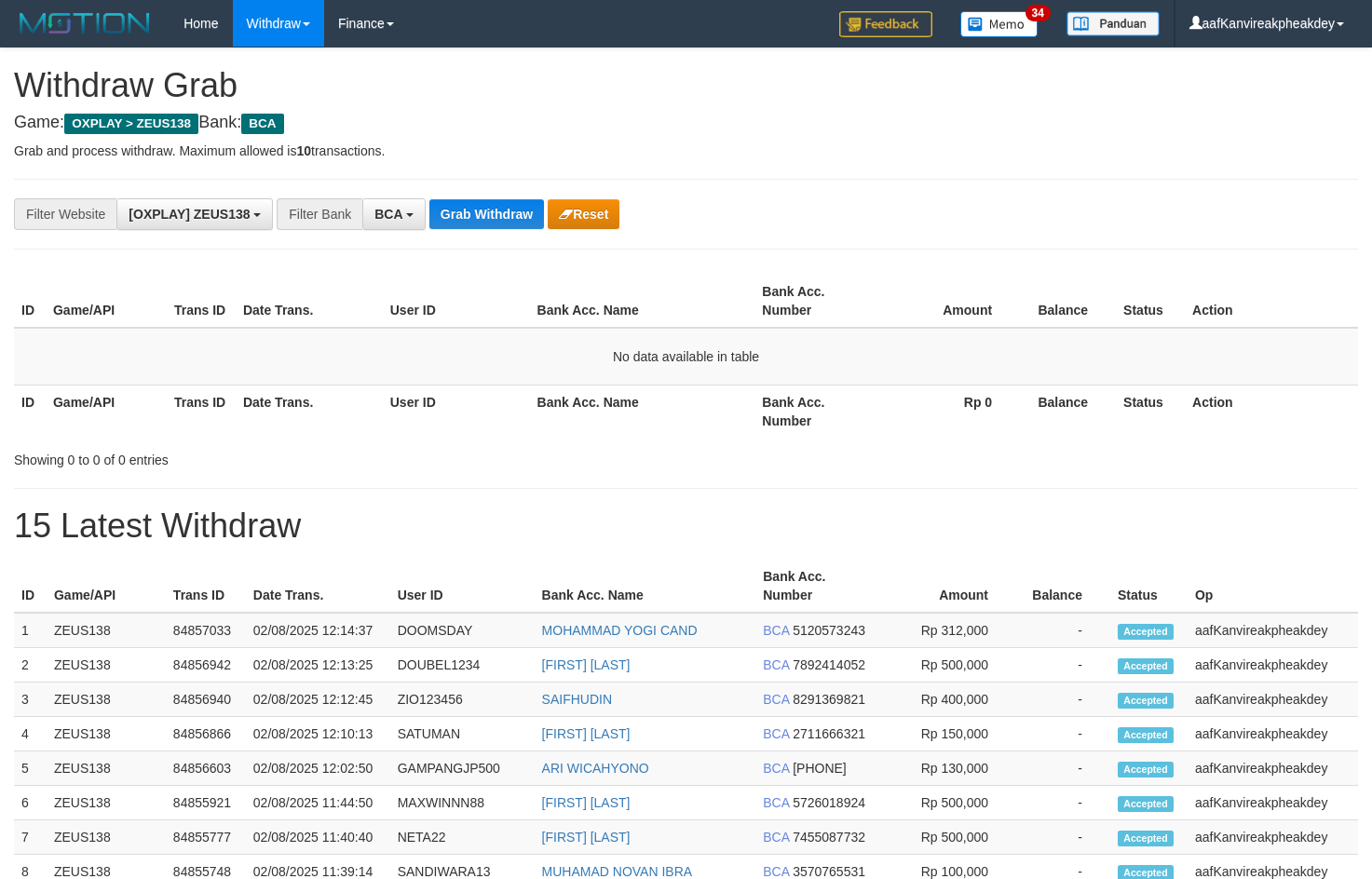 click on "Bank Acc. Name" at bounding box center [643, 301] 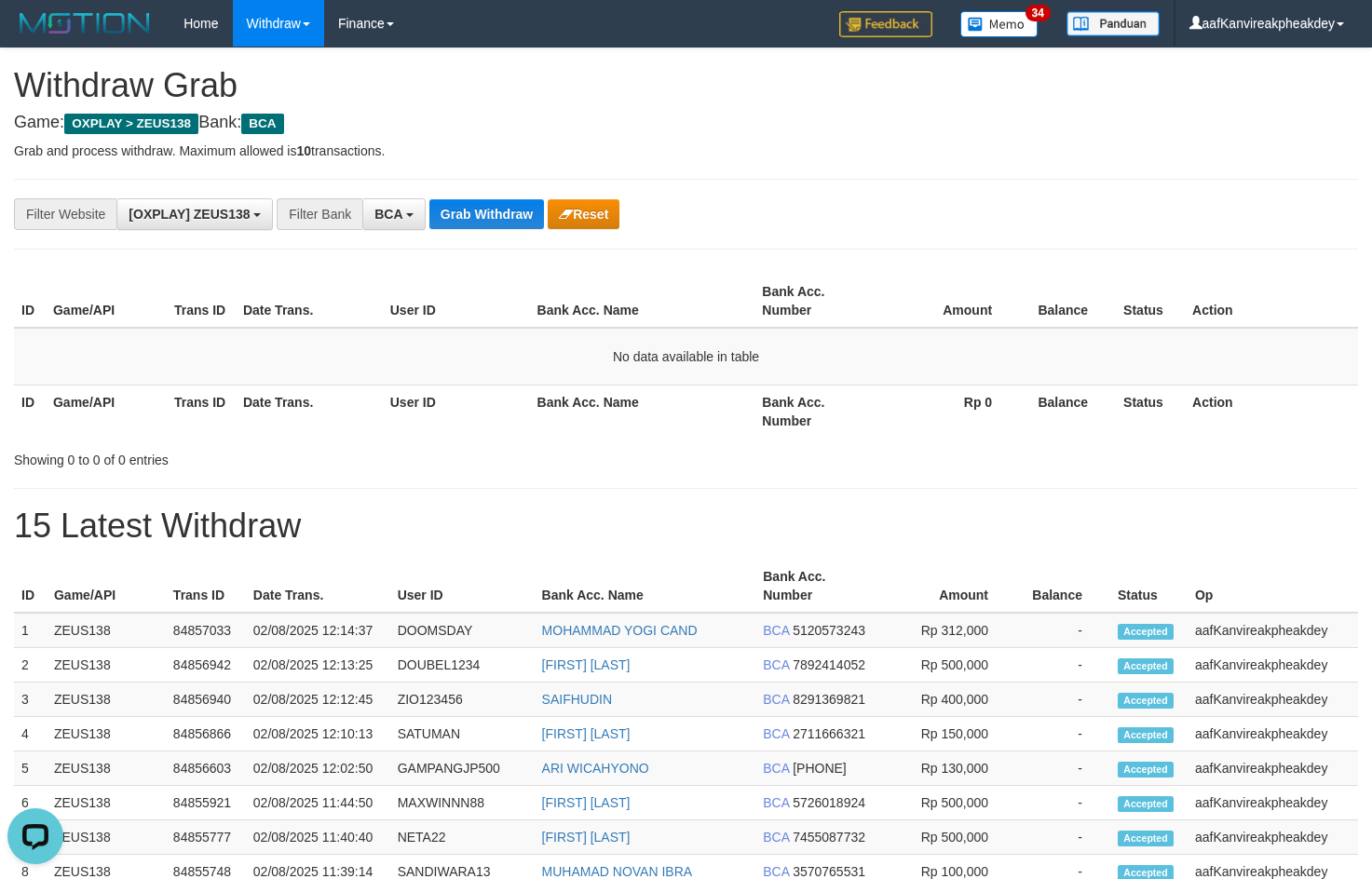 scroll, scrollTop: 0, scrollLeft: 0, axis: both 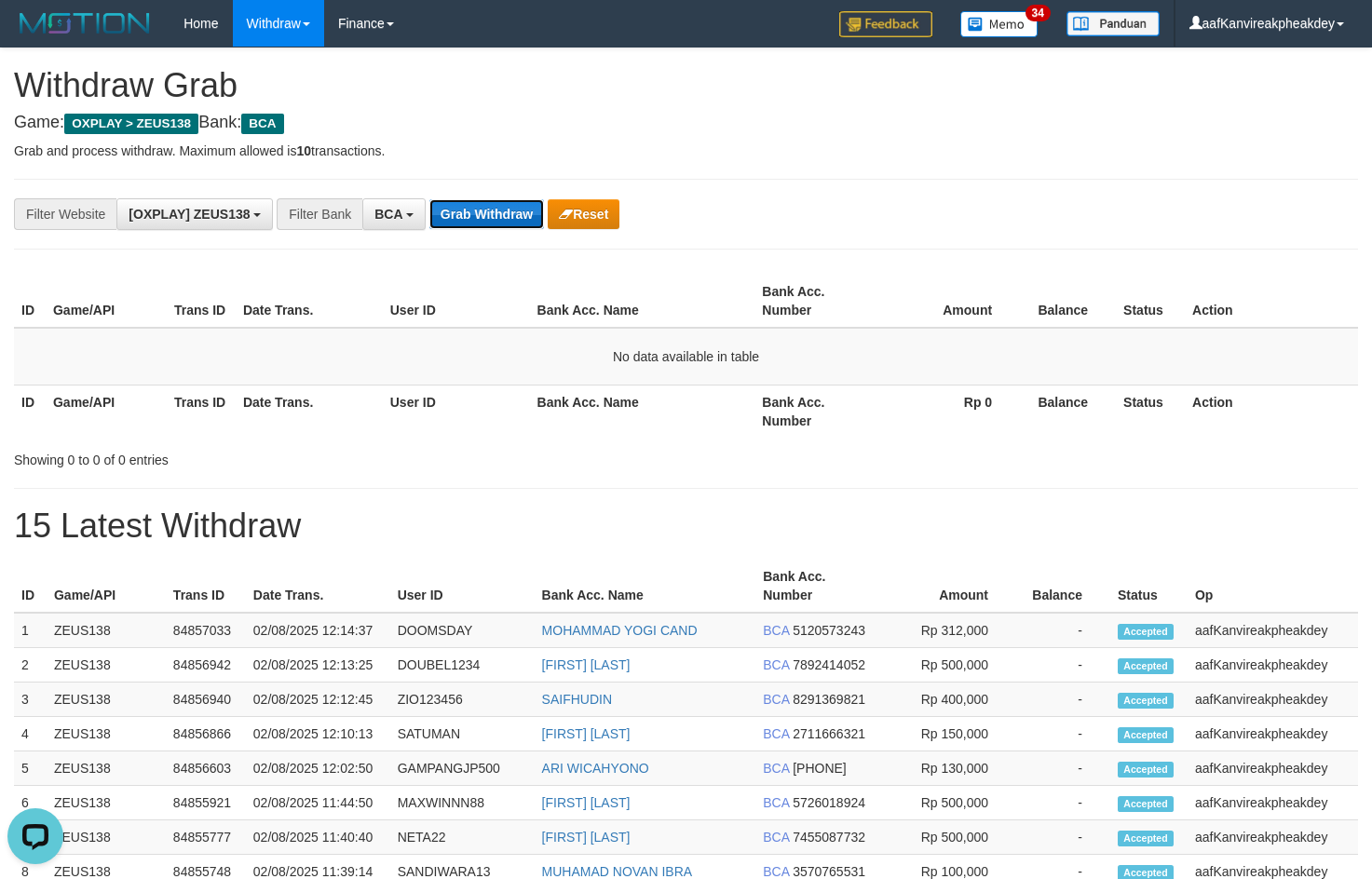 click on "Grab Withdraw" at bounding box center [486, 214] 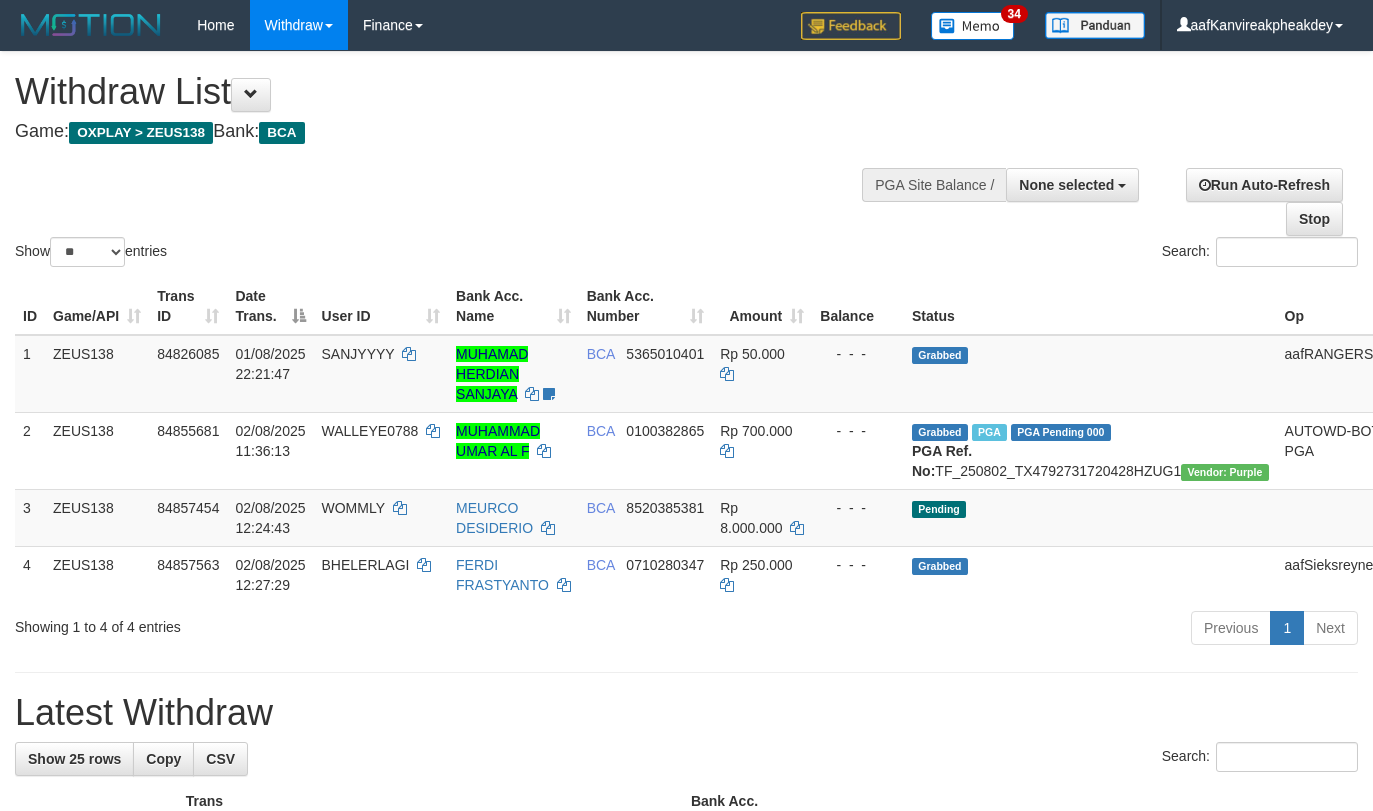 select 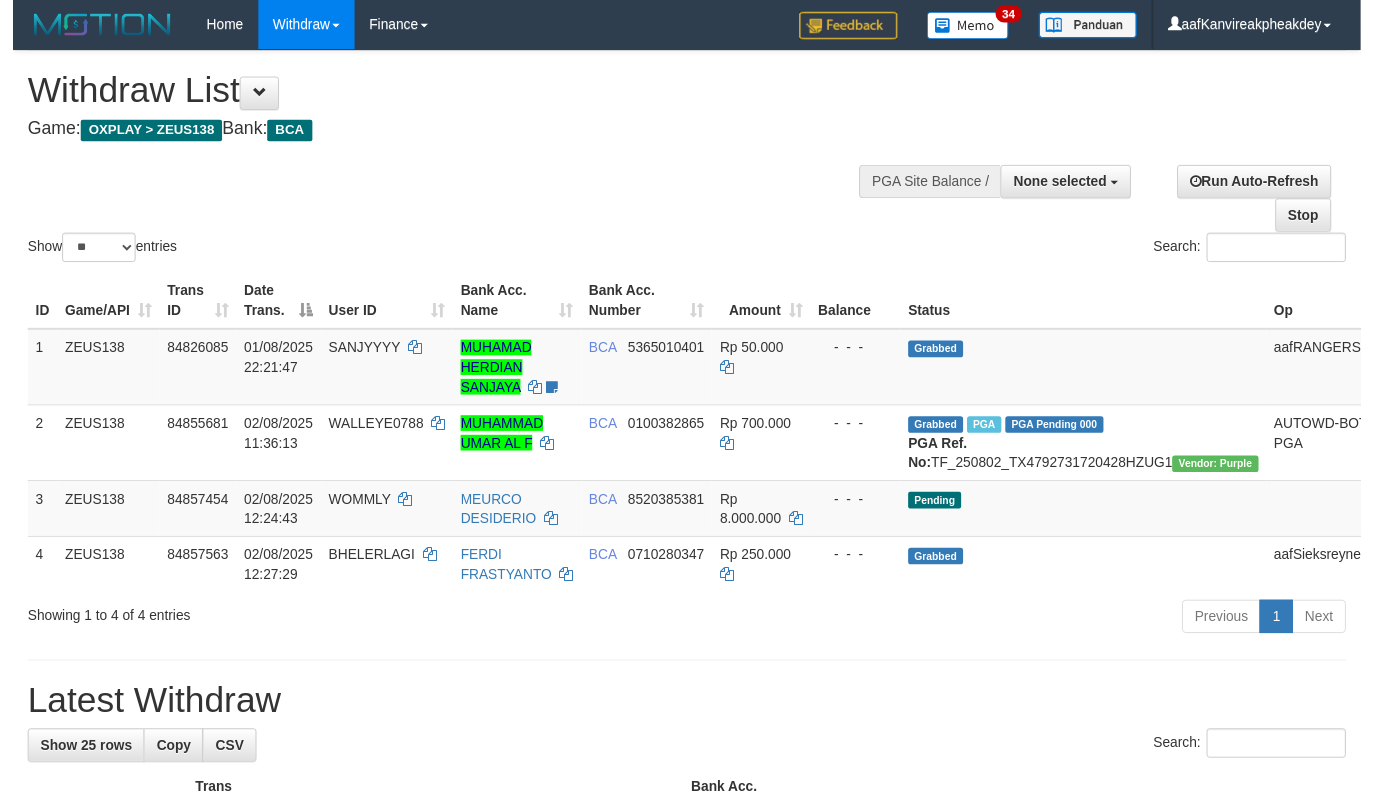 scroll, scrollTop: 0, scrollLeft: 0, axis: both 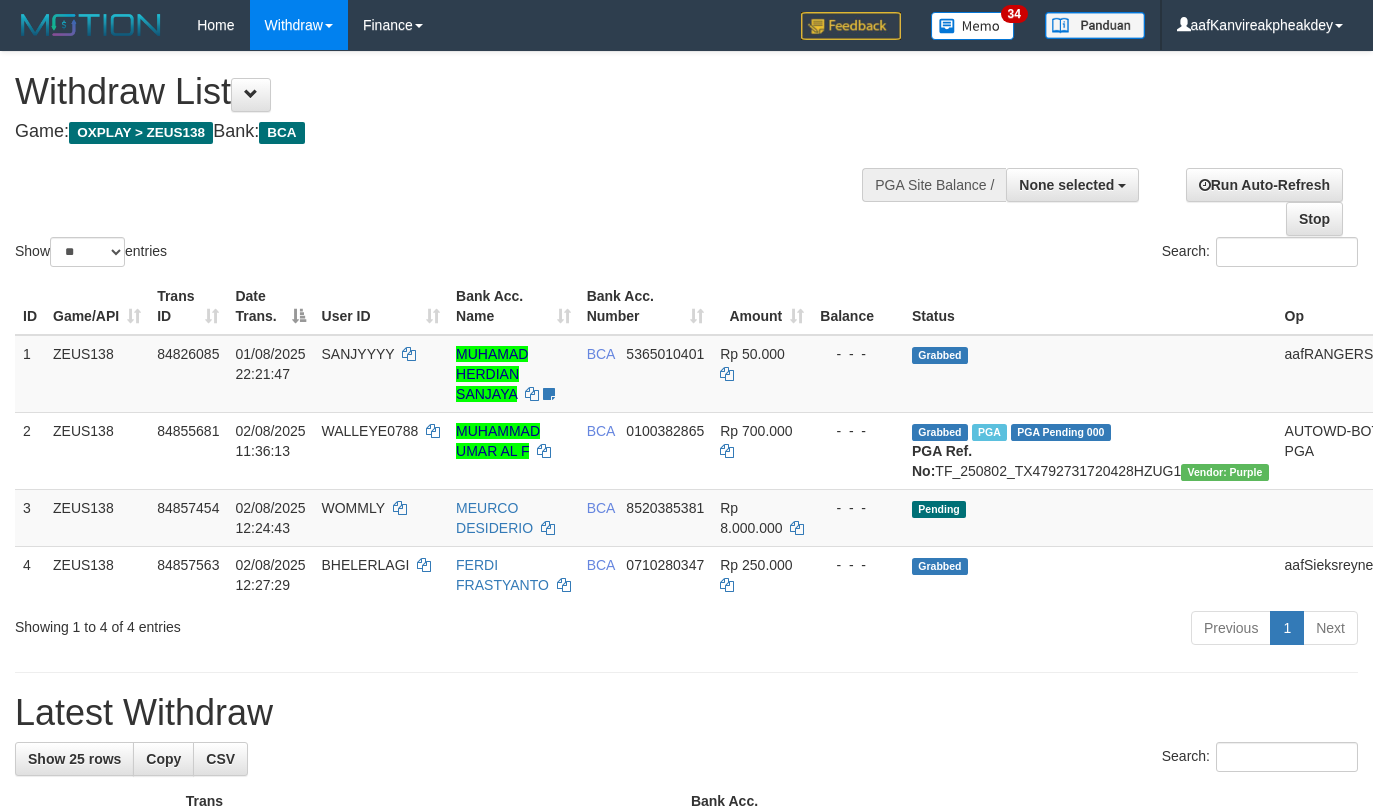 select 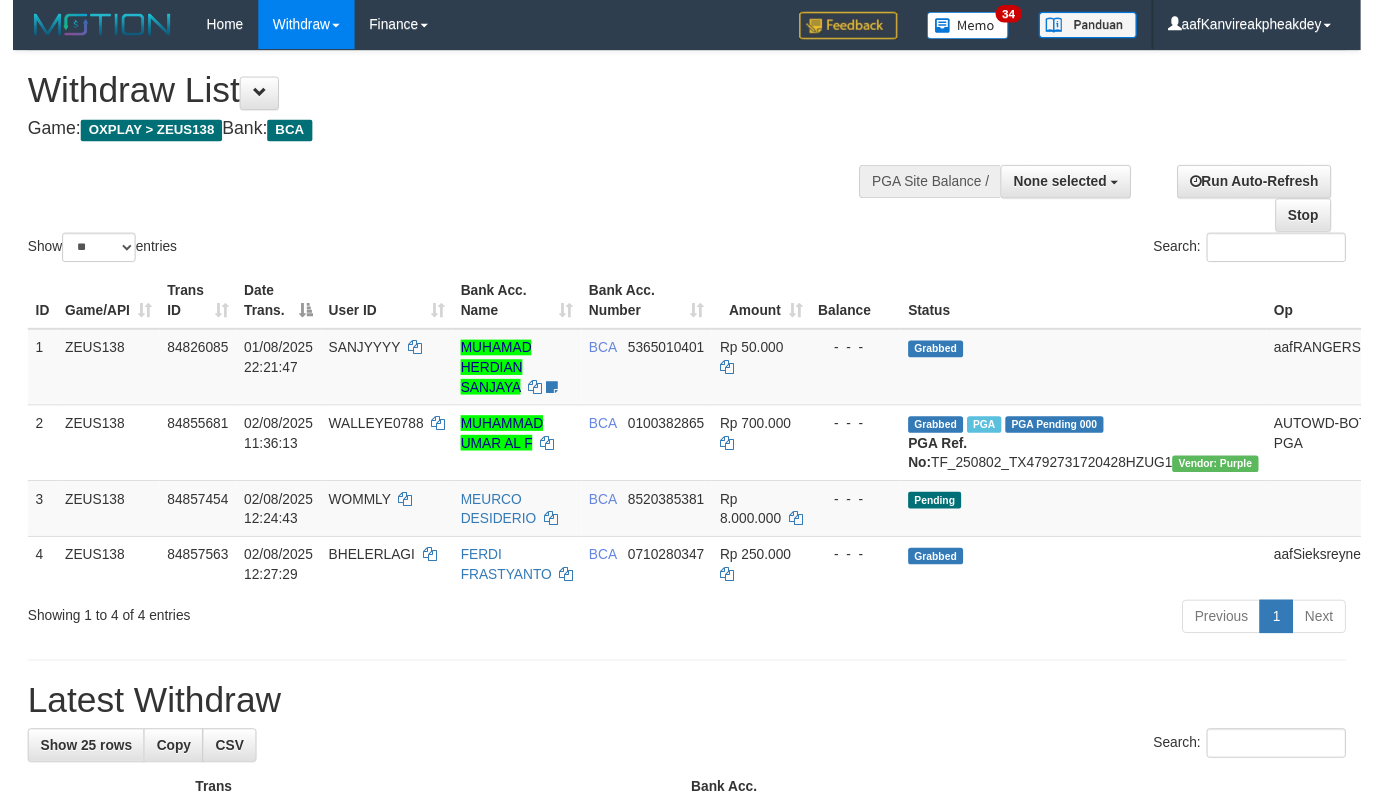 scroll, scrollTop: 0, scrollLeft: 0, axis: both 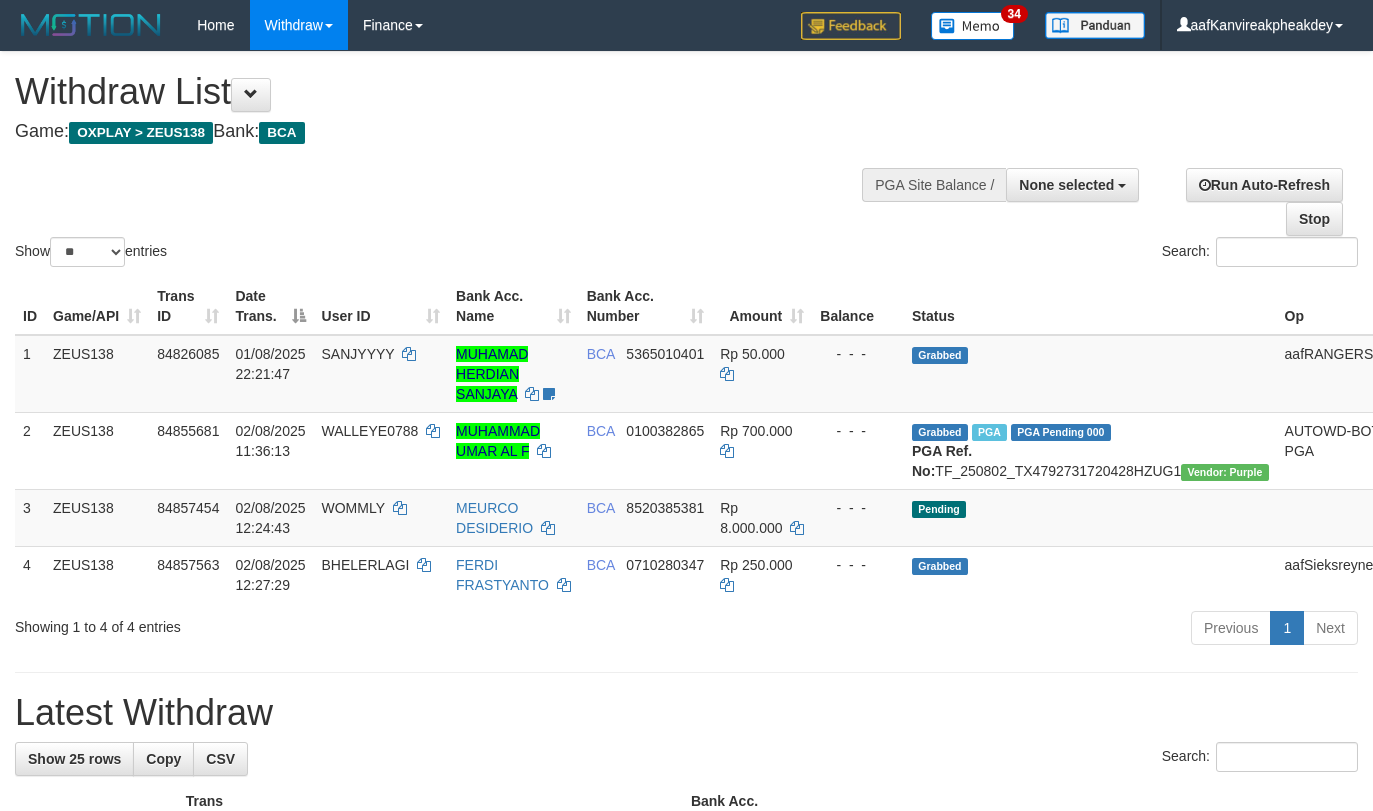 select 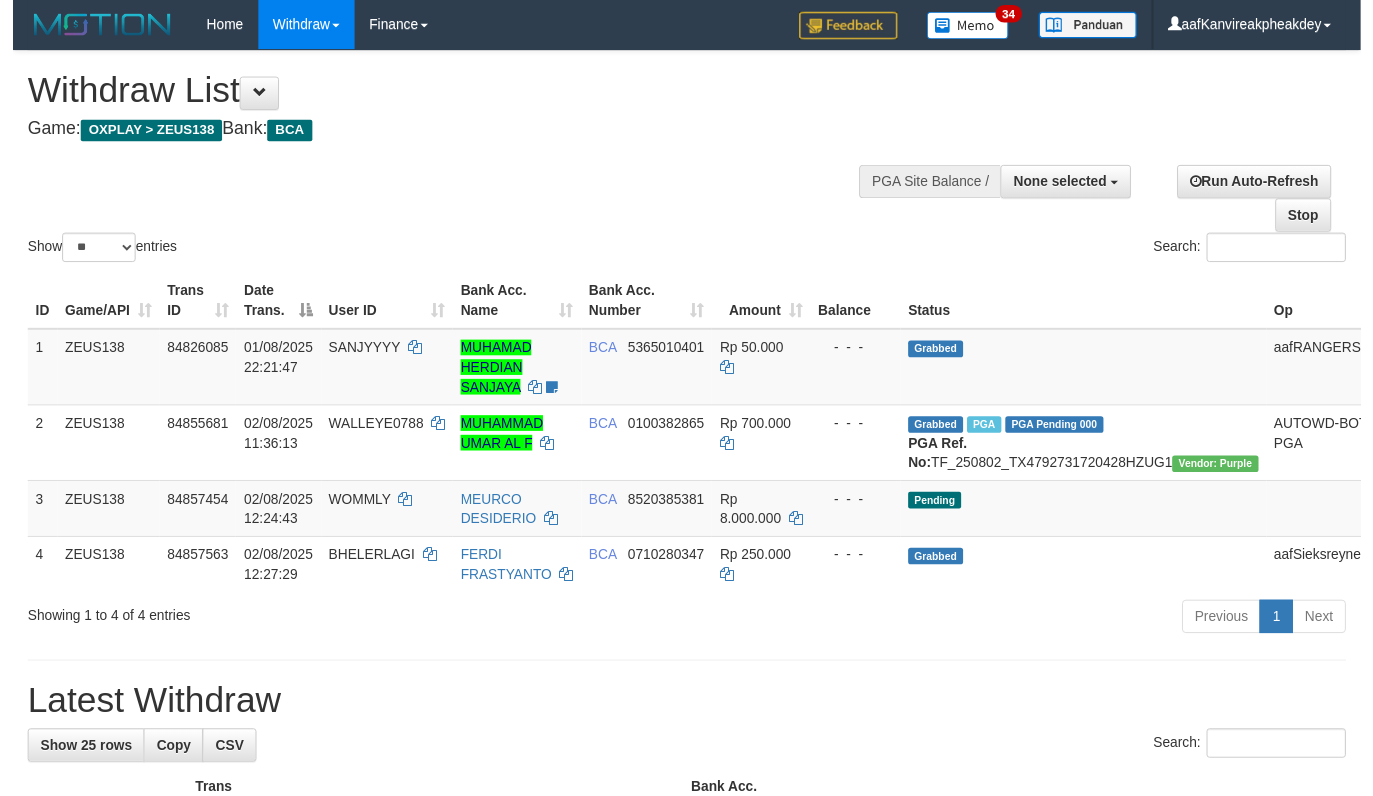 scroll, scrollTop: 0, scrollLeft: 0, axis: both 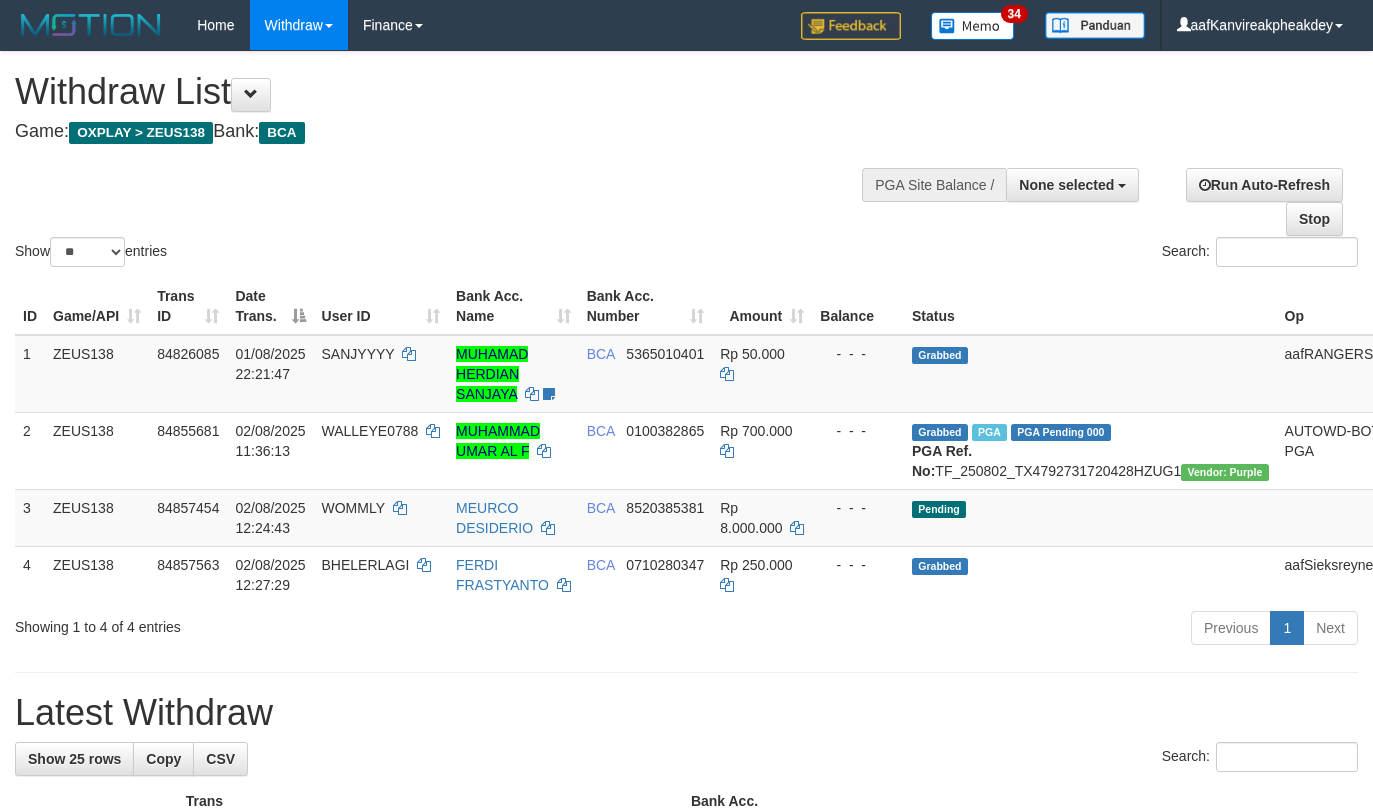 select 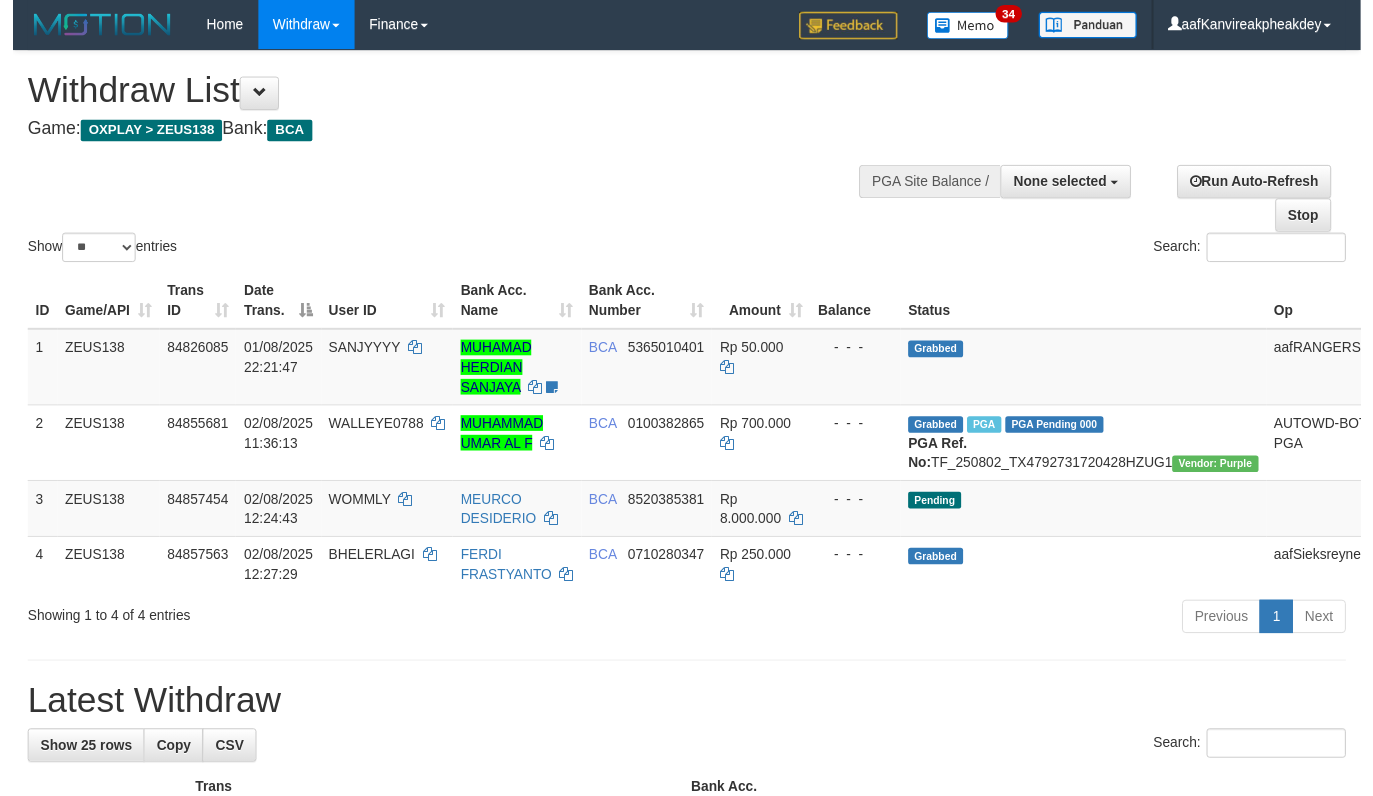 scroll, scrollTop: 0, scrollLeft: 0, axis: both 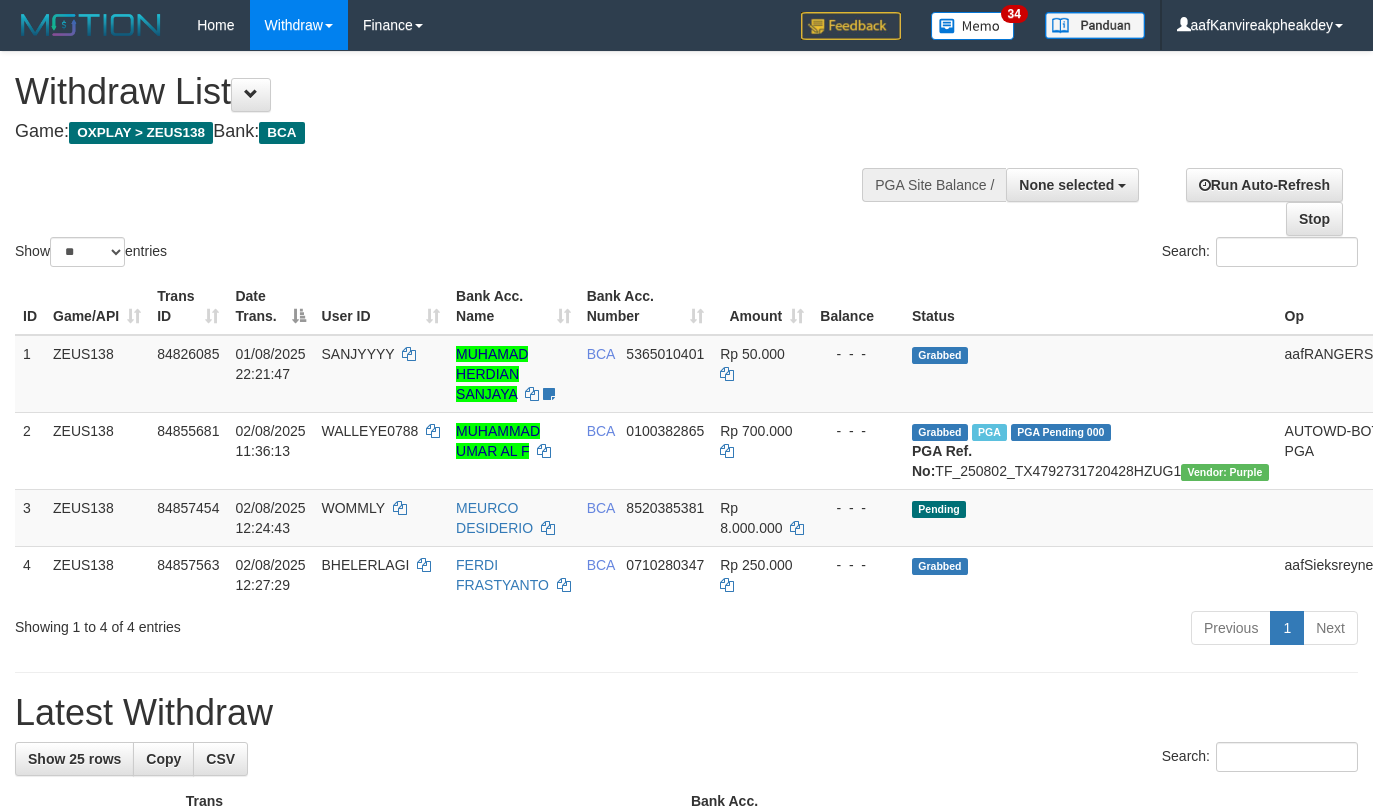 select 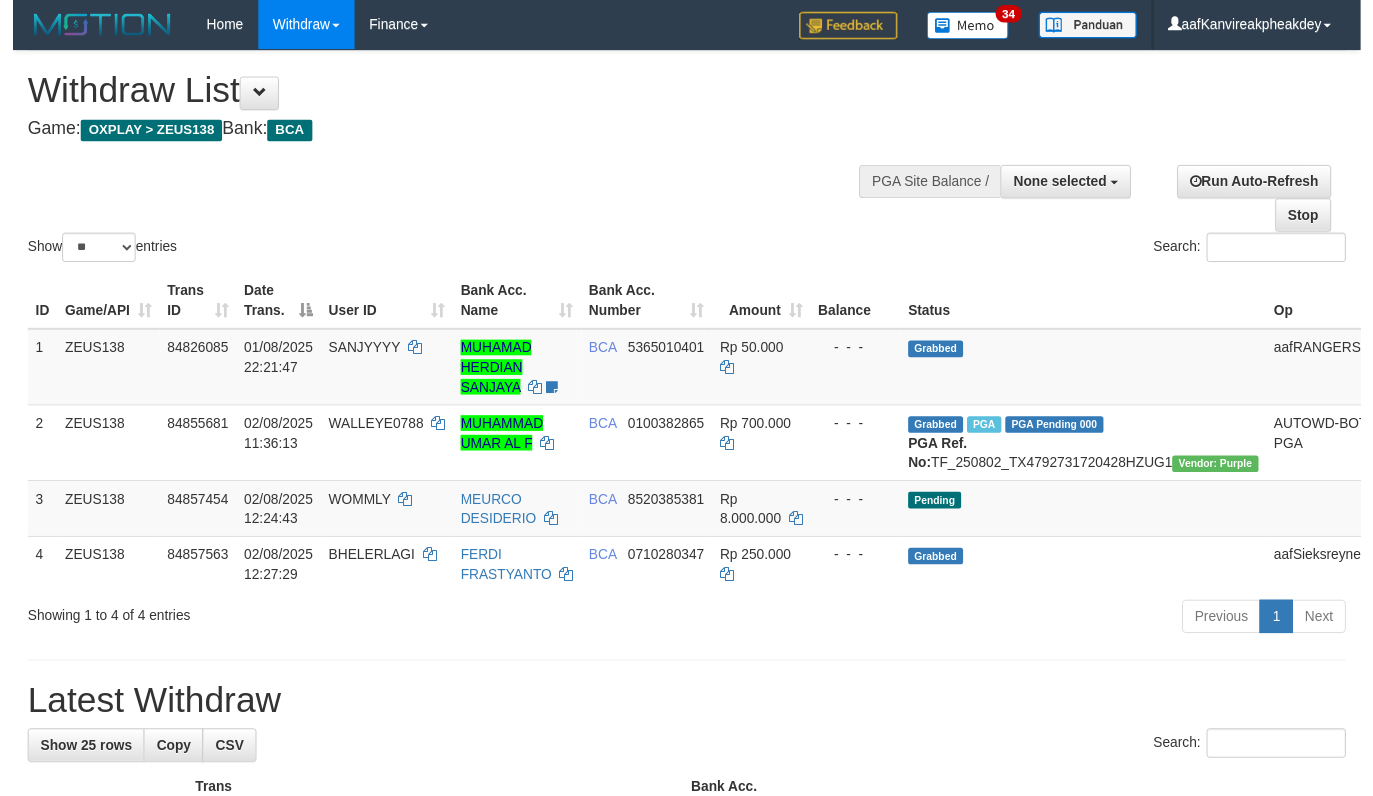 scroll, scrollTop: 0, scrollLeft: 0, axis: both 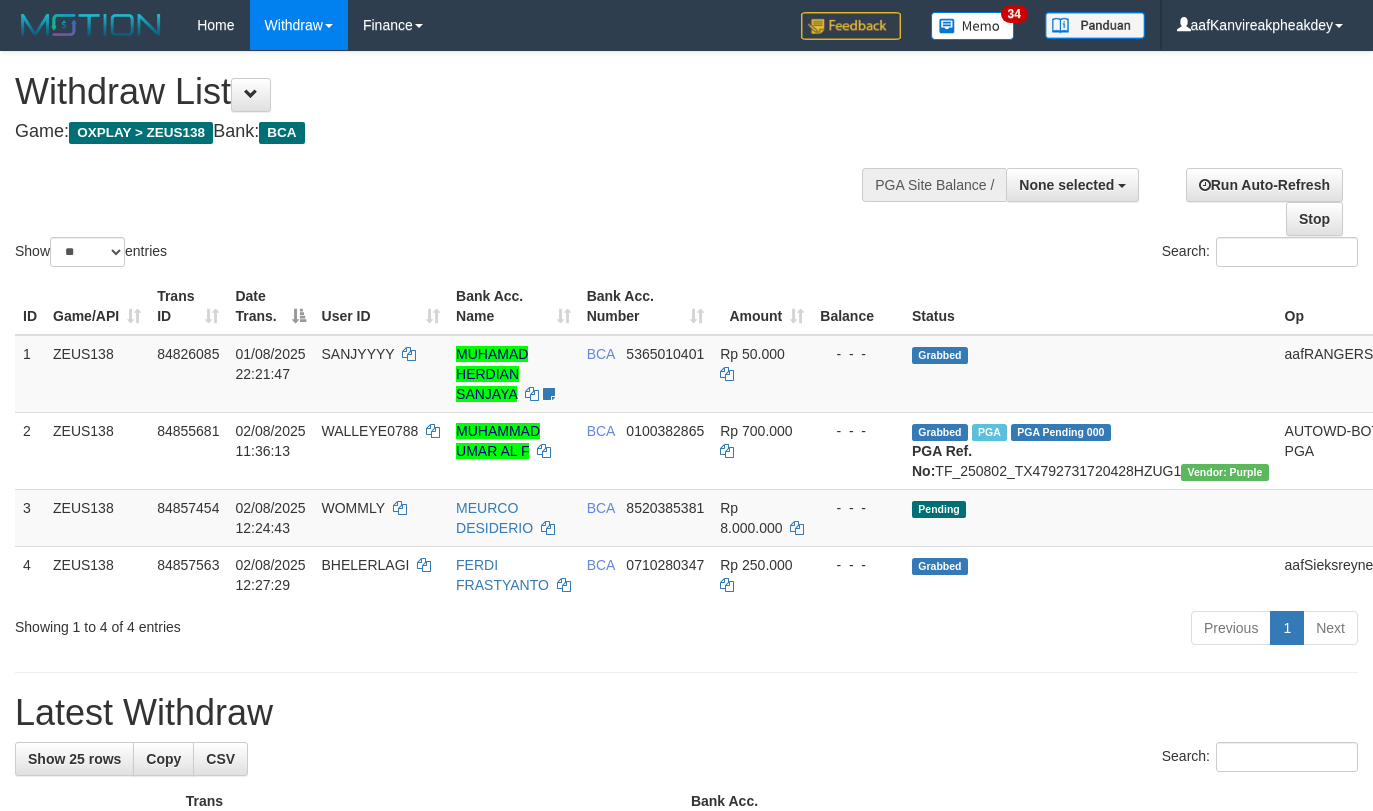 select 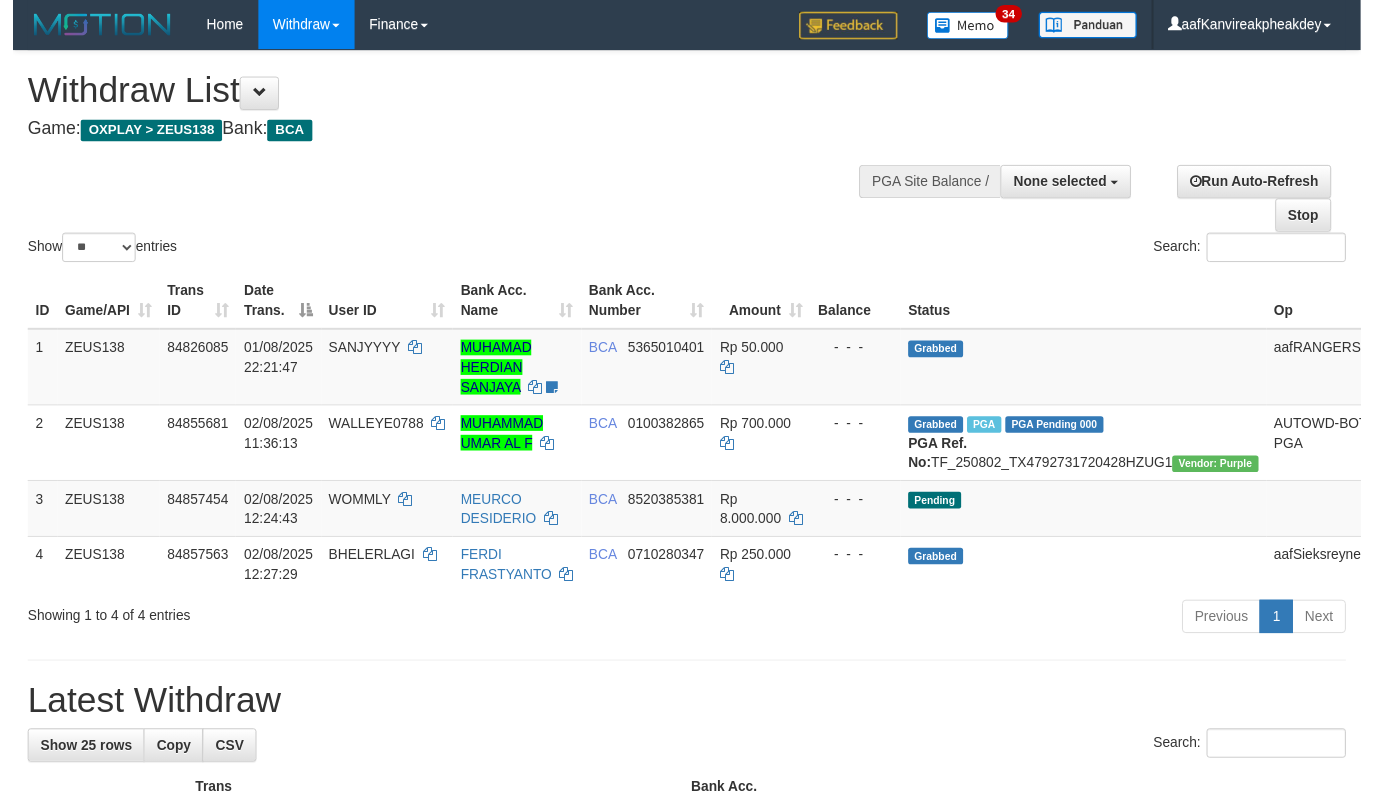 scroll, scrollTop: 0, scrollLeft: 0, axis: both 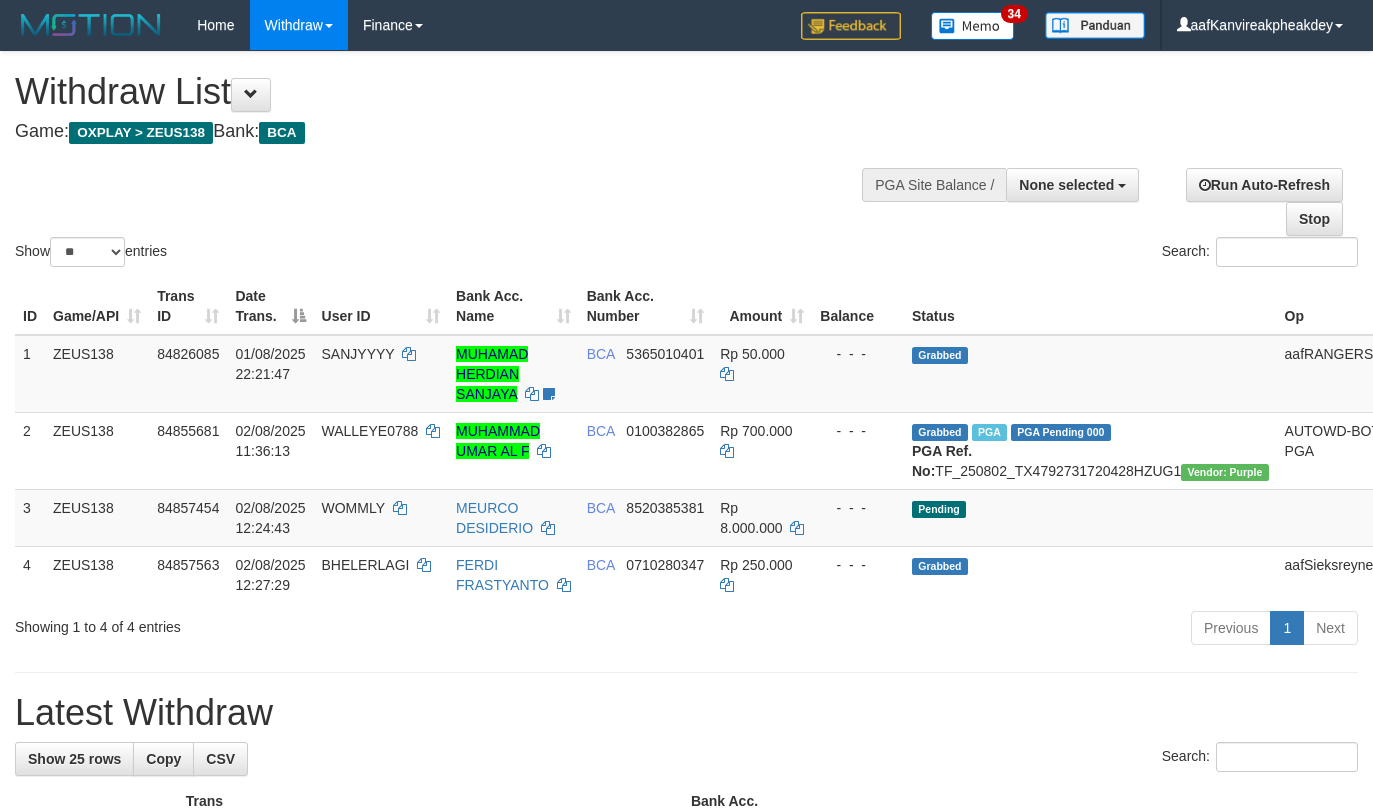 select 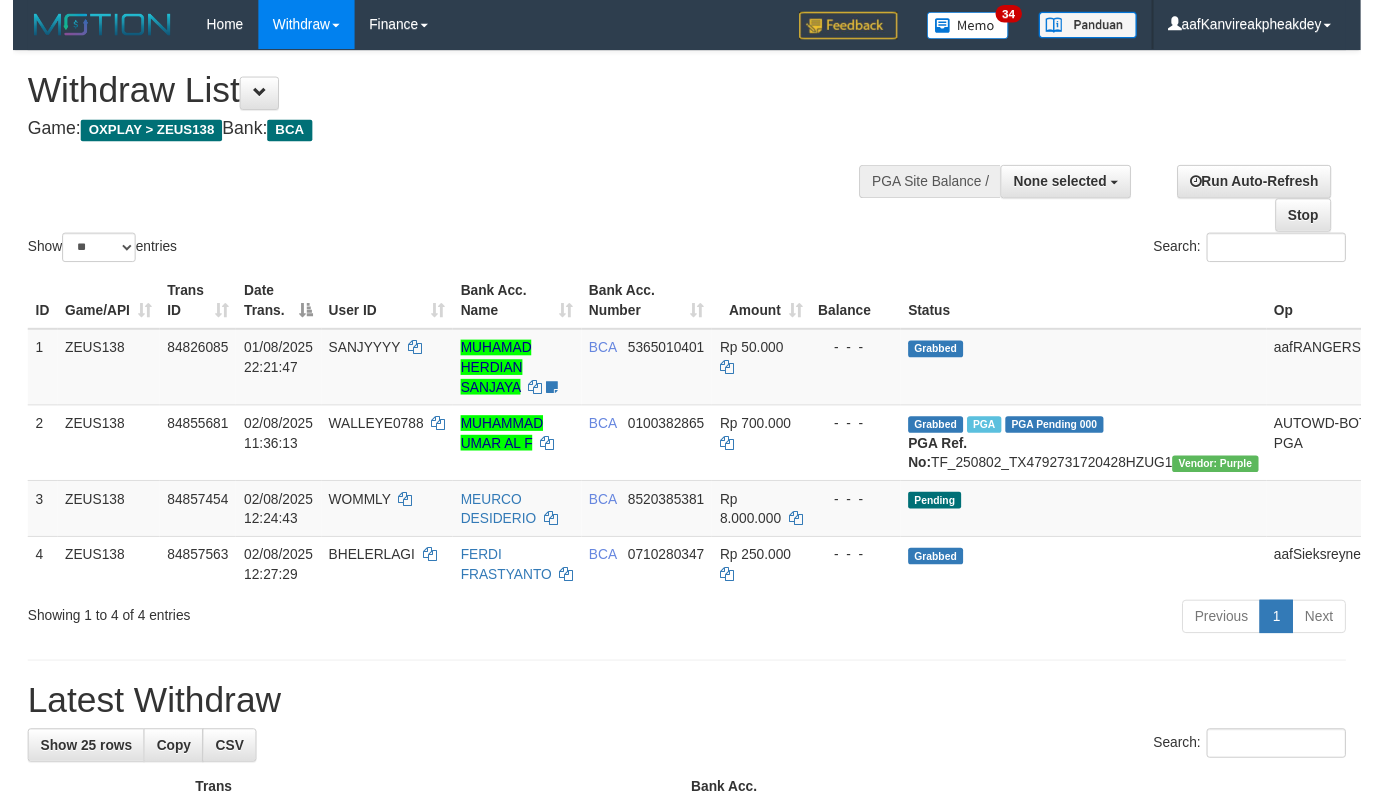 scroll, scrollTop: 0, scrollLeft: 0, axis: both 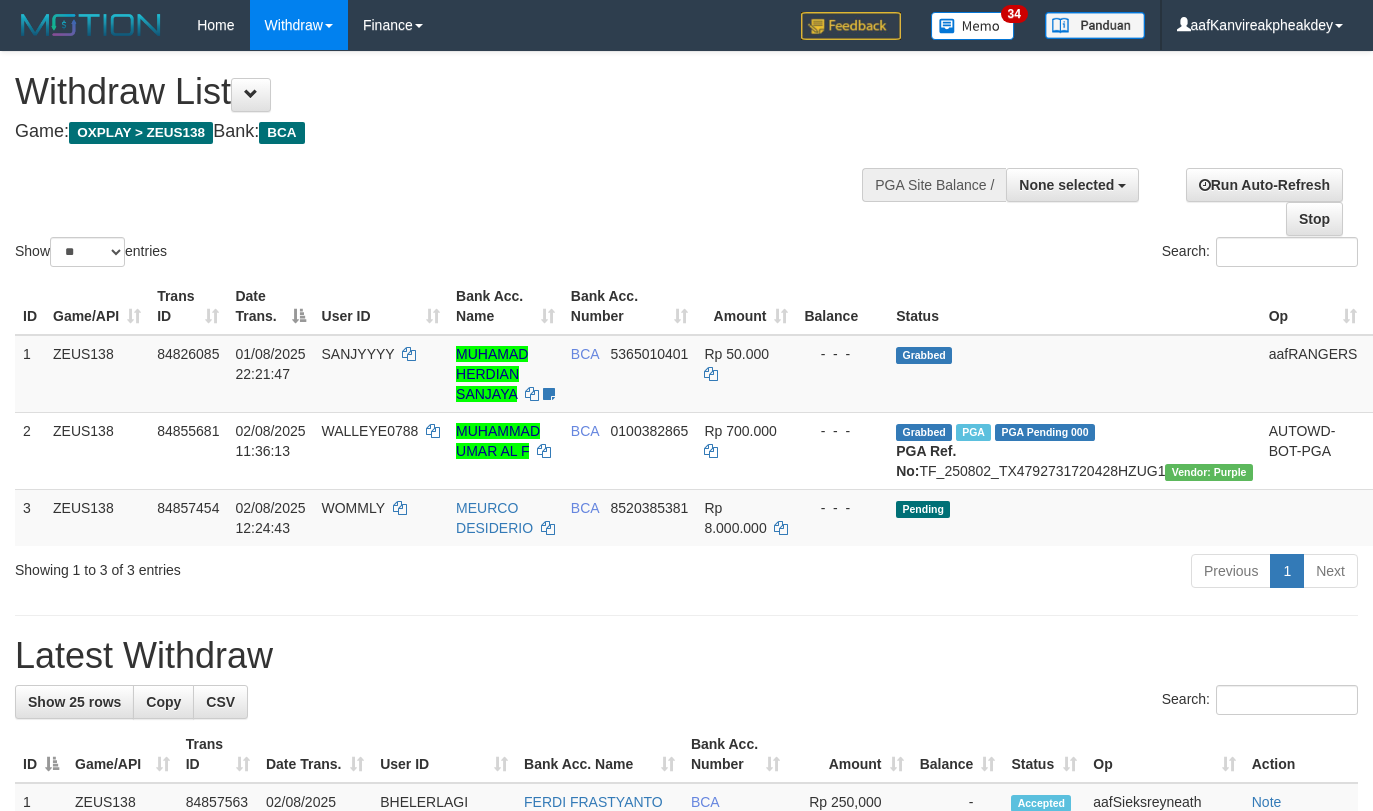 select 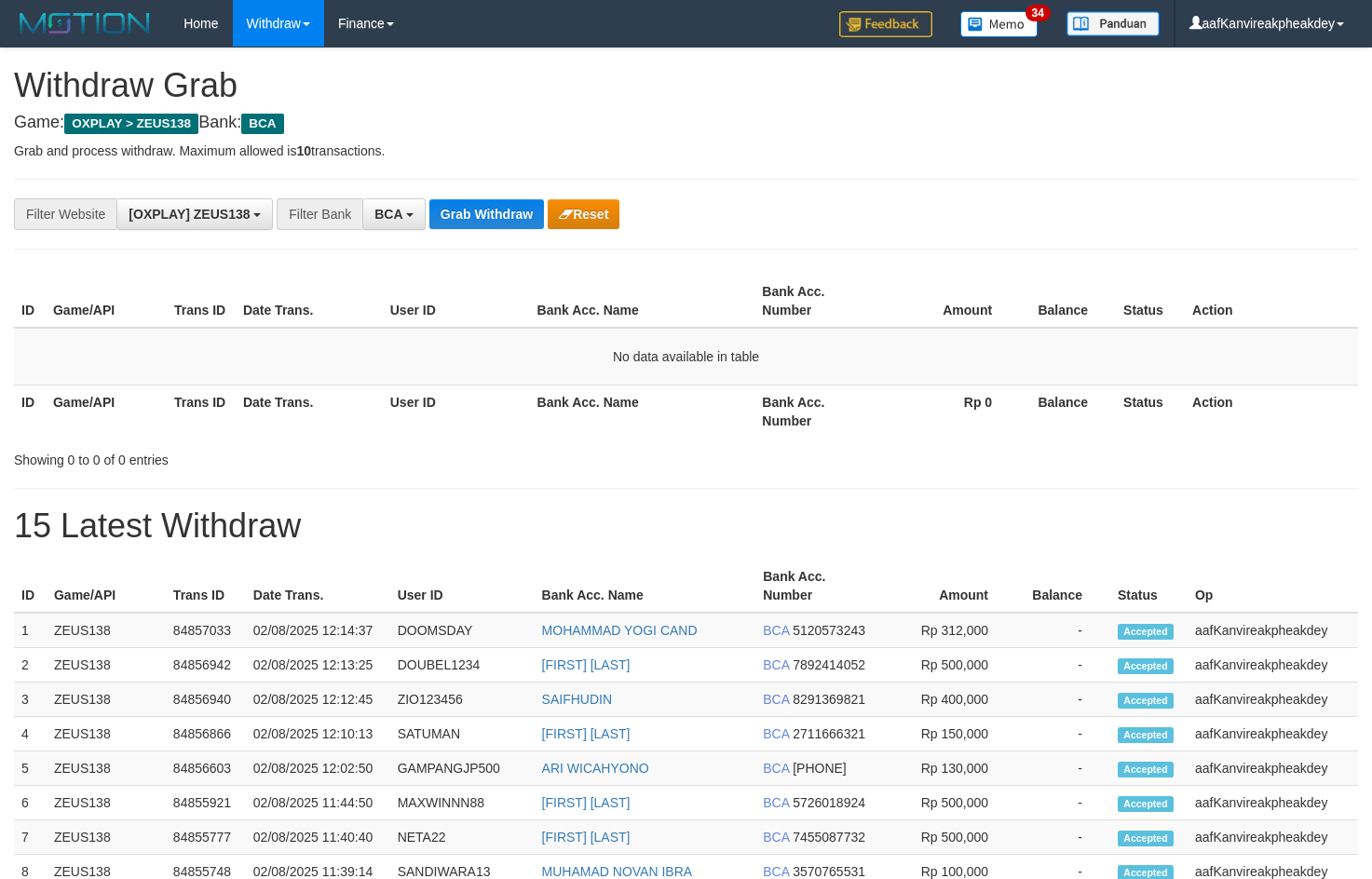 scroll, scrollTop: 0, scrollLeft: 0, axis: both 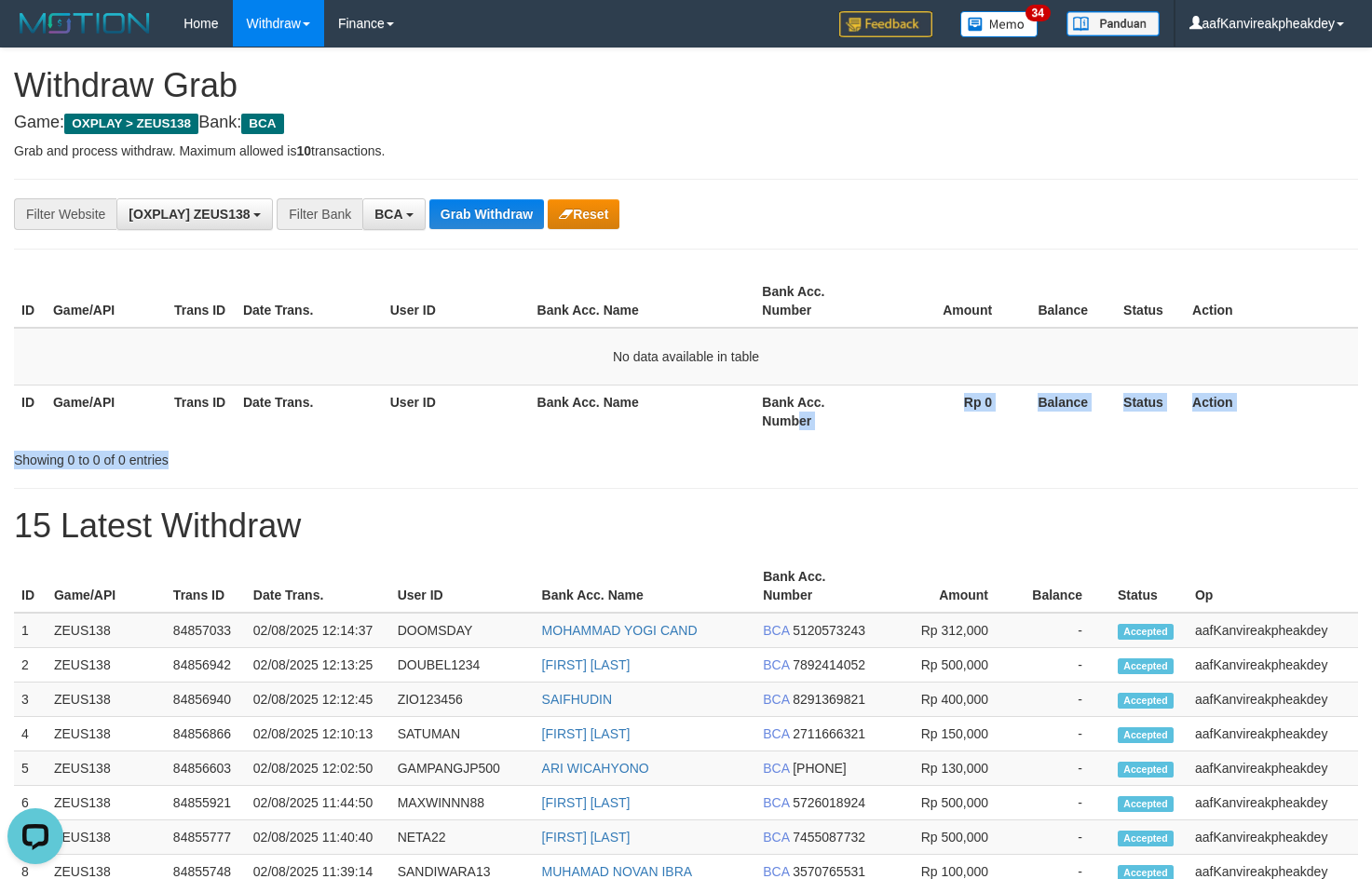 drag, startPoint x: 799, startPoint y: 425, endPoint x: 806, endPoint y: 416, distance: 11.401754 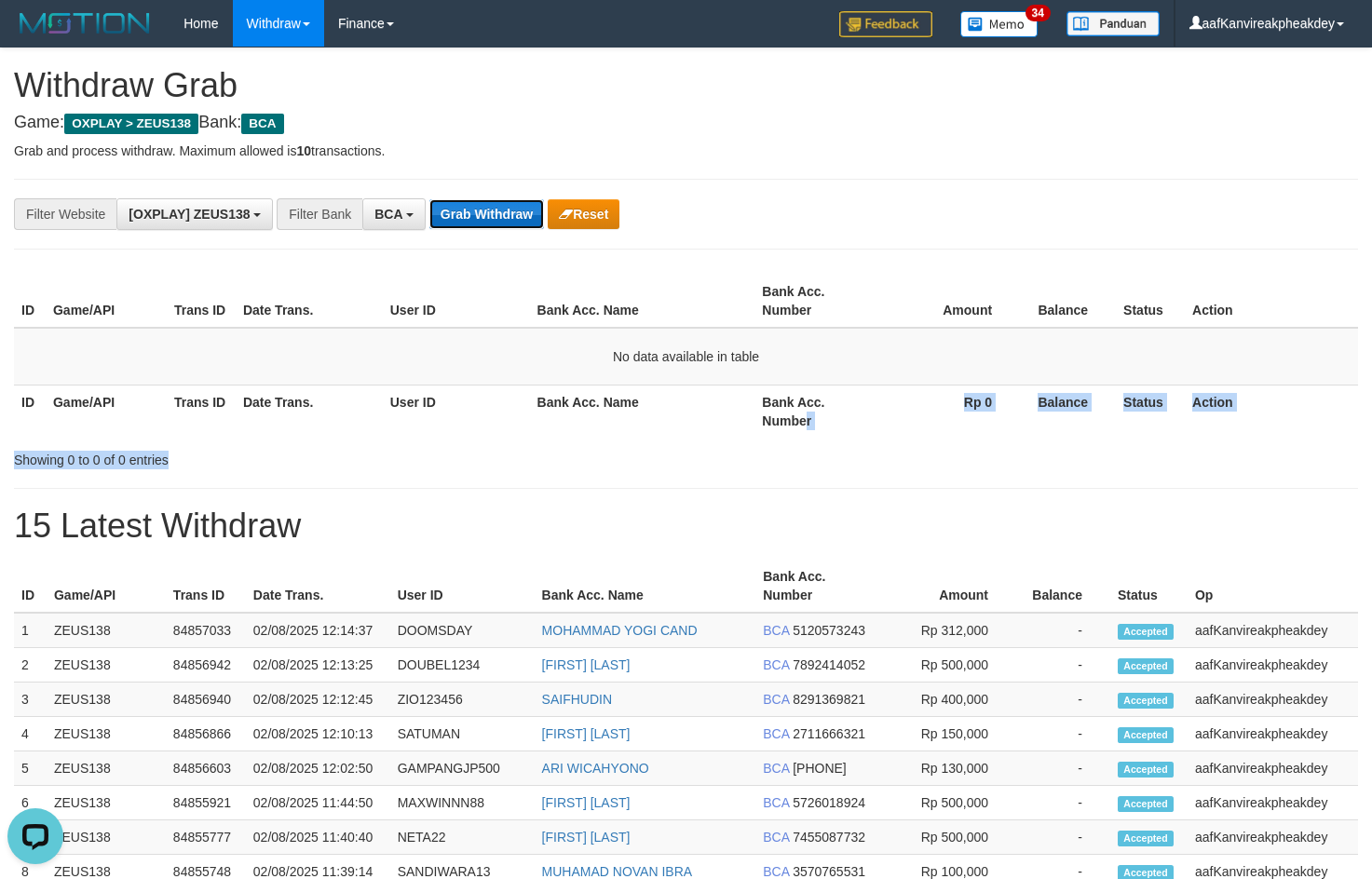 click on "Grab Withdraw" at bounding box center (486, 214) 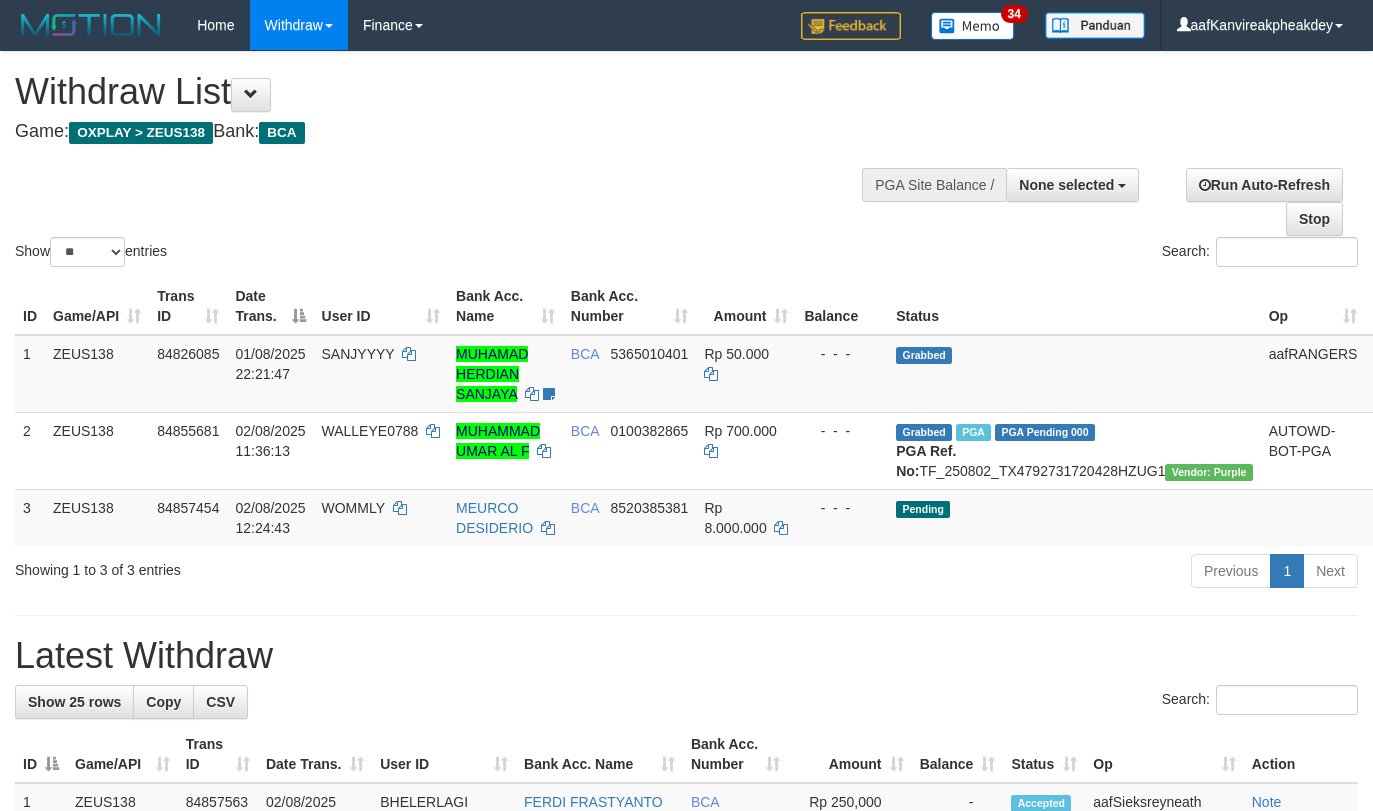 select 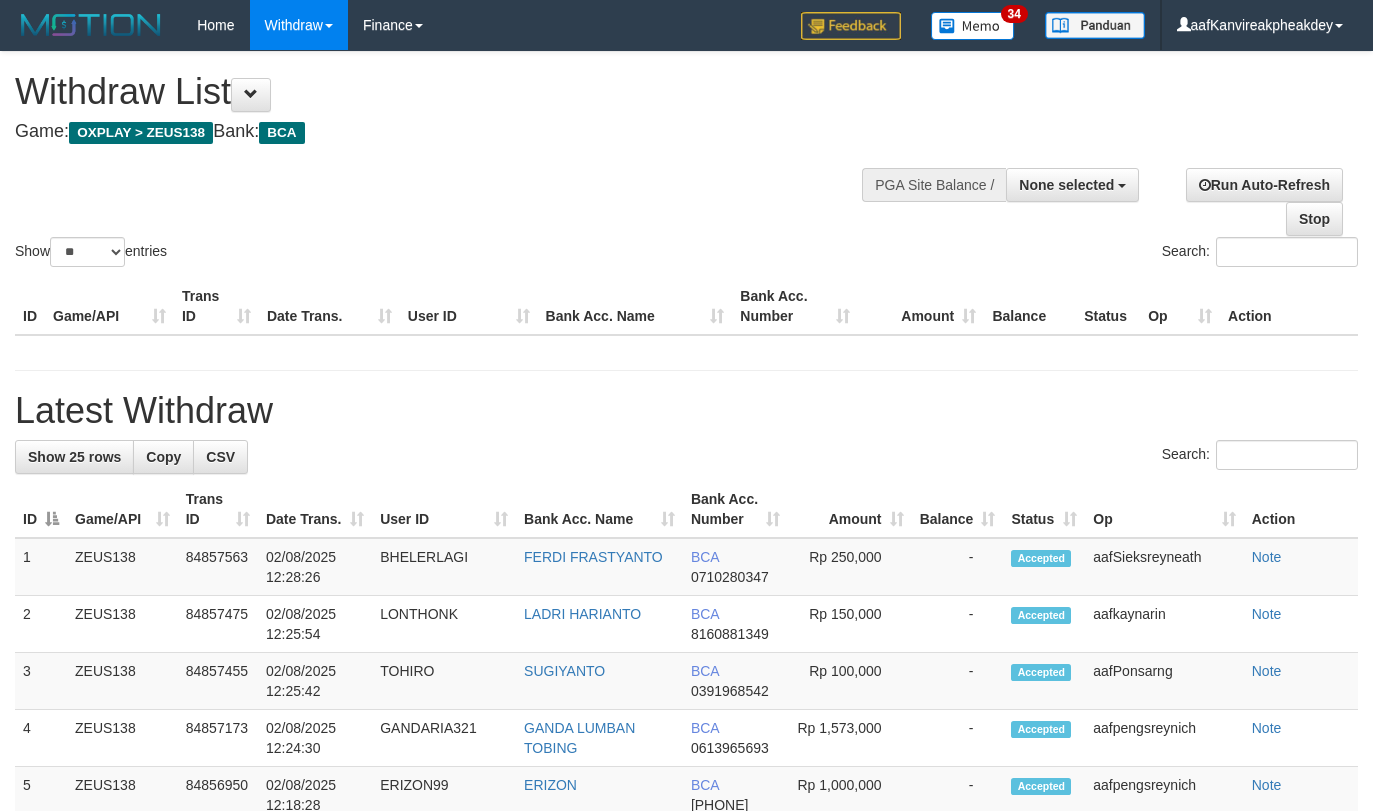 select 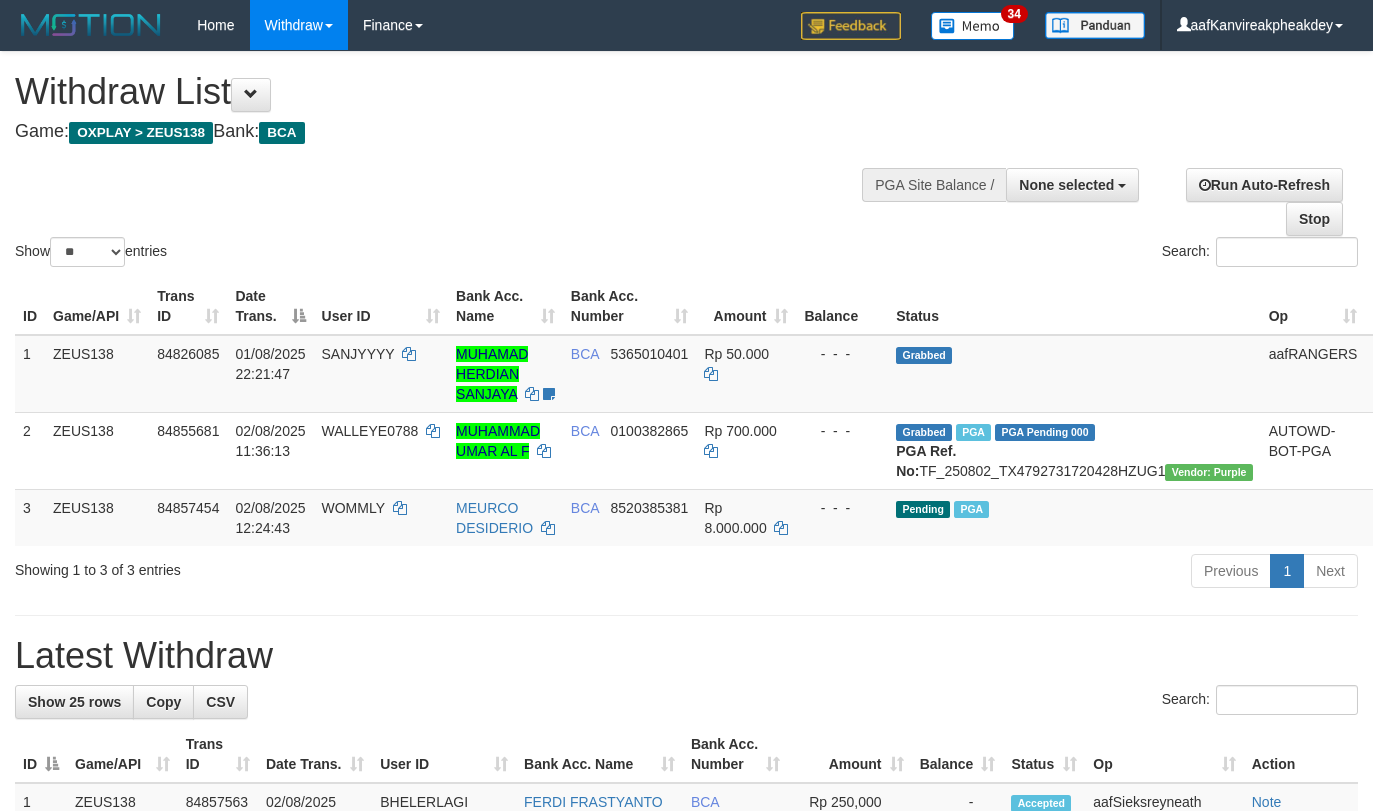 select 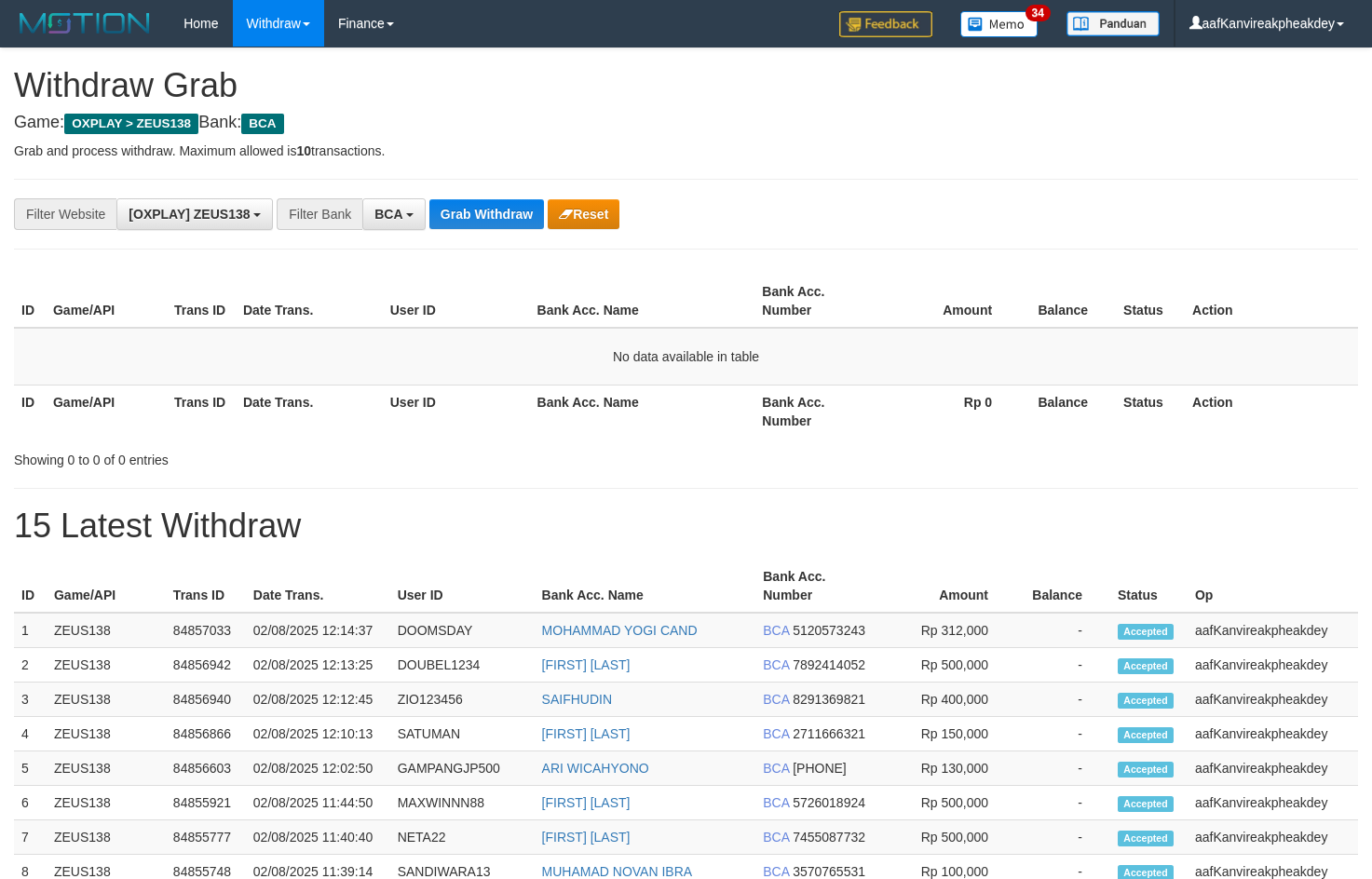 scroll, scrollTop: 0, scrollLeft: 0, axis: both 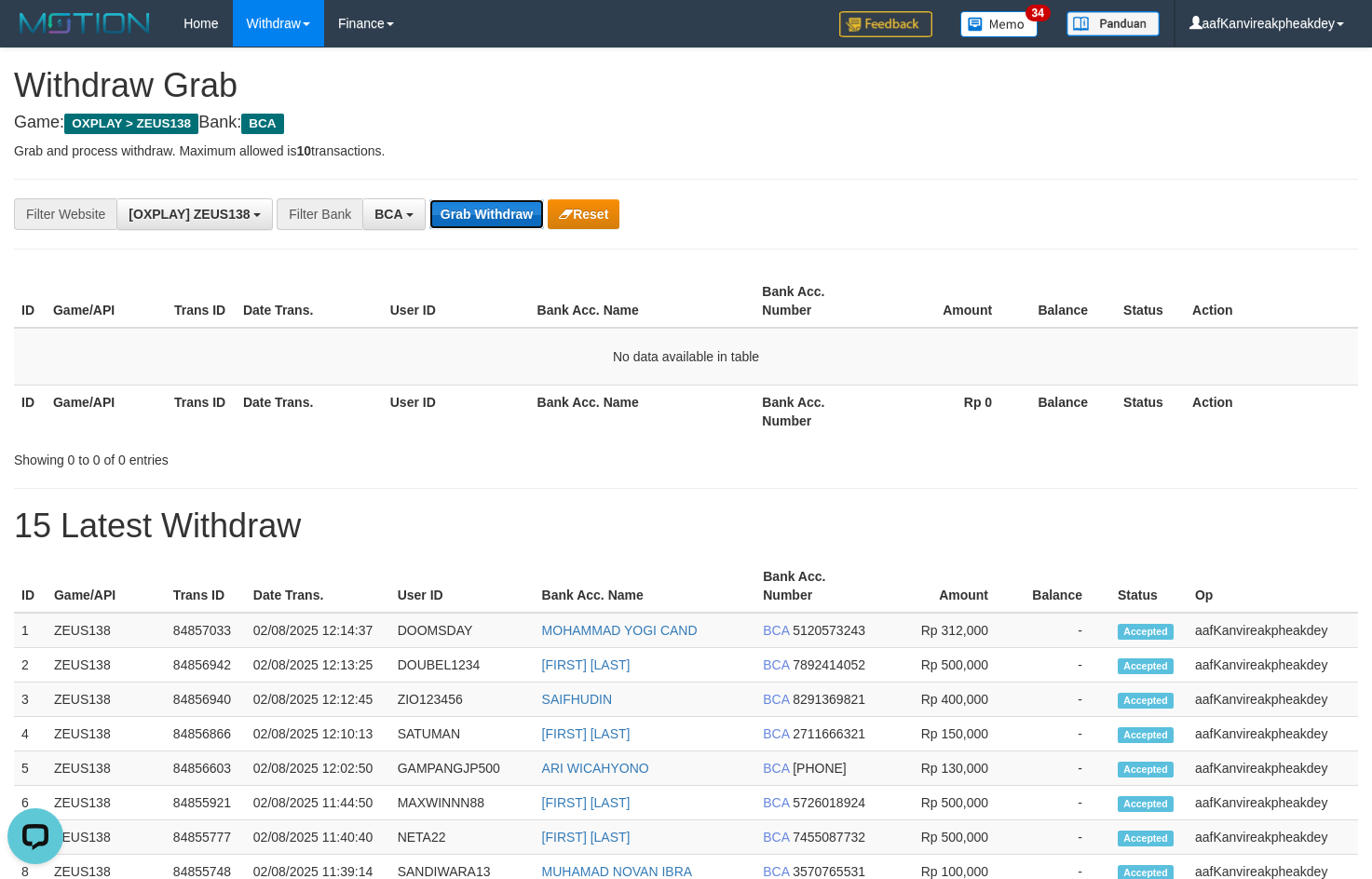 click on "Grab Withdraw" at bounding box center [486, 214] 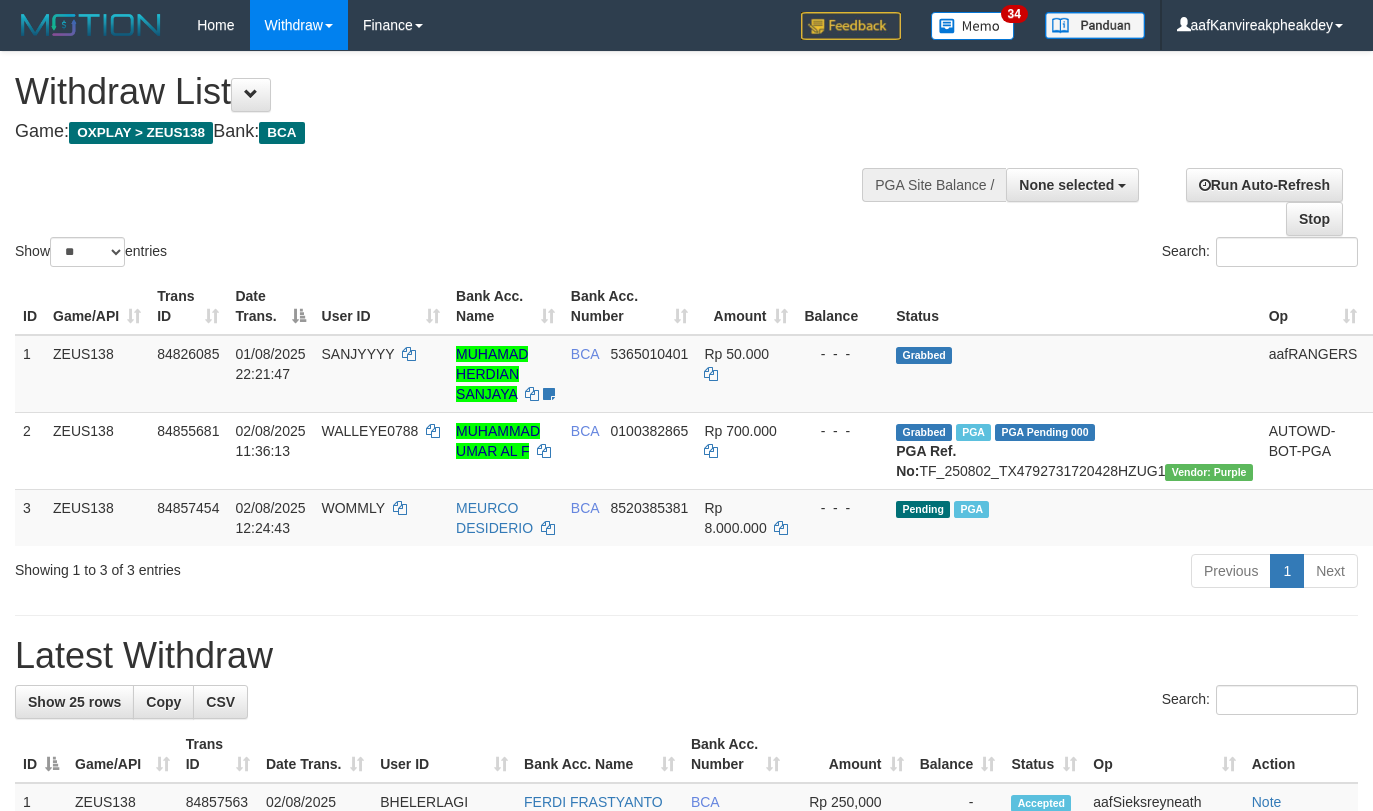 select 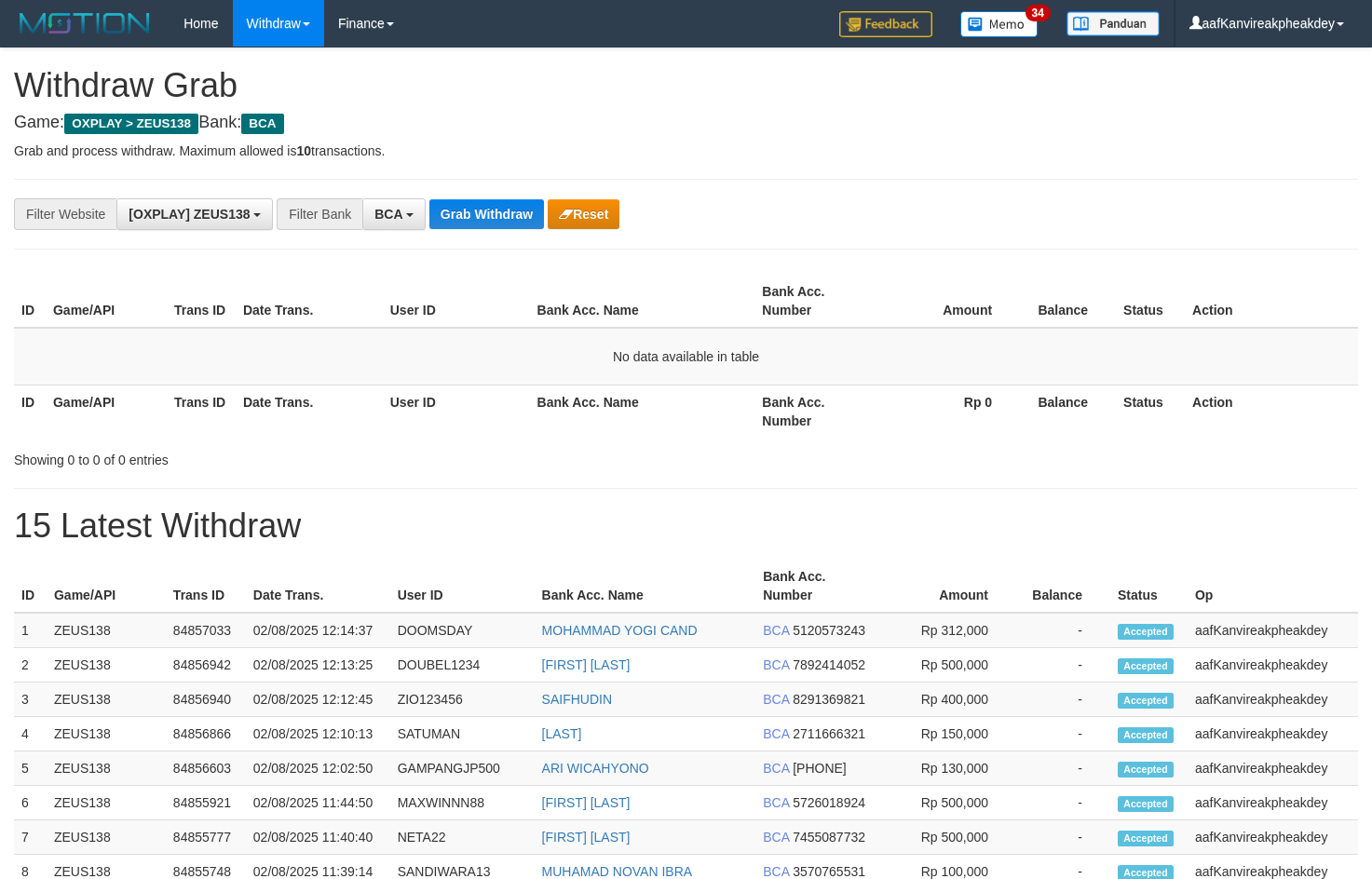 scroll, scrollTop: 0, scrollLeft: 0, axis: both 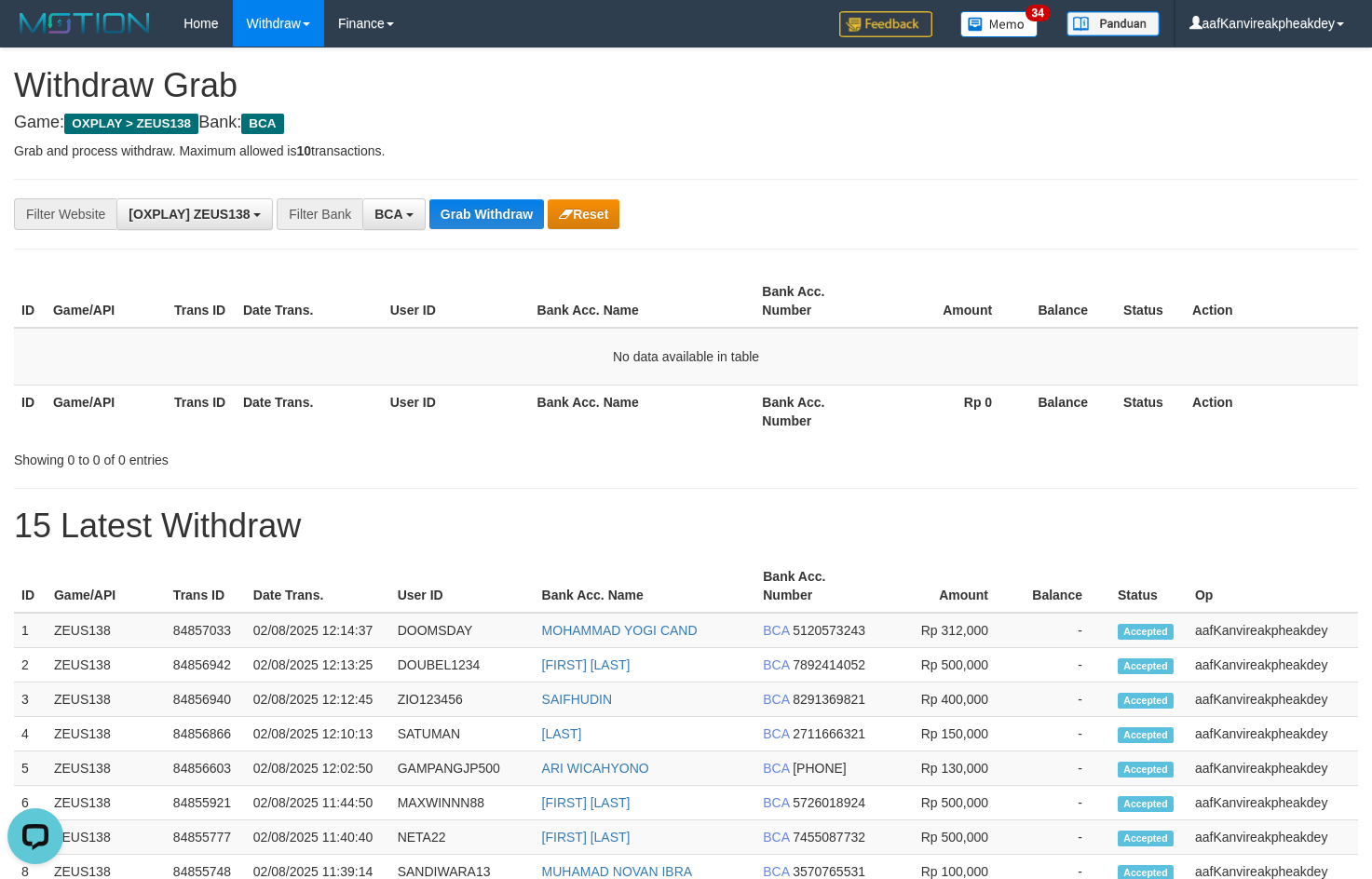 click on "Amount" at bounding box center (947, 301) 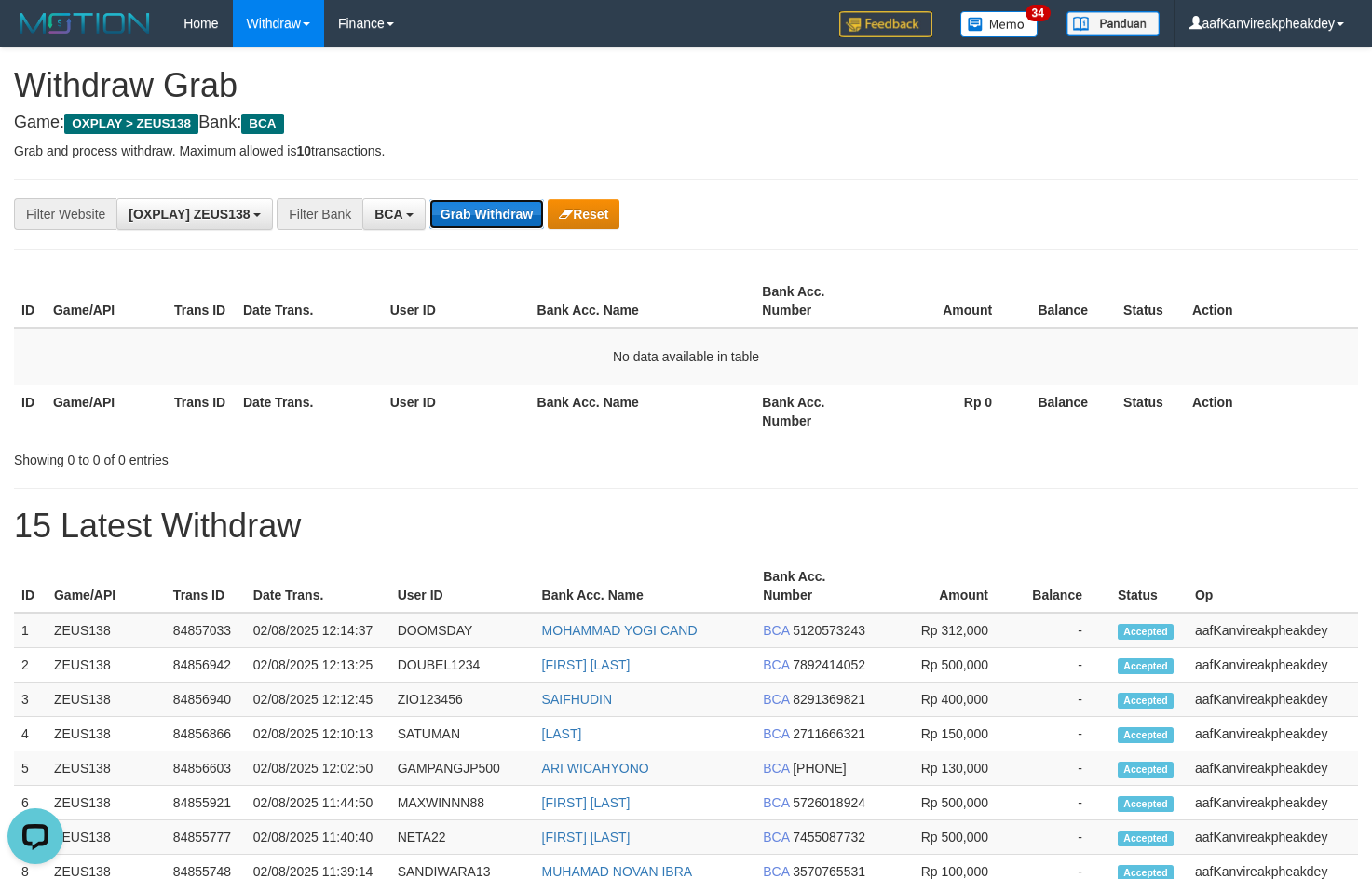 click on "Grab Withdraw" at bounding box center (486, 214) 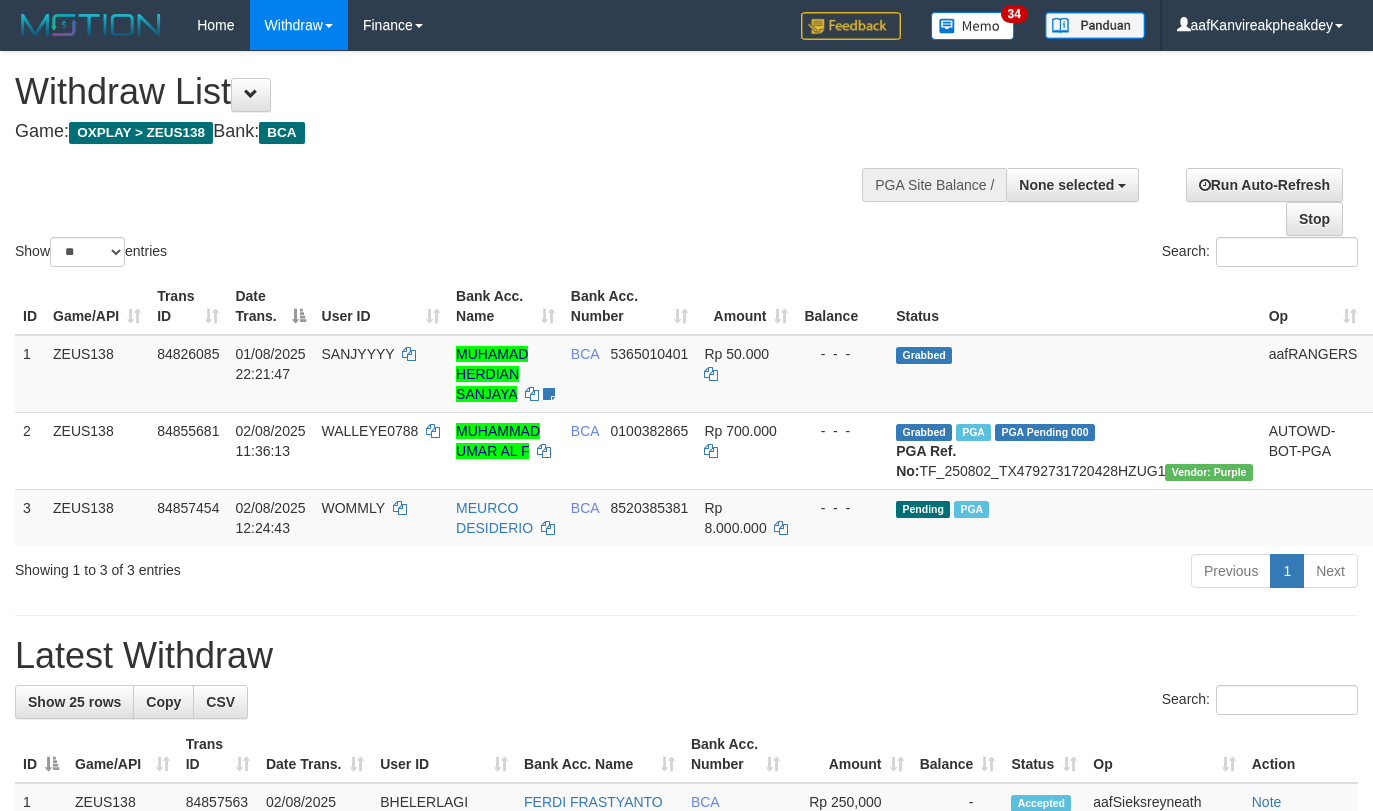 select 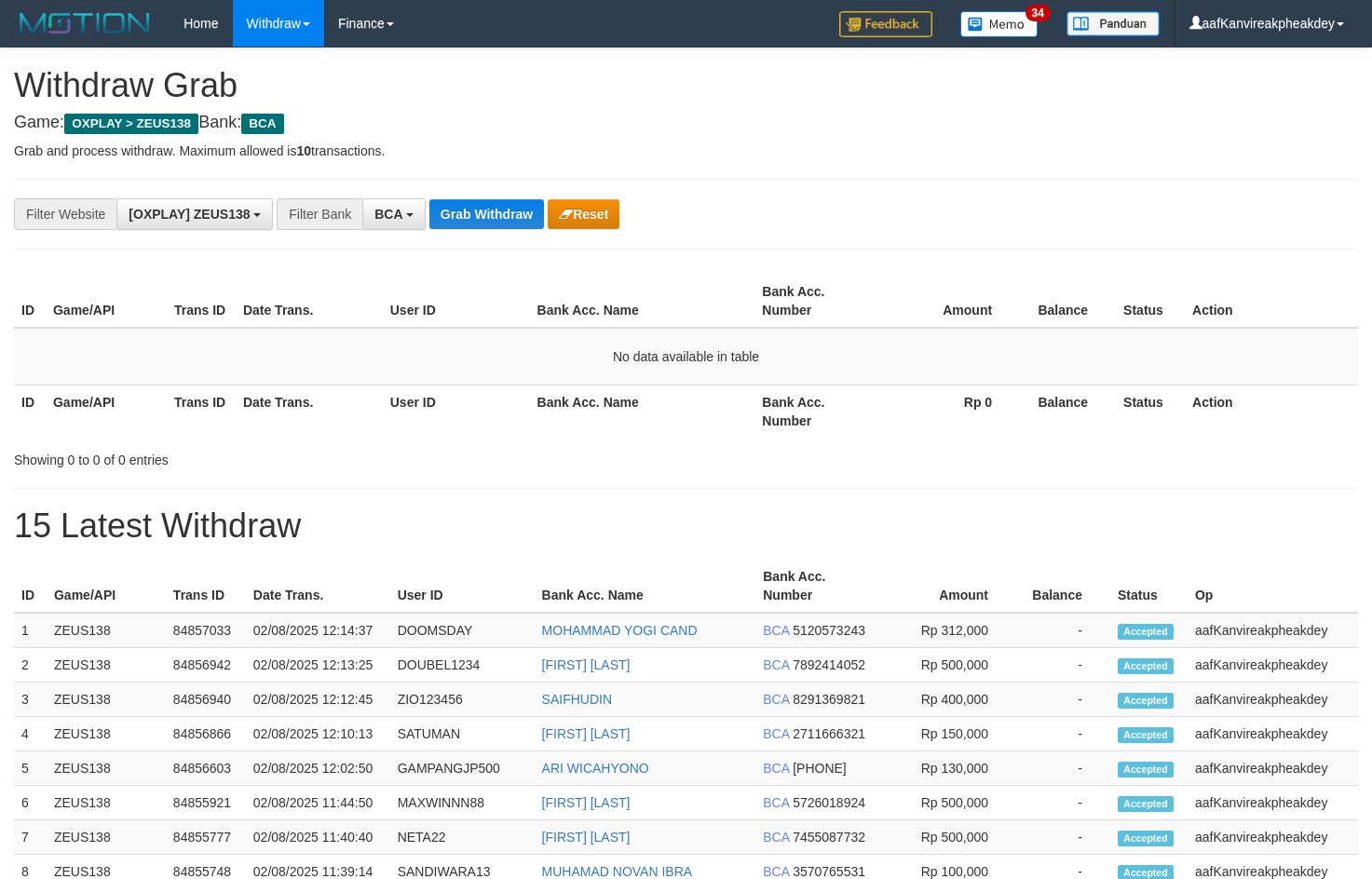 scroll, scrollTop: 0, scrollLeft: 0, axis: both 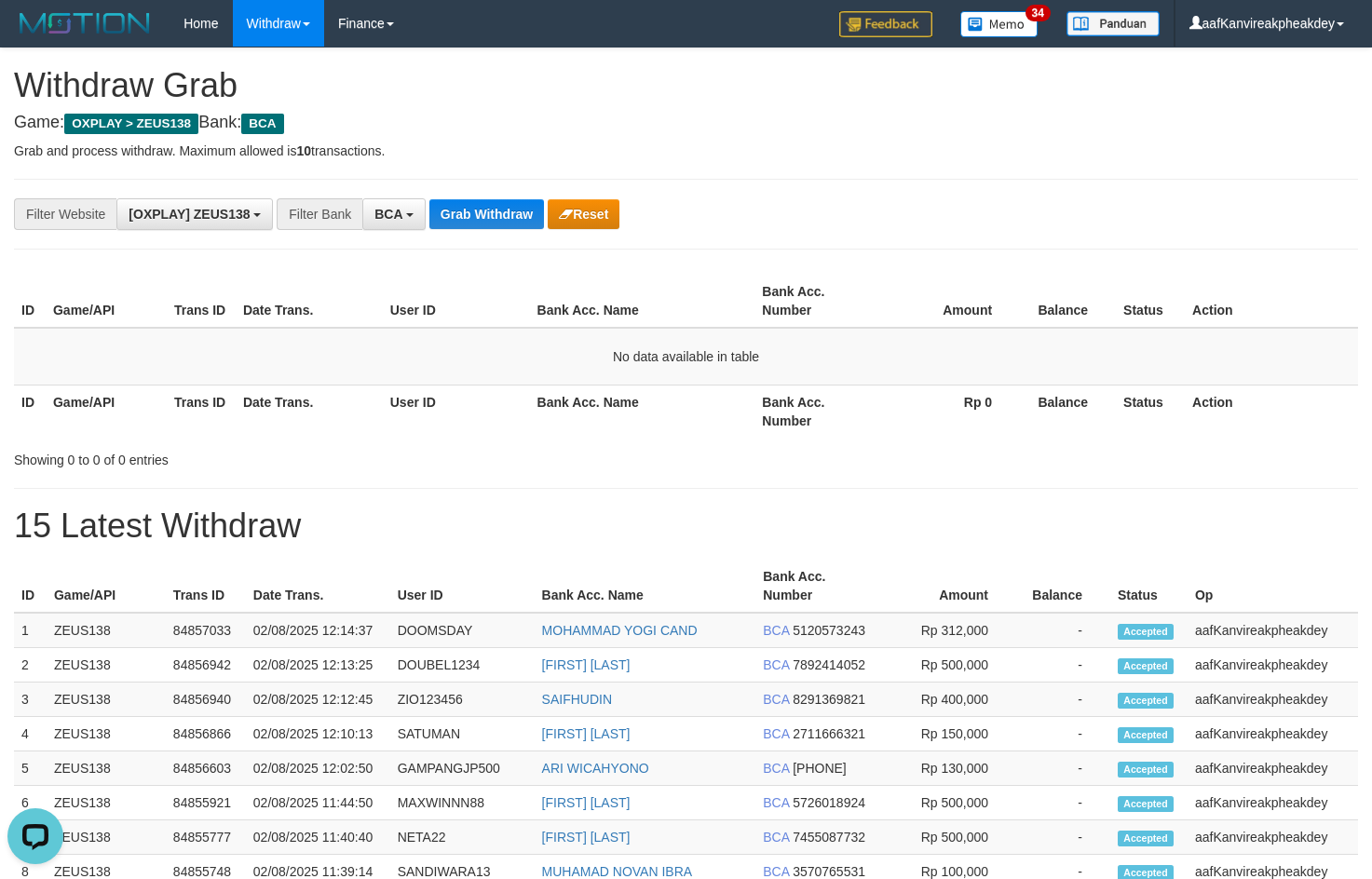 click on "Grab Withdraw" at bounding box center [486, 214] 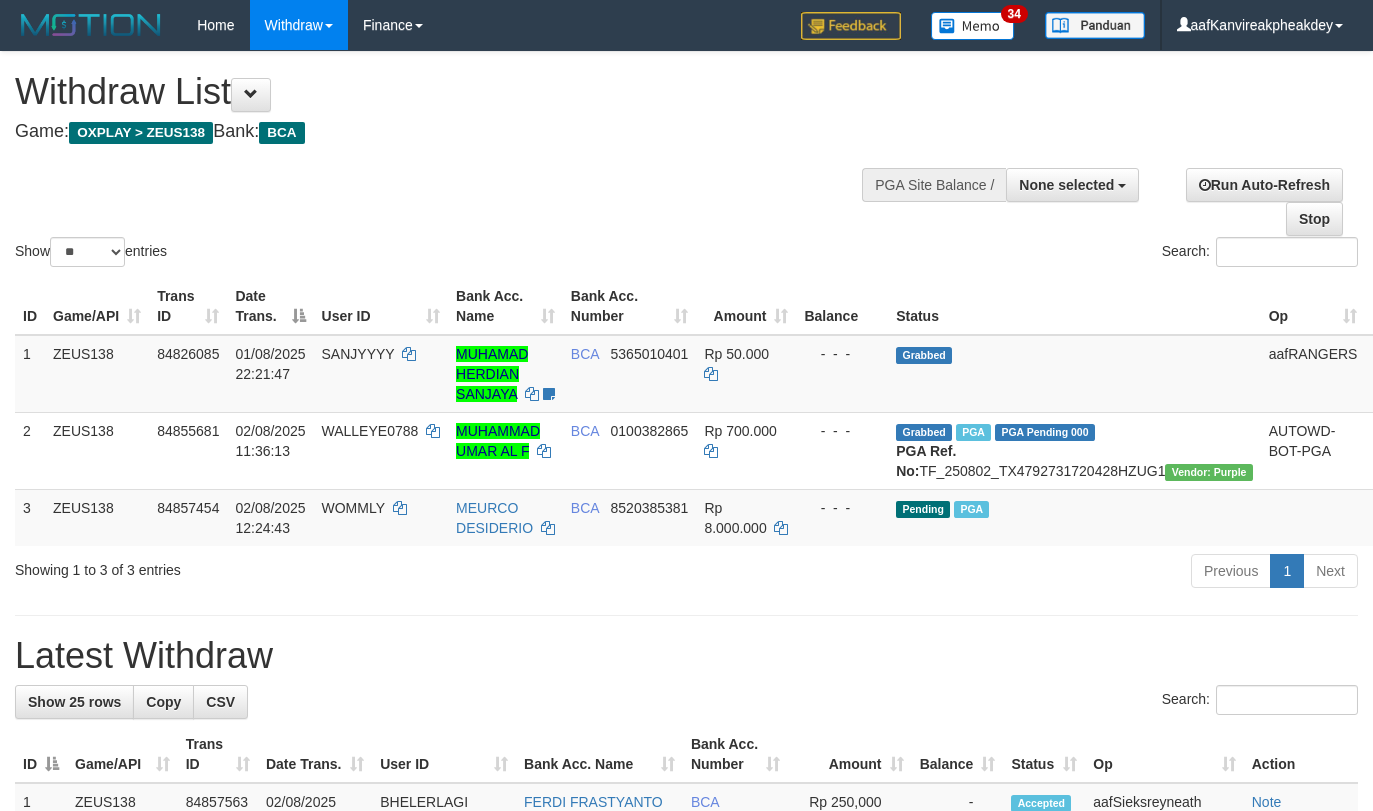 select 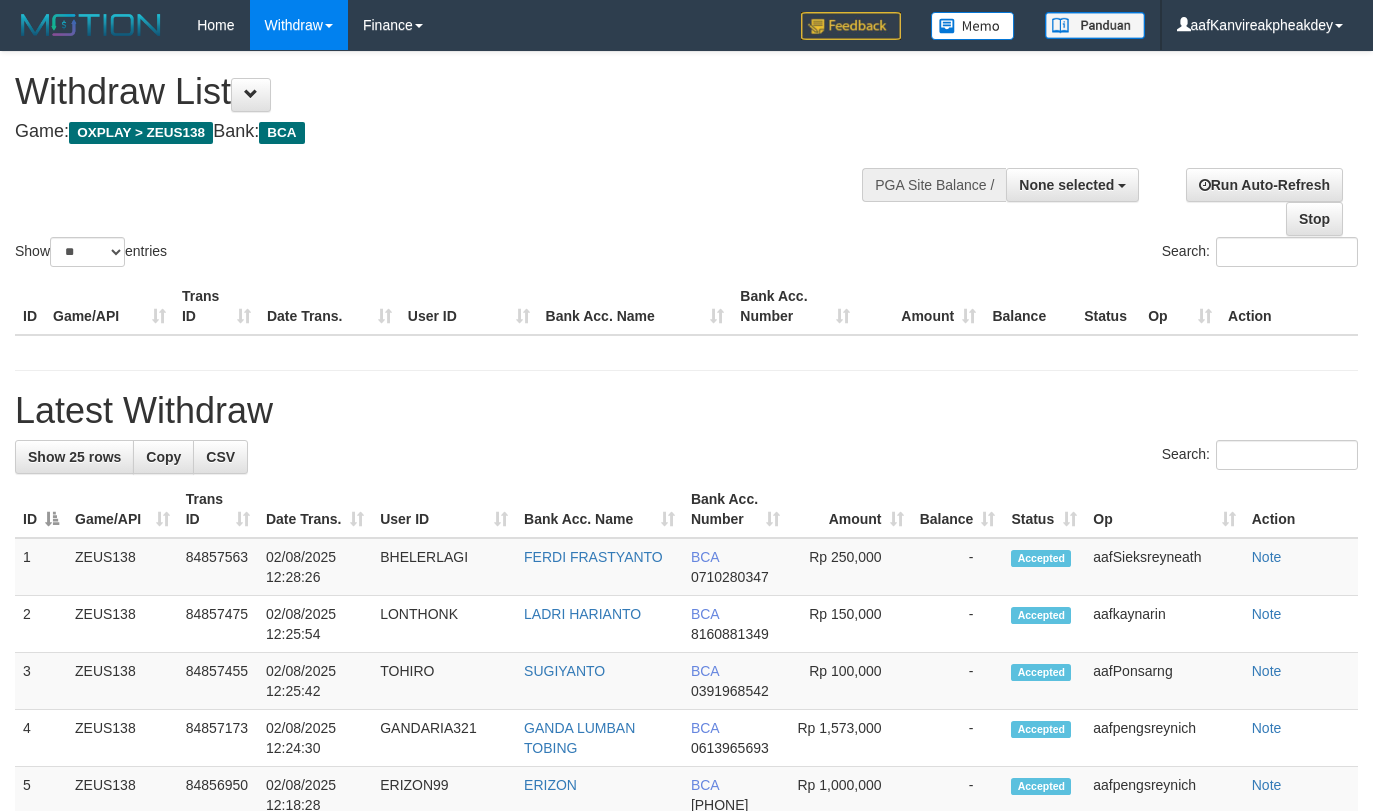 select 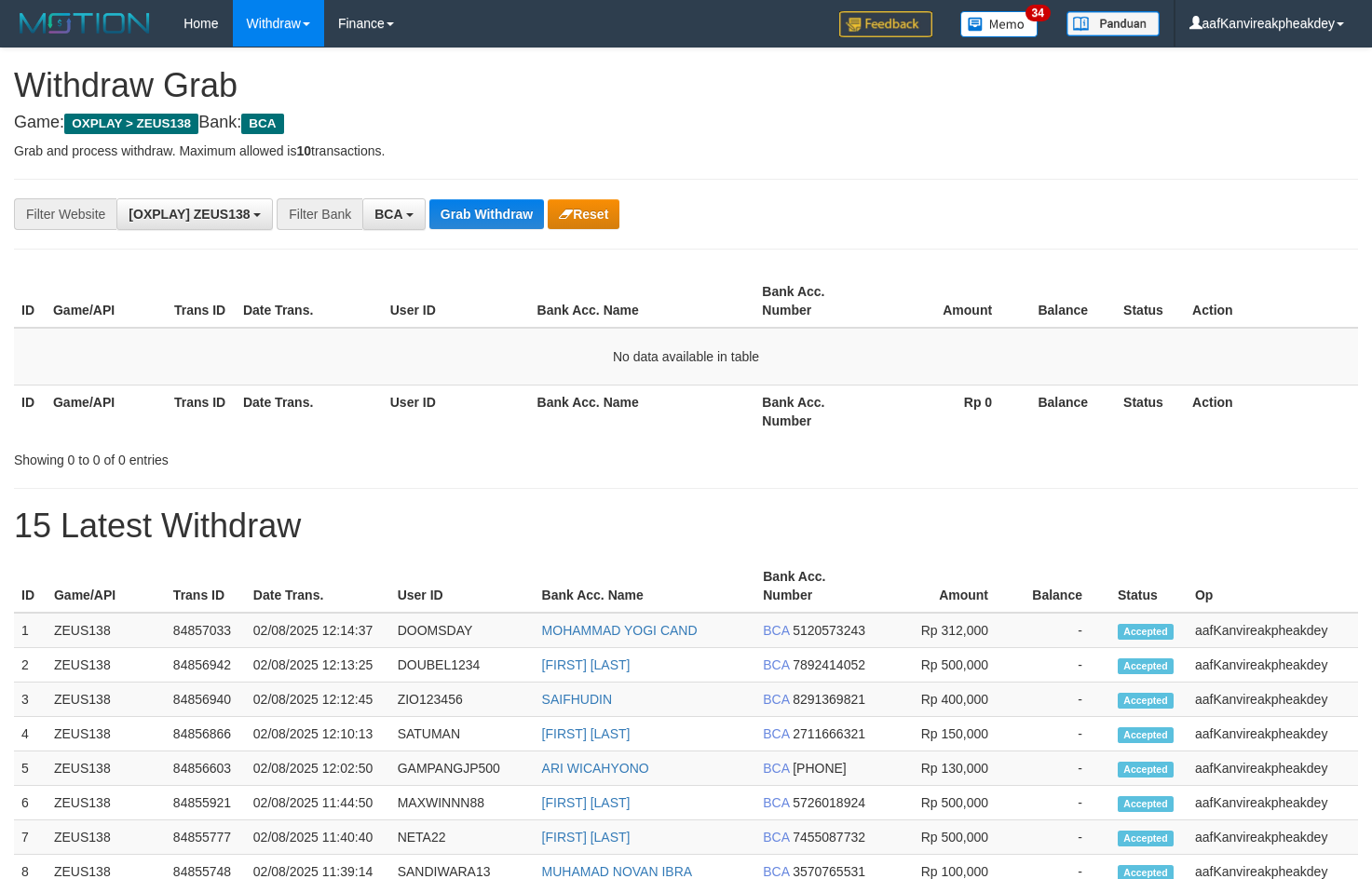 scroll, scrollTop: 0, scrollLeft: 0, axis: both 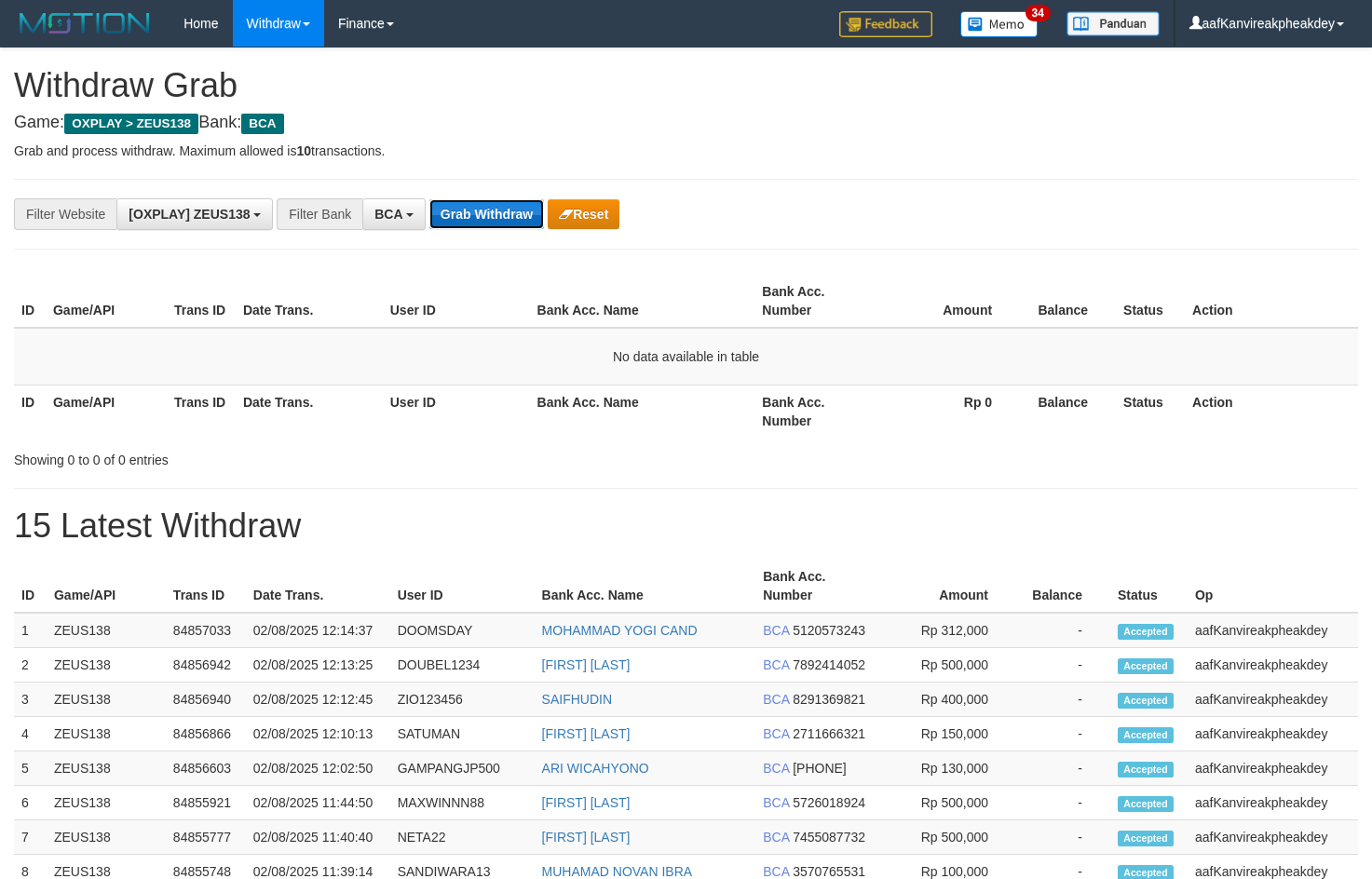 click on "Grab Withdraw" at bounding box center [486, 214] 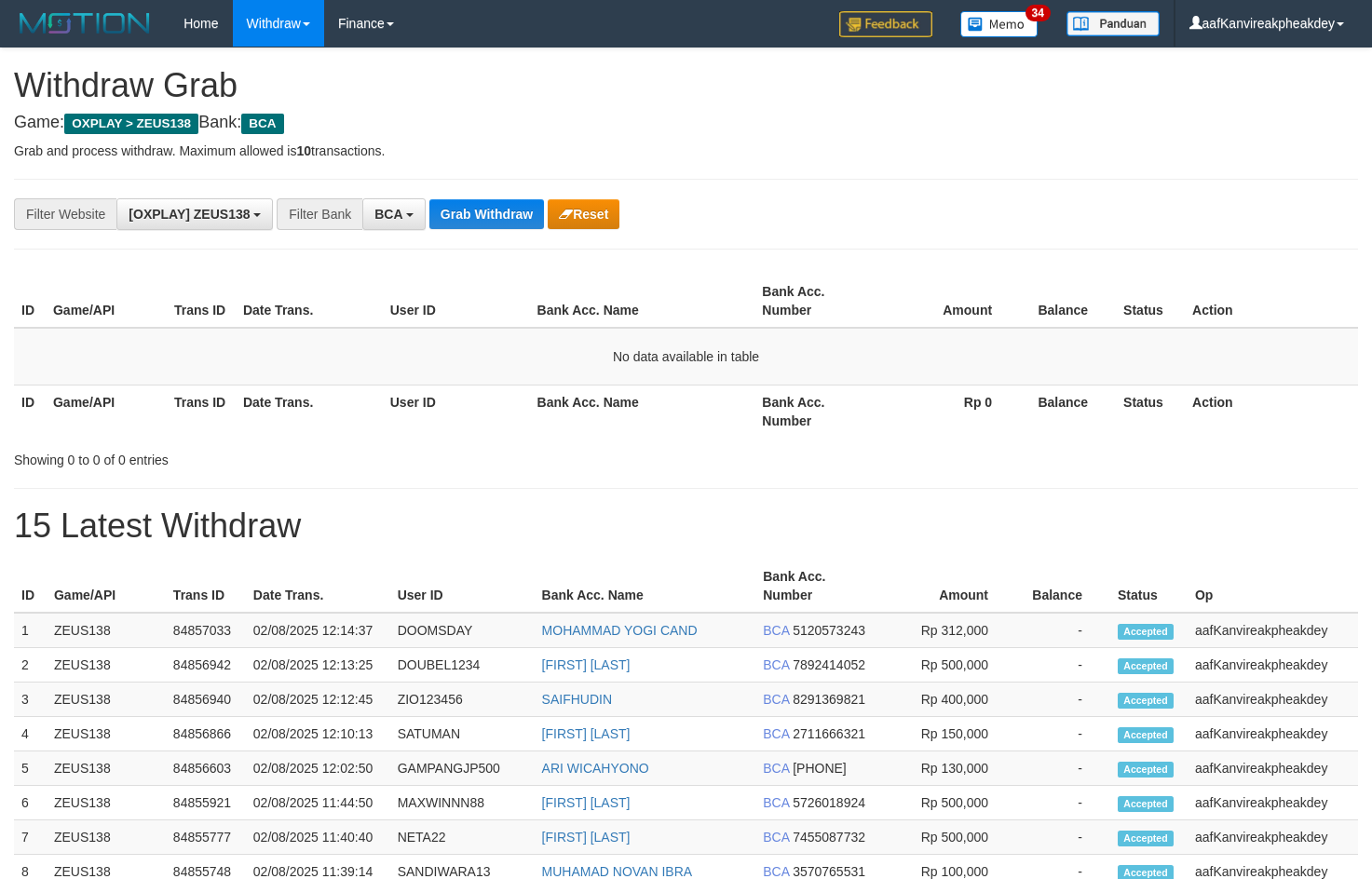 scroll, scrollTop: 0, scrollLeft: 0, axis: both 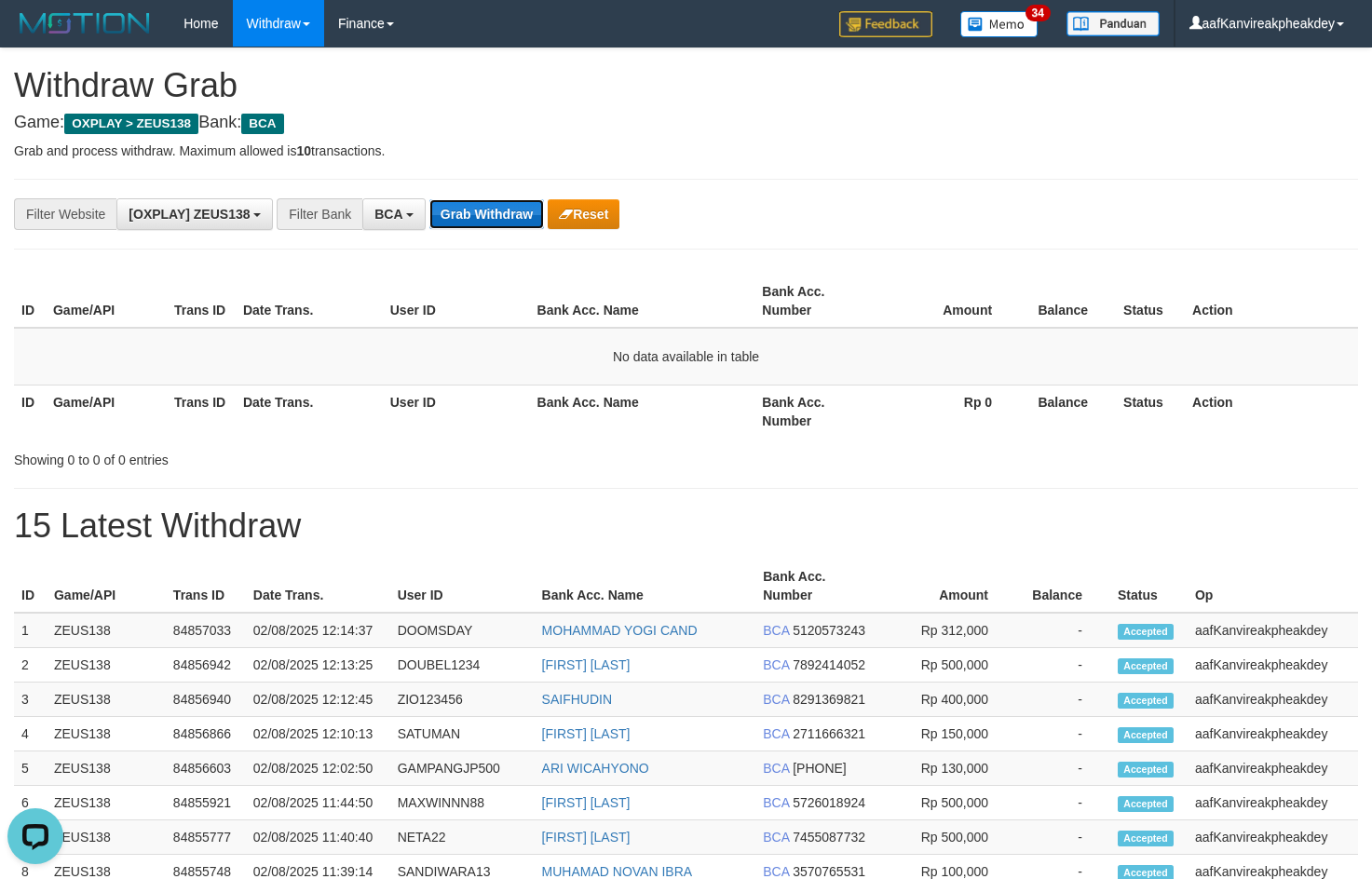 click on "Grab Withdraw" at bounding box center (486, 214) 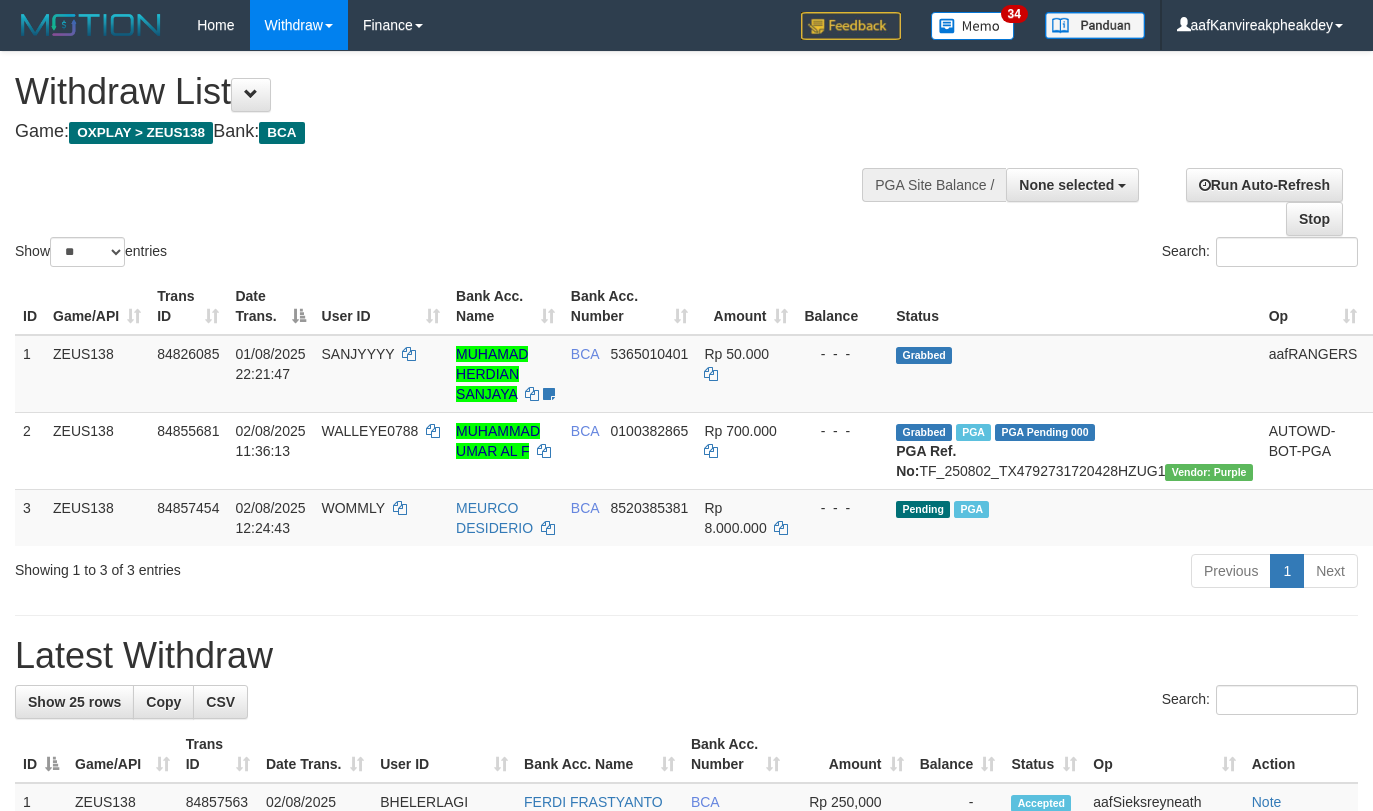 select 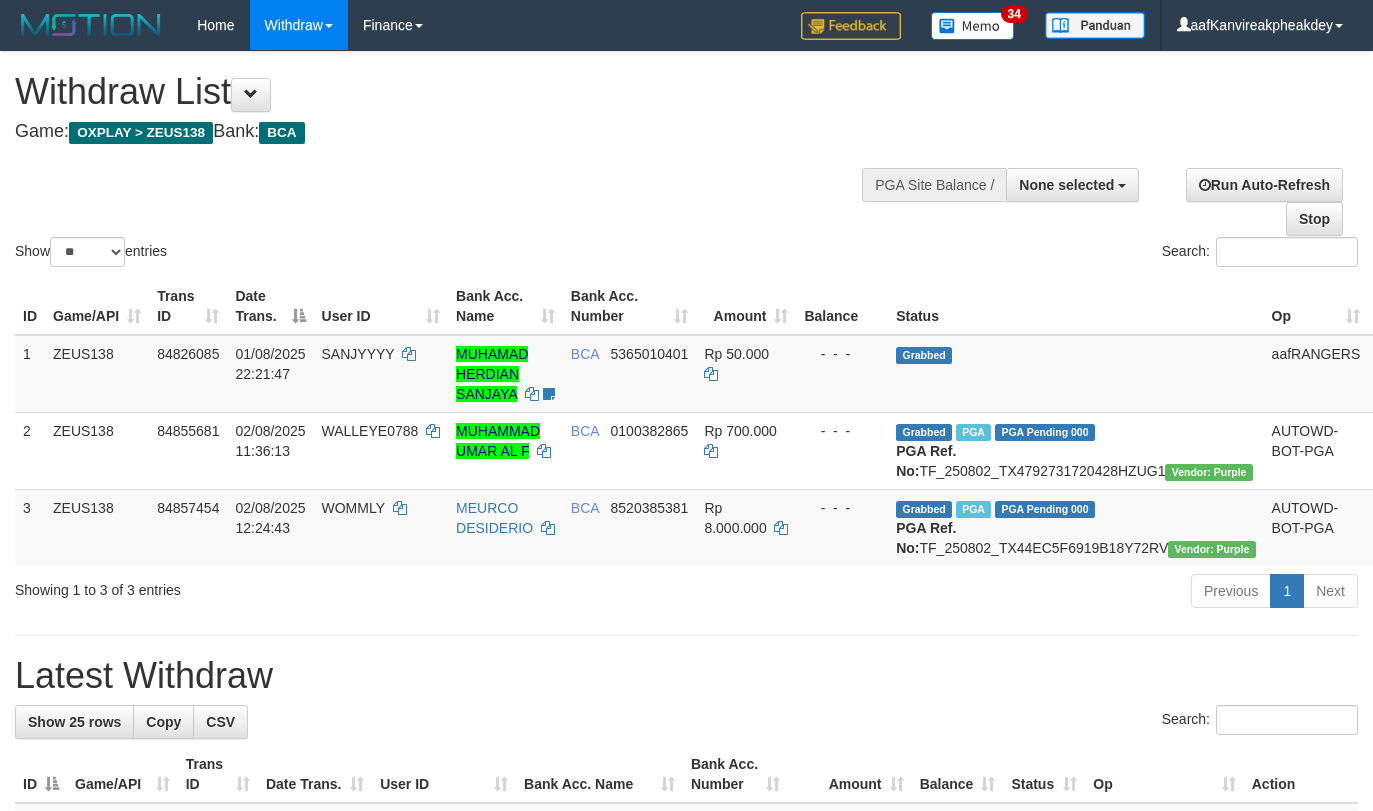 select 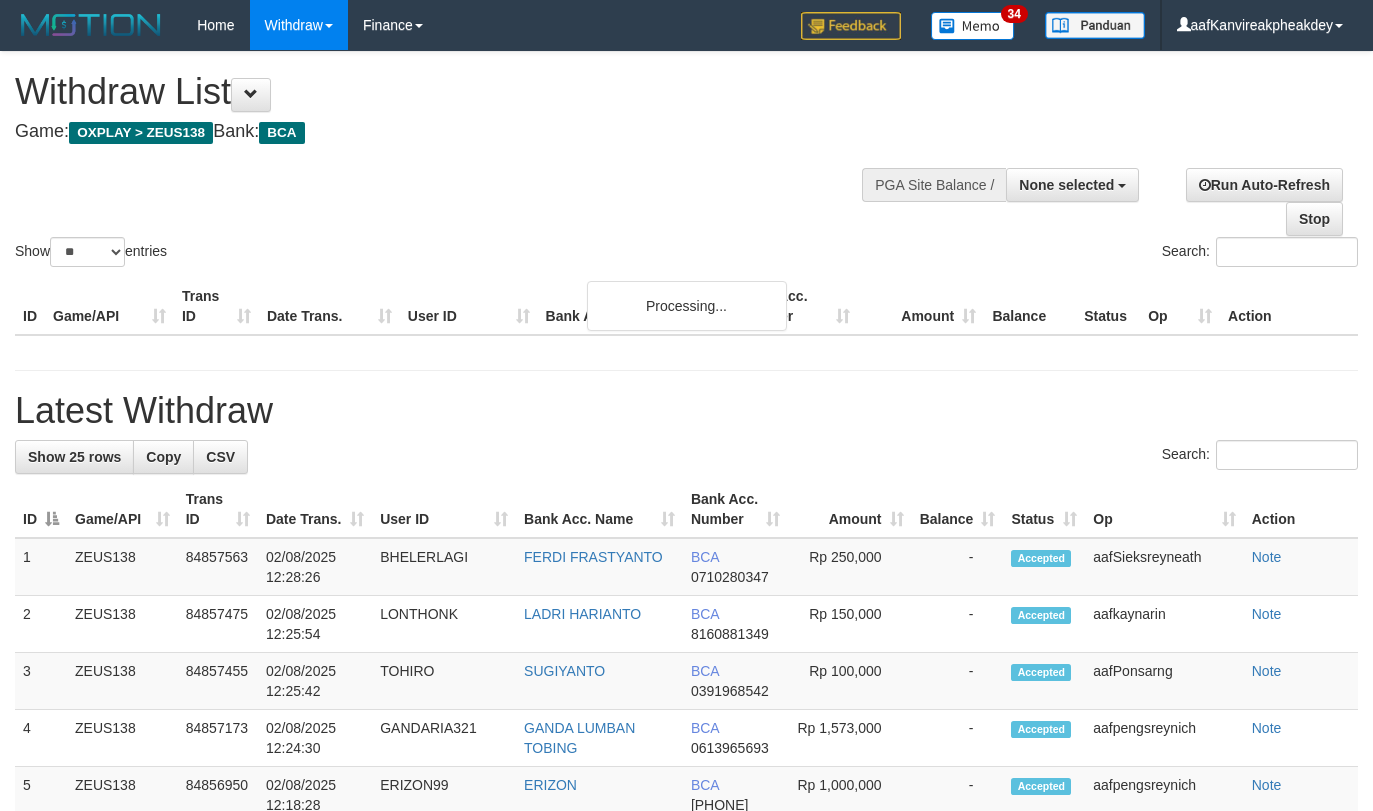 select 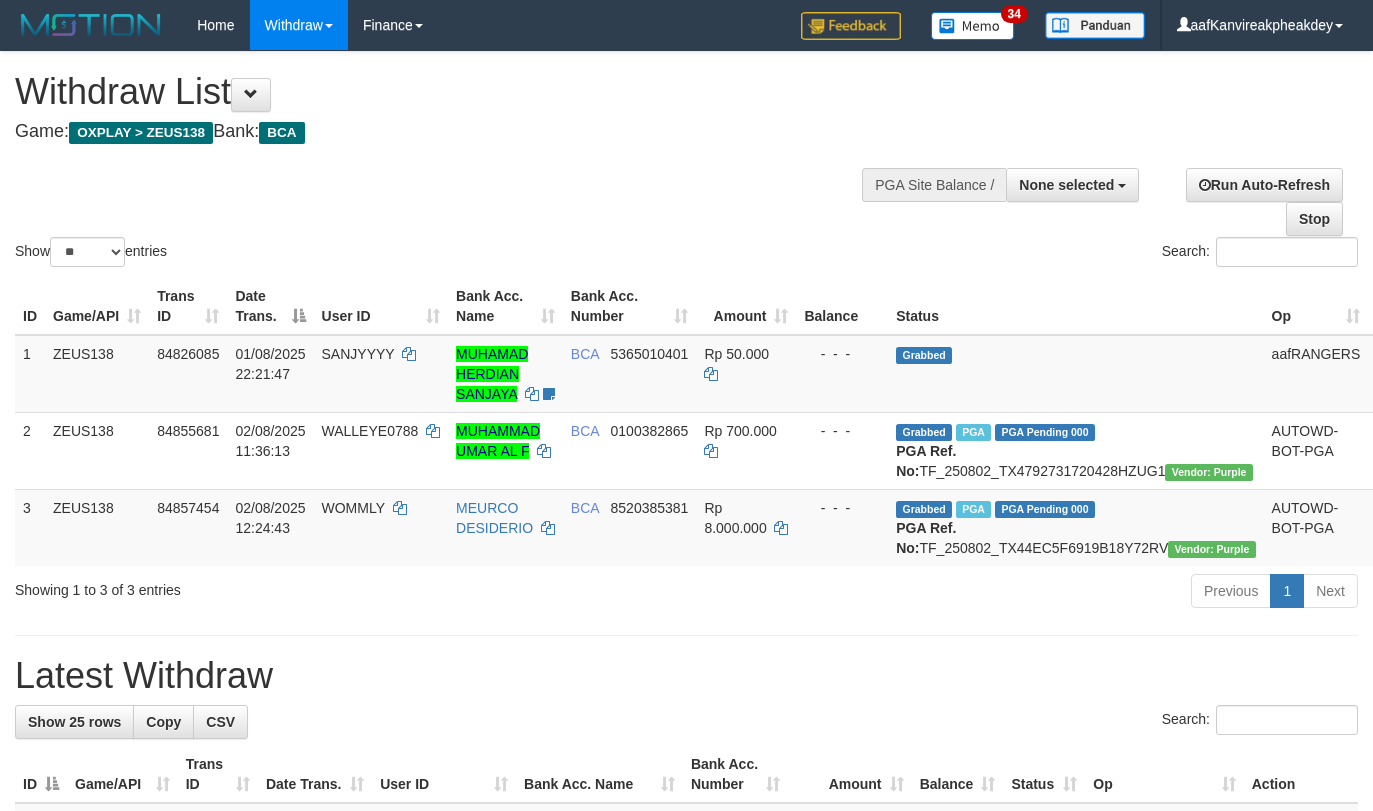 select 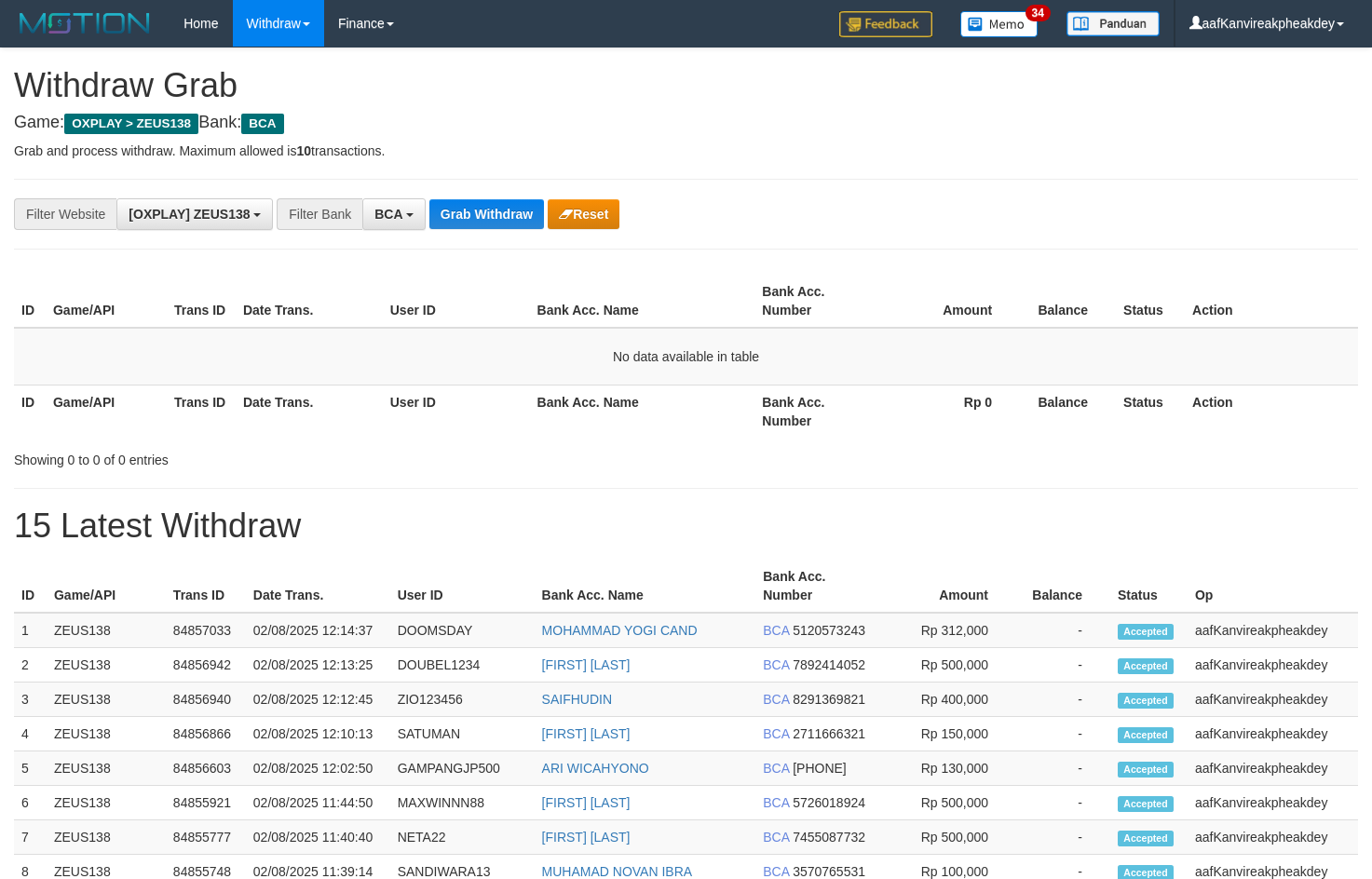 scroll, scrollTop: 0, scrollLeft: 0, axis: both 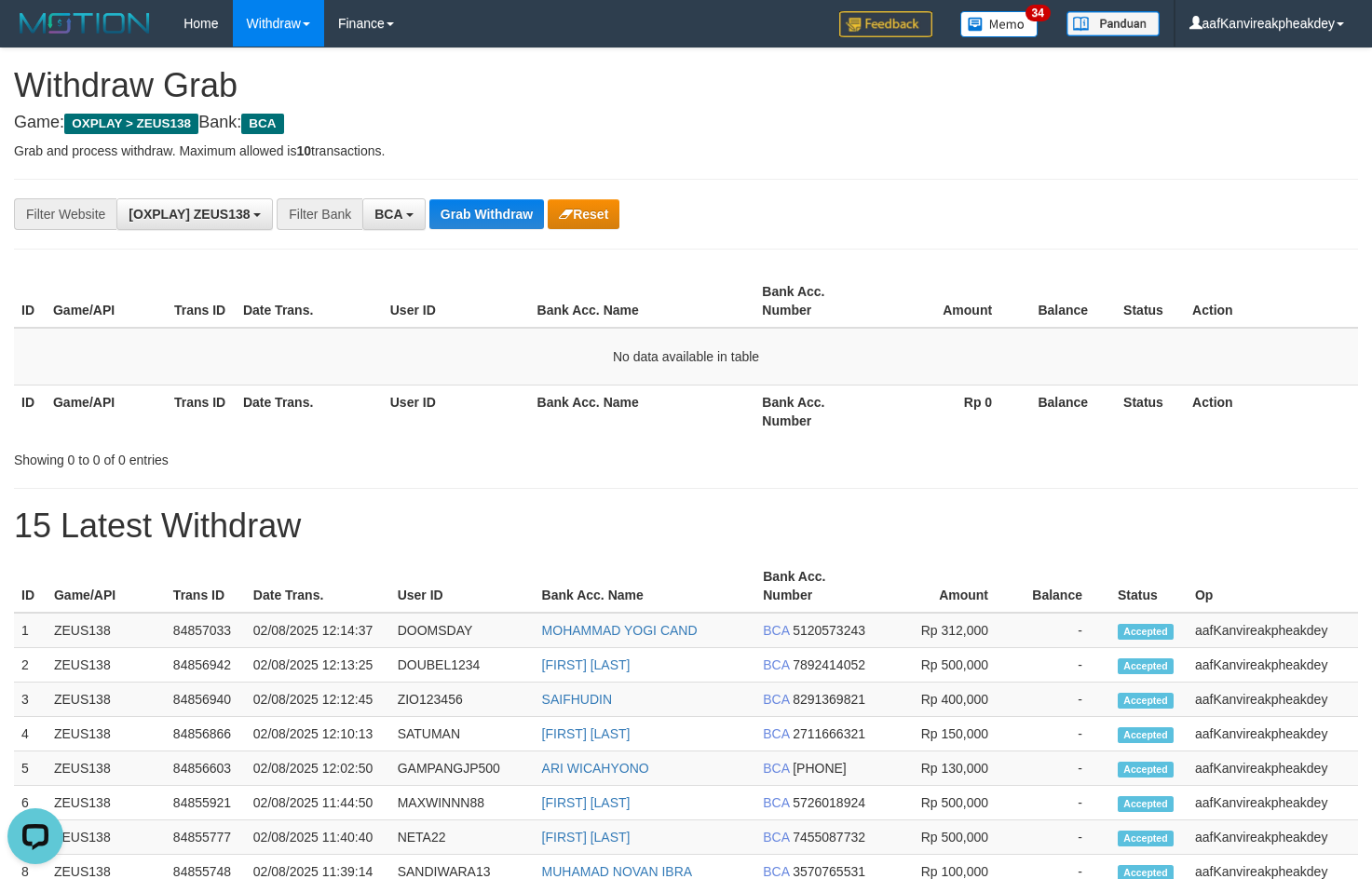 drag, startPoint x: 998, startPoint y: 461, endPoint x: 1091, endPoint y: 462, distance: 93.005 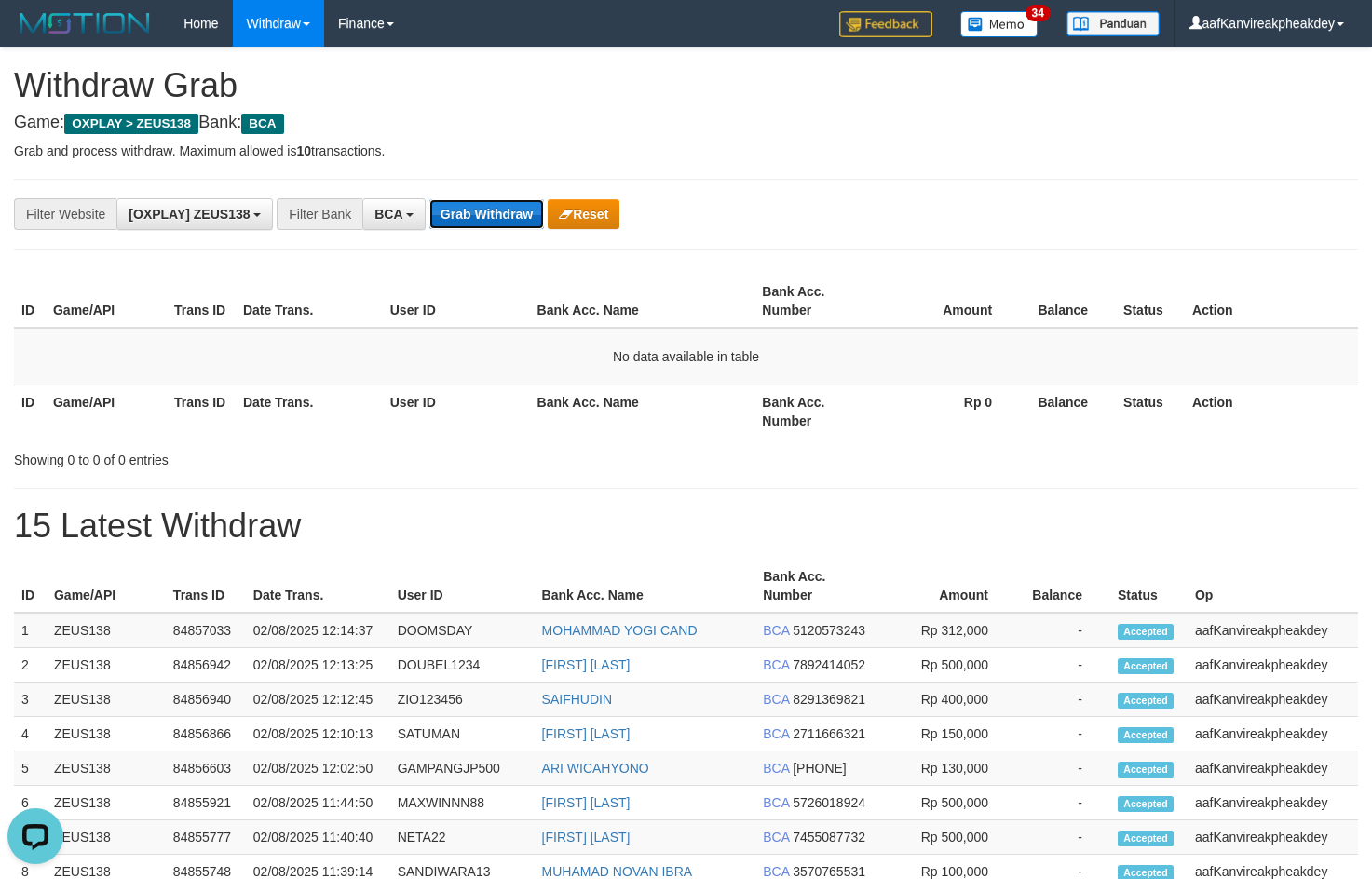 click on "Grab Withdraw" at bounding box center [486, 214] 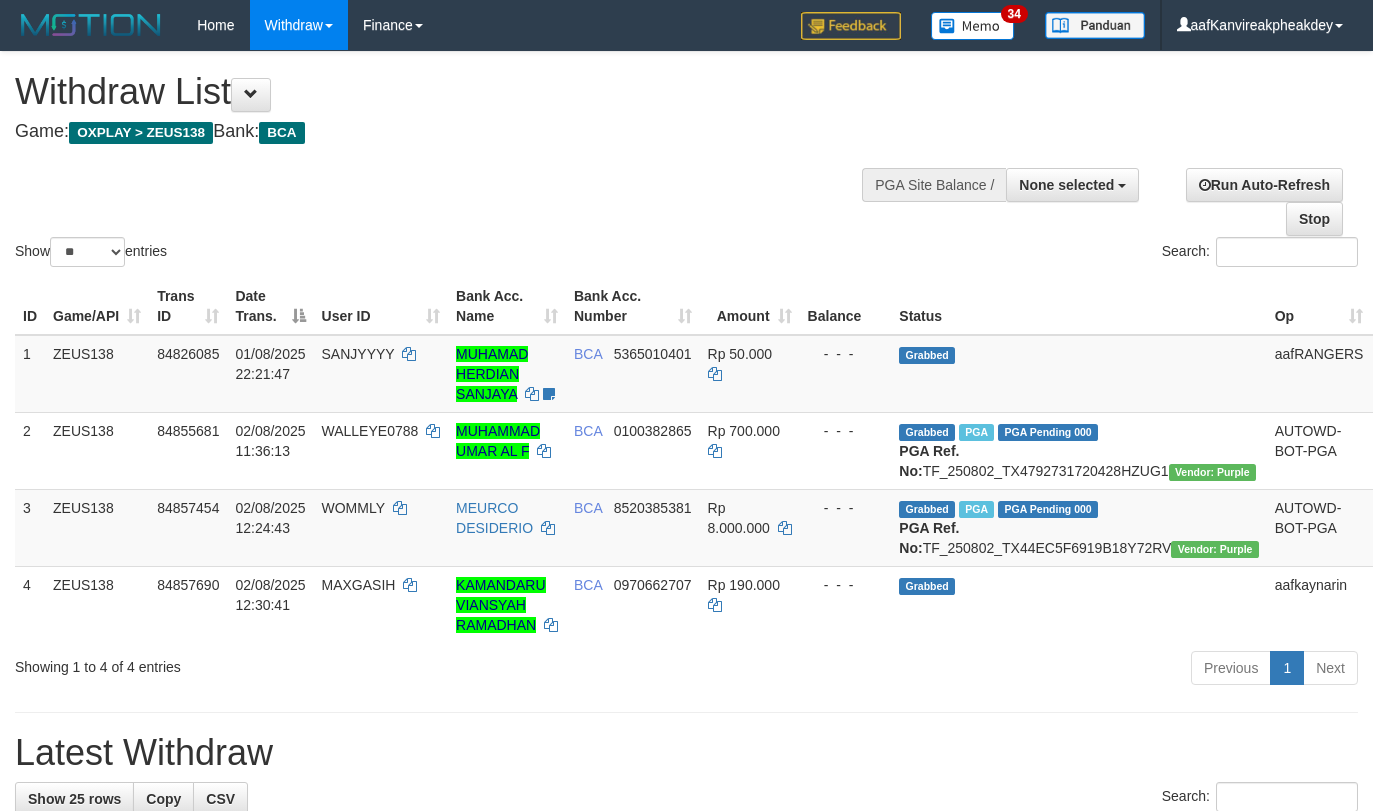 select 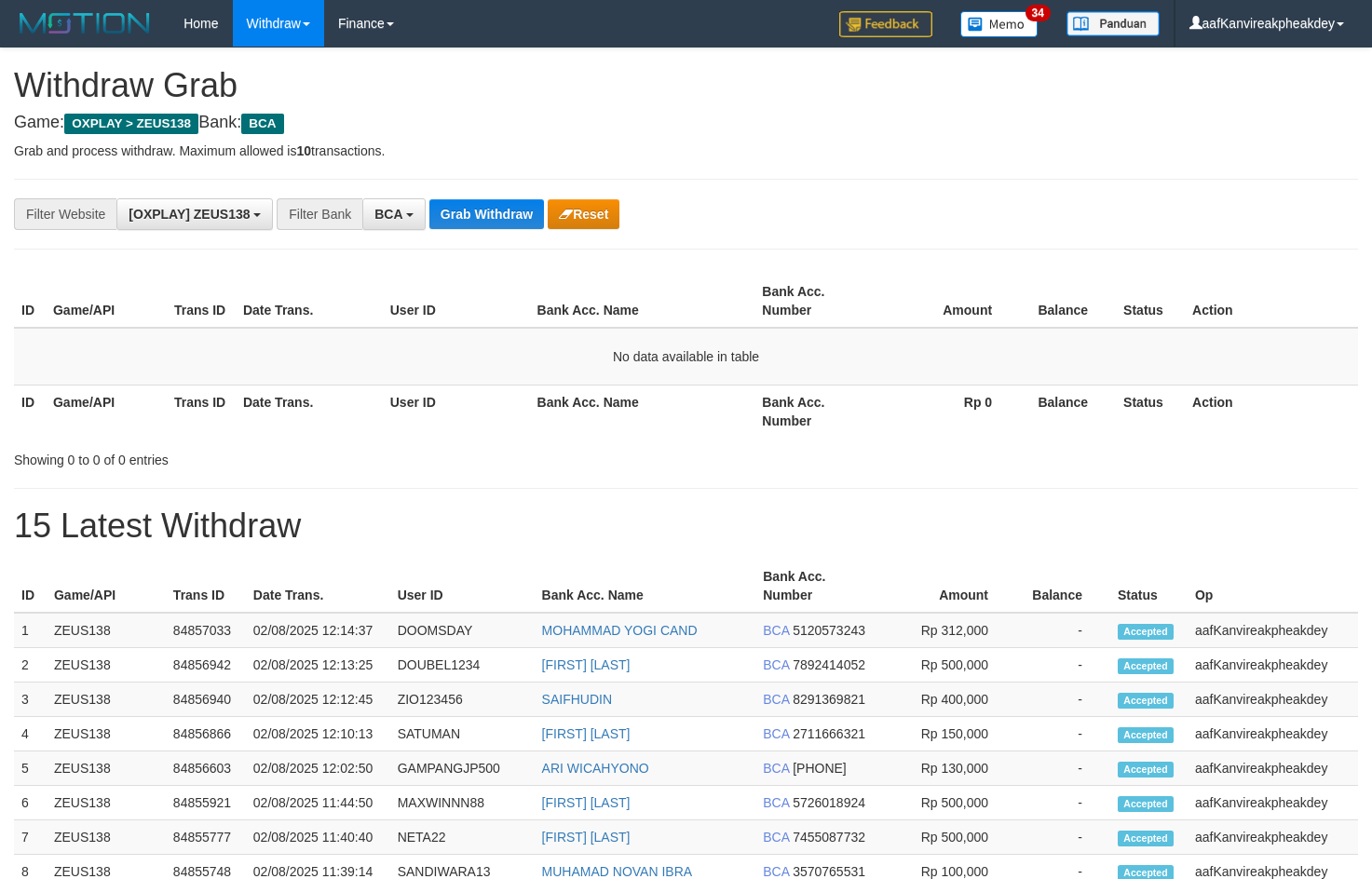 scroll, scrollTop: 0, scrollLeft: 0, axis: both 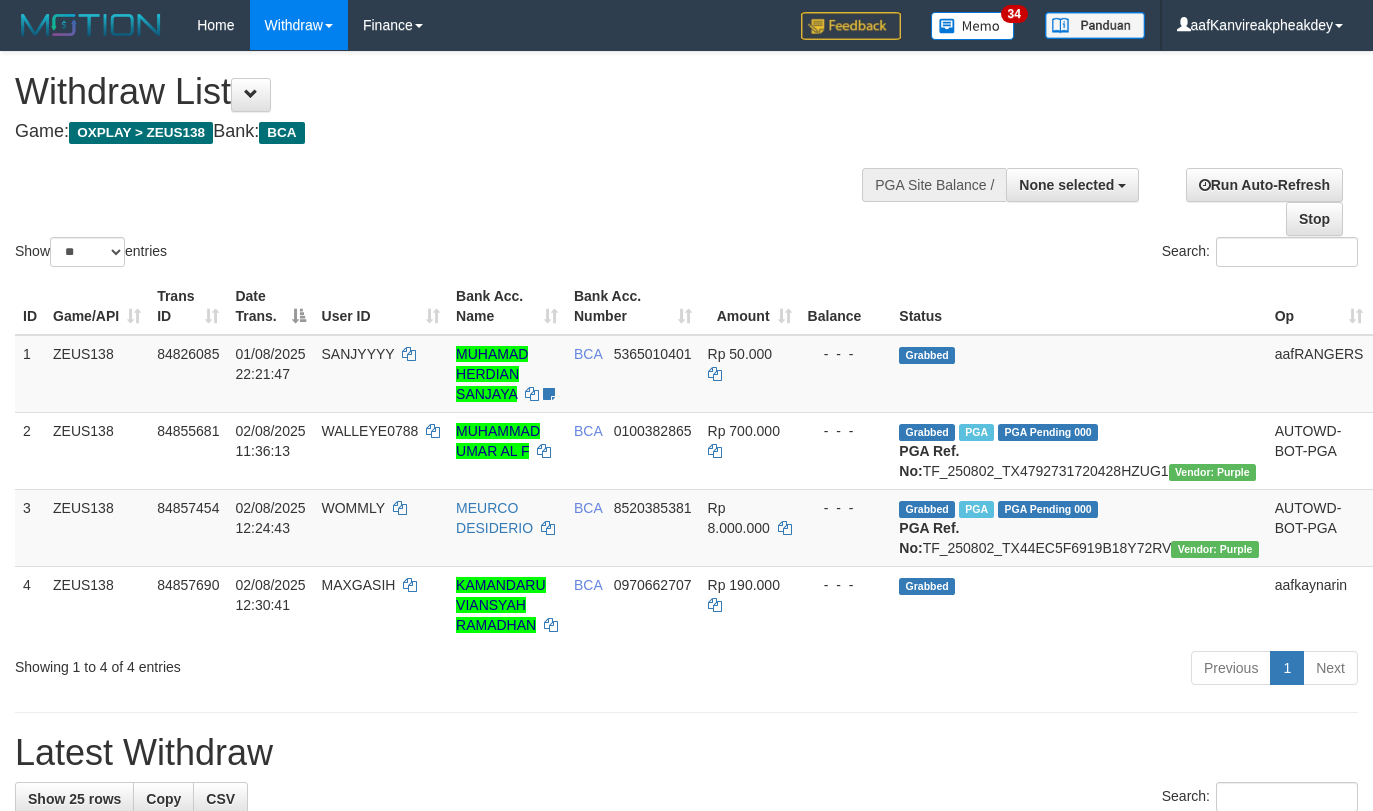 select 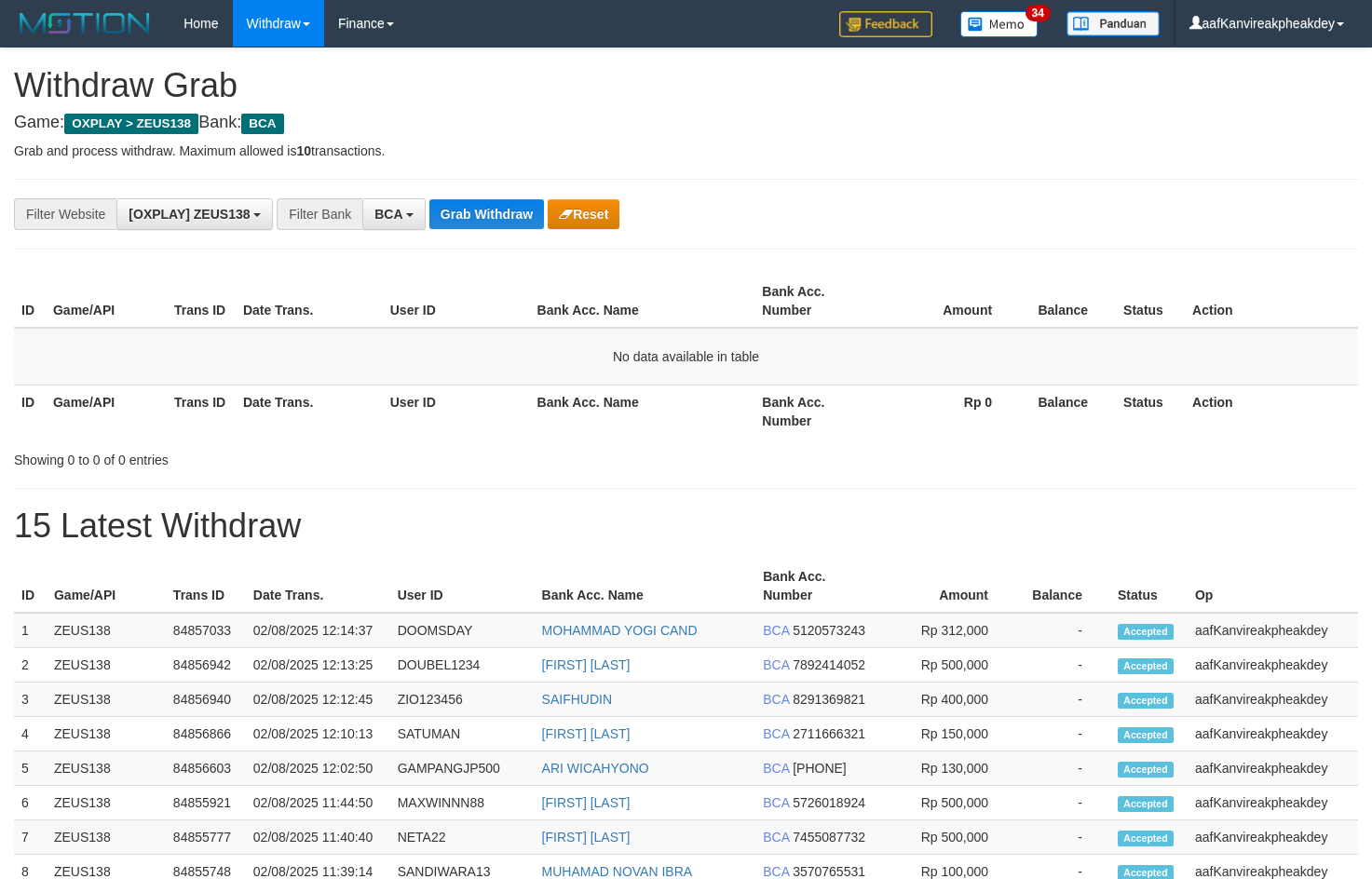 scroll, scrollTop: 0, scrollLeft: 0, axis: both 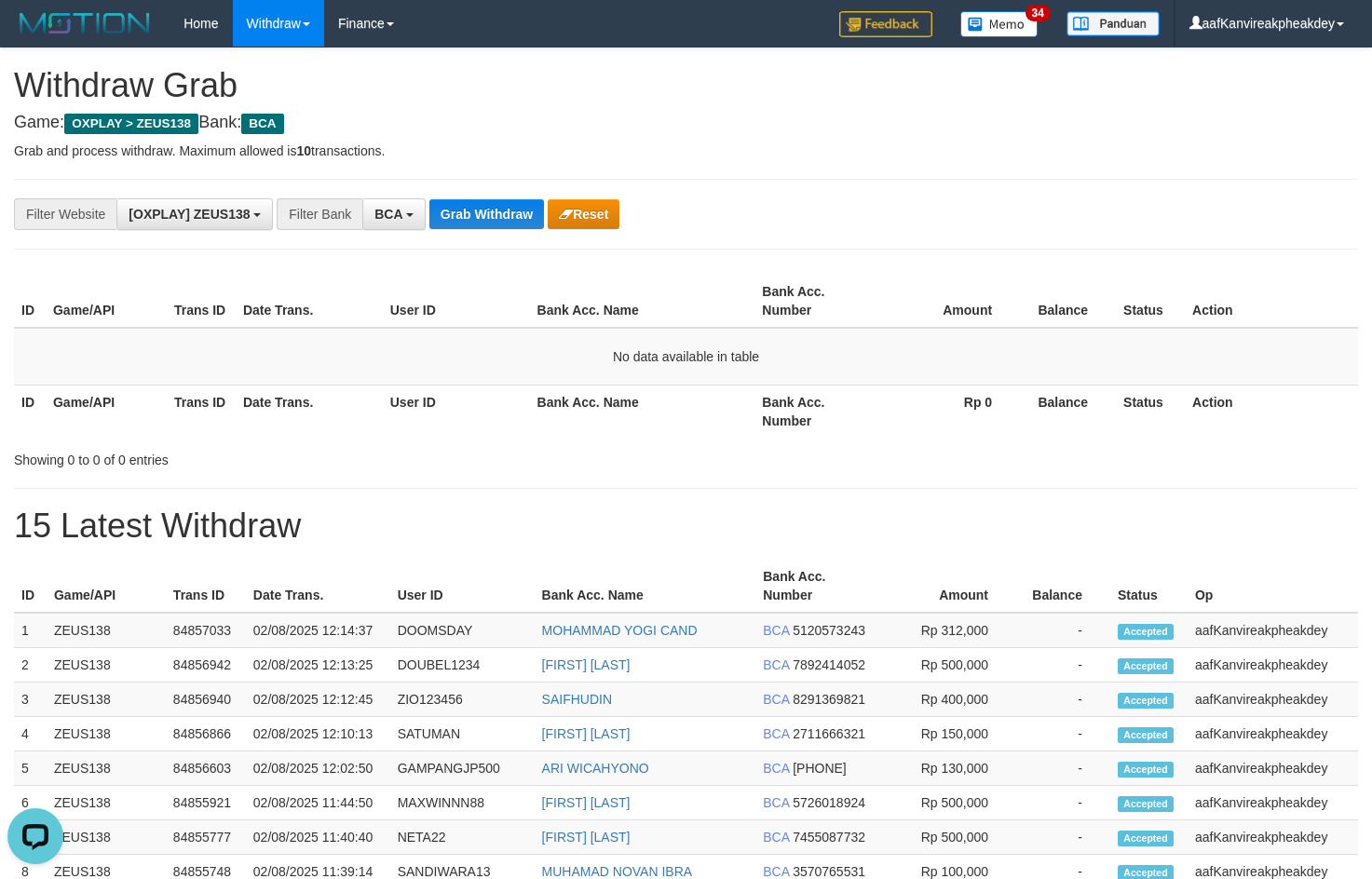 click on "**********" at bounding box center [686, 804] 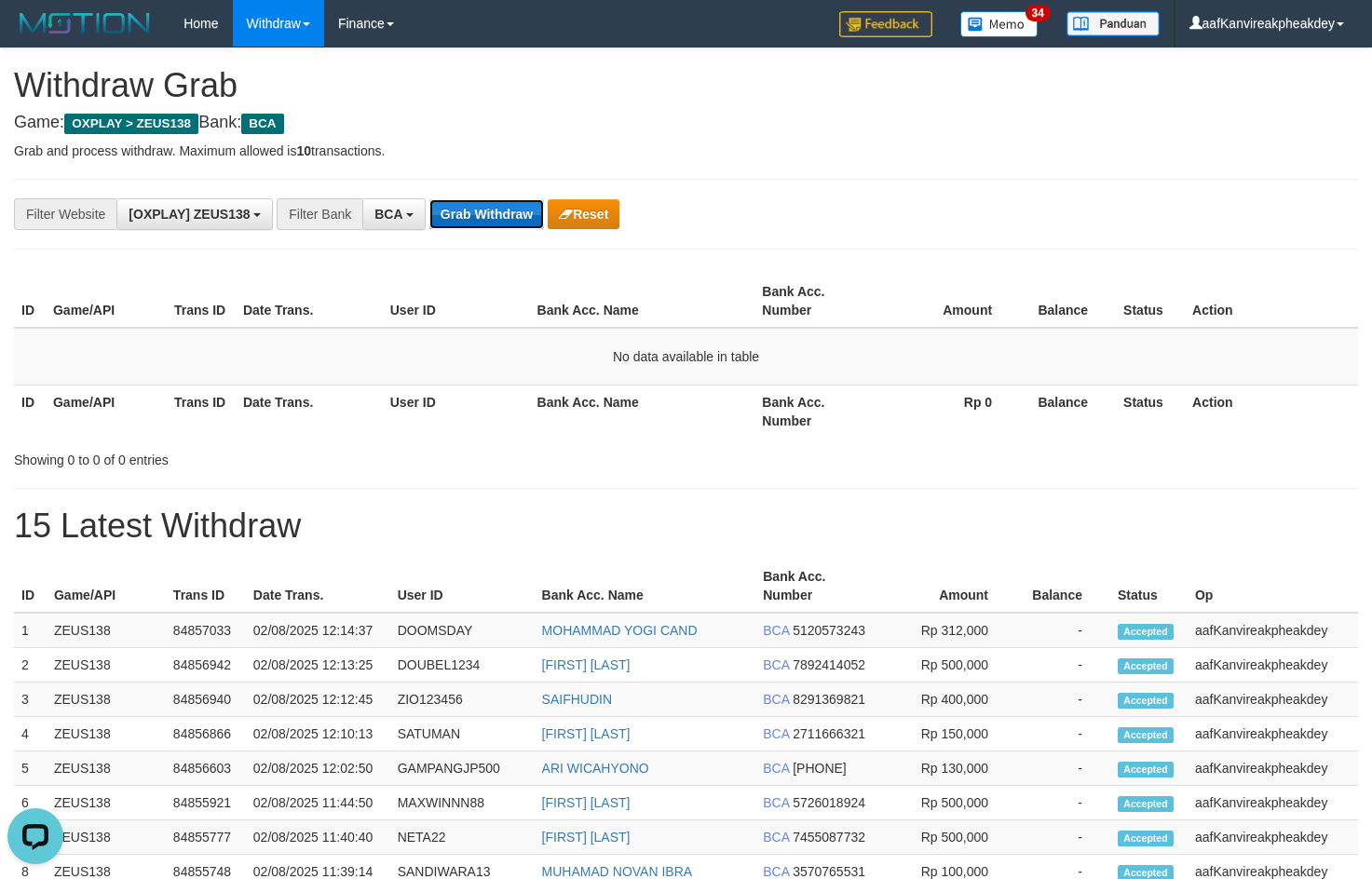 click on "Grab Withdraw" at bounding box center (486, 214) 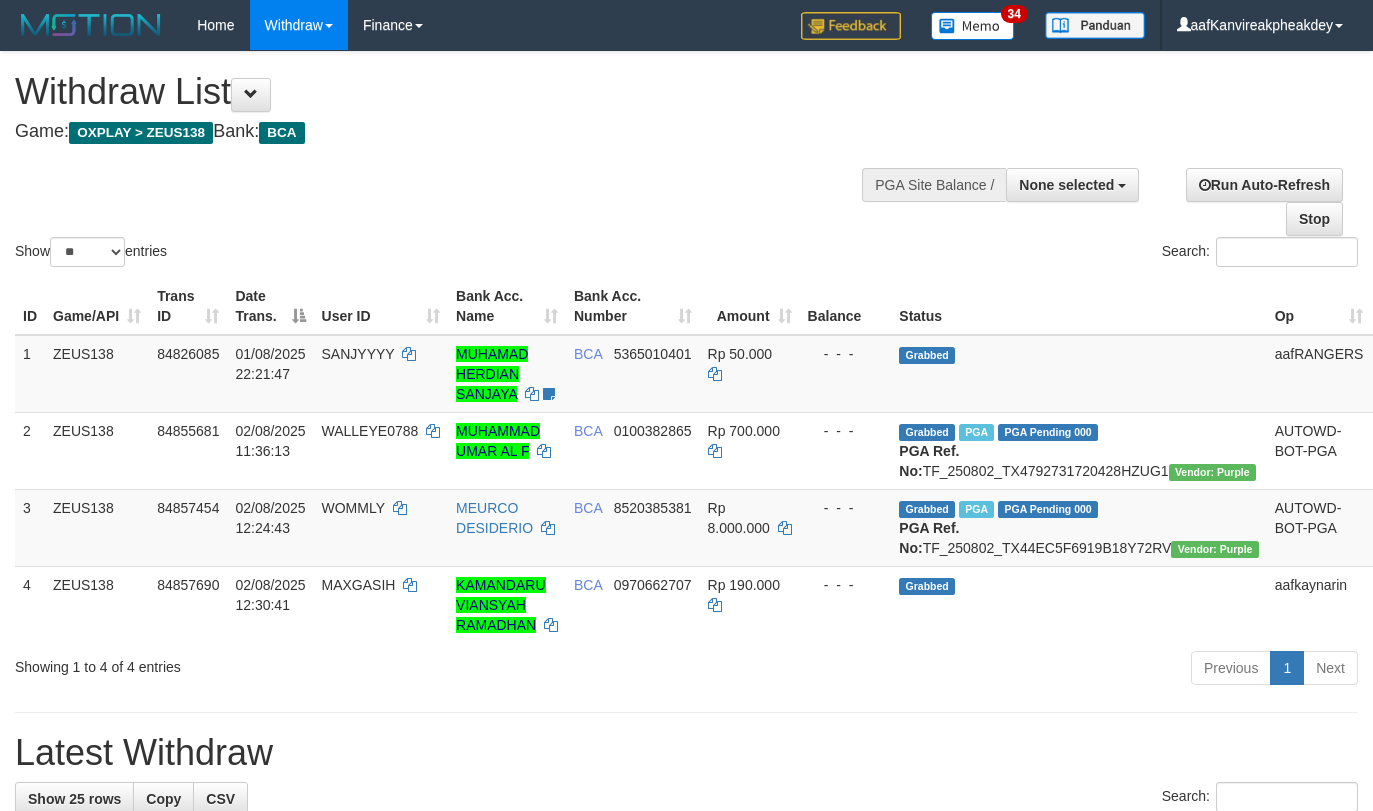 select 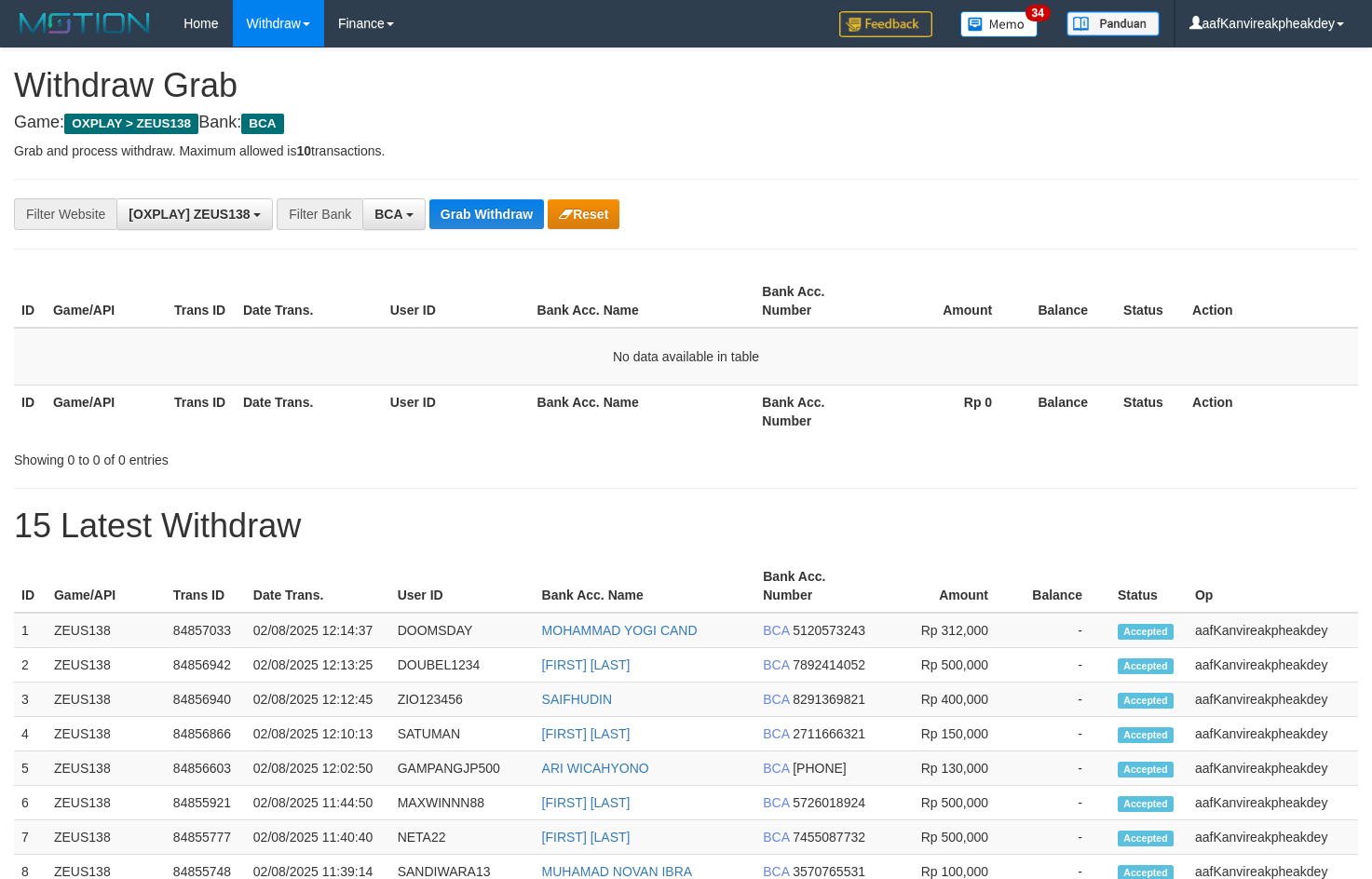 scroll, scrollTop: 0, scrollLeft: 0, axis: both 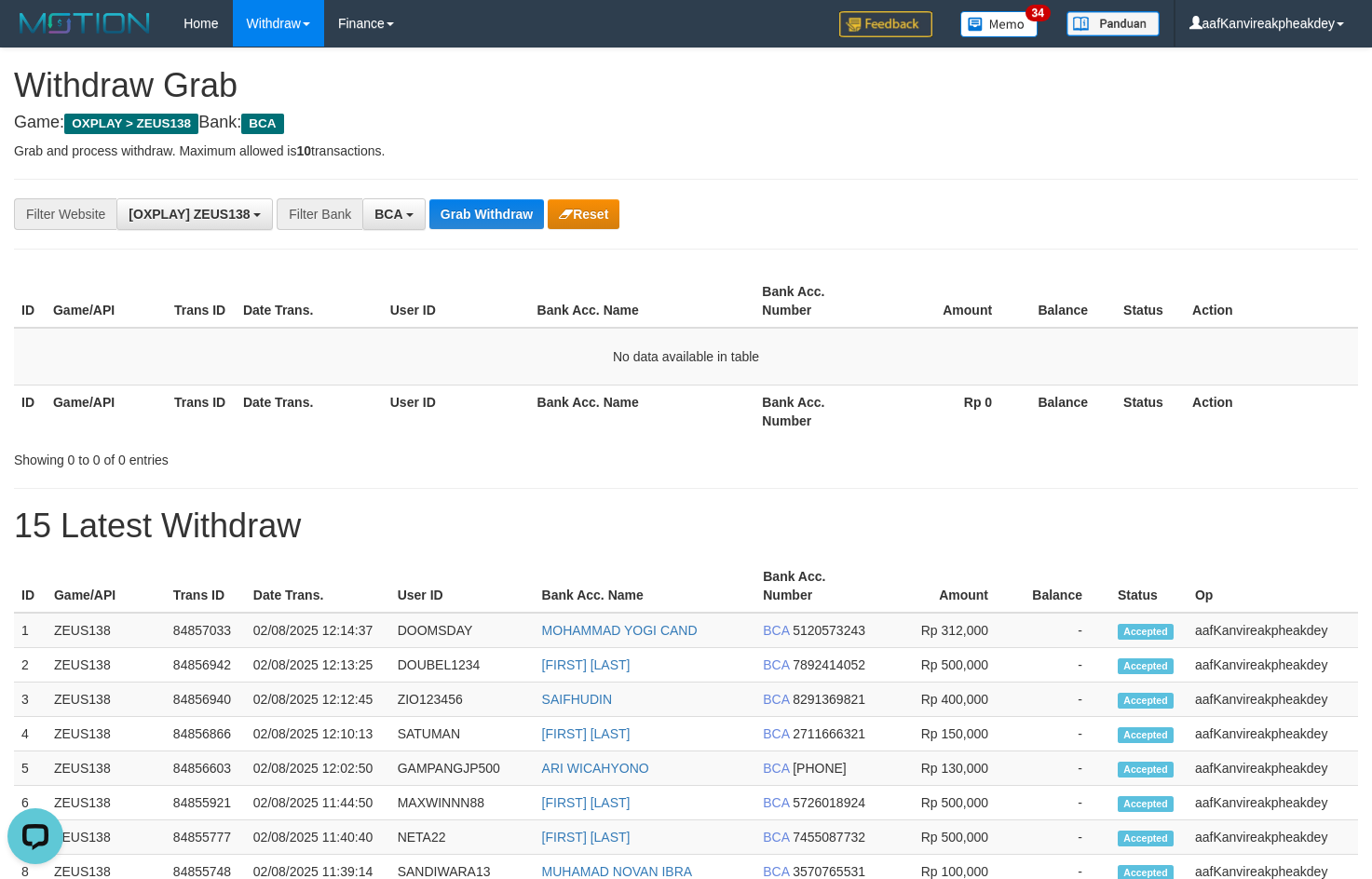 click on "Bank Acc. Name" at bounding box center (643, 301) 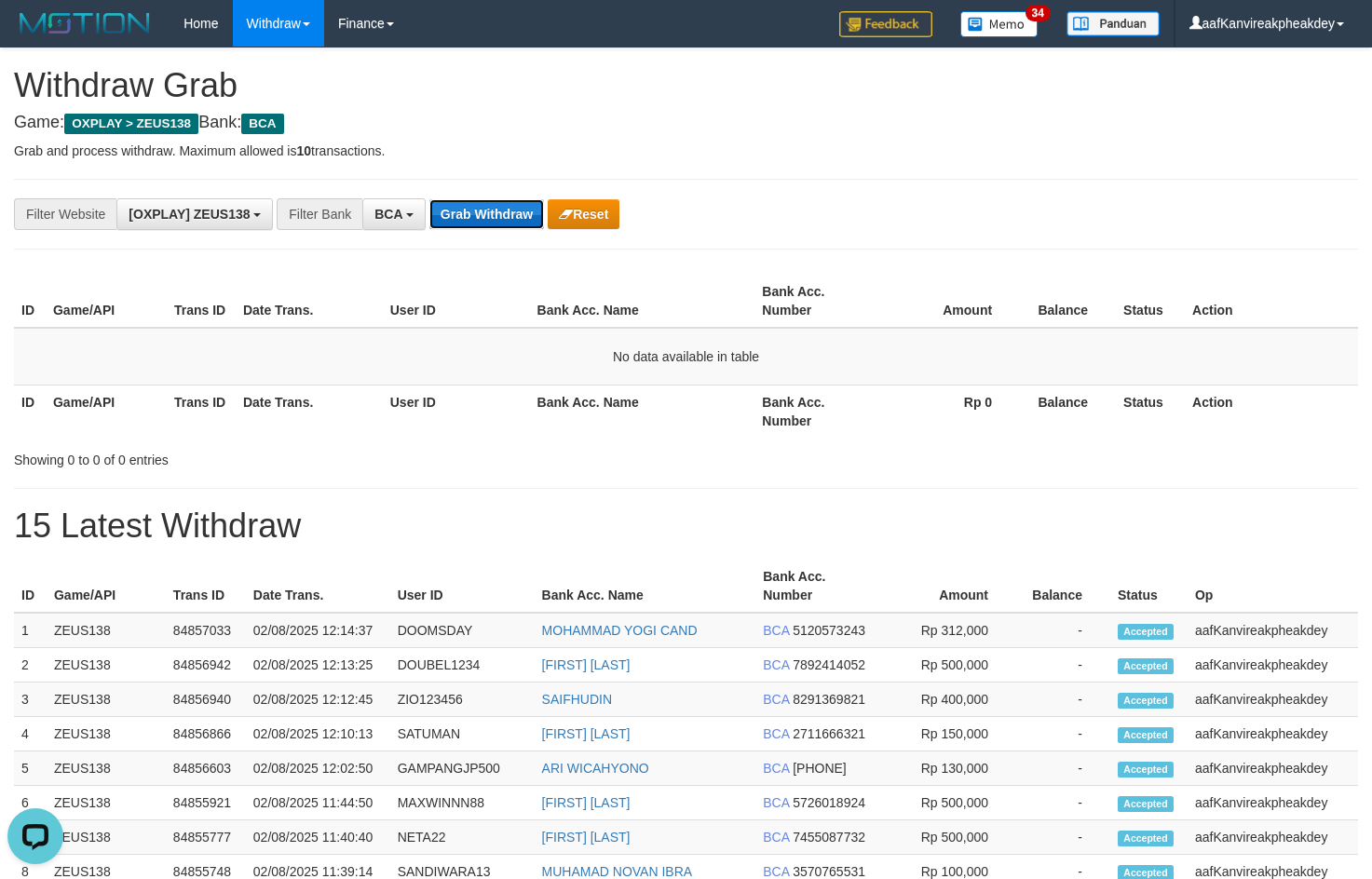 click on "Grab Withdraw" at bounding box center (486, 214) 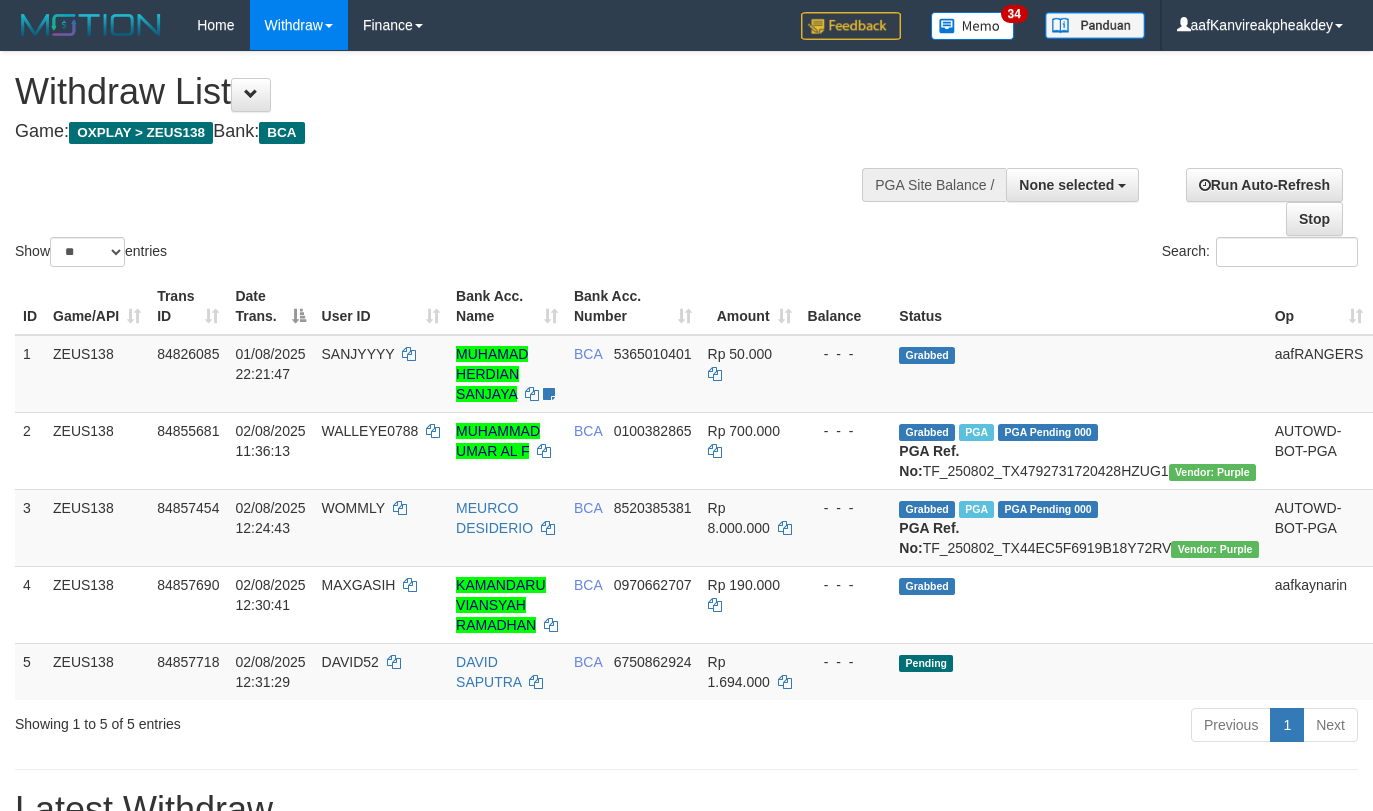 select 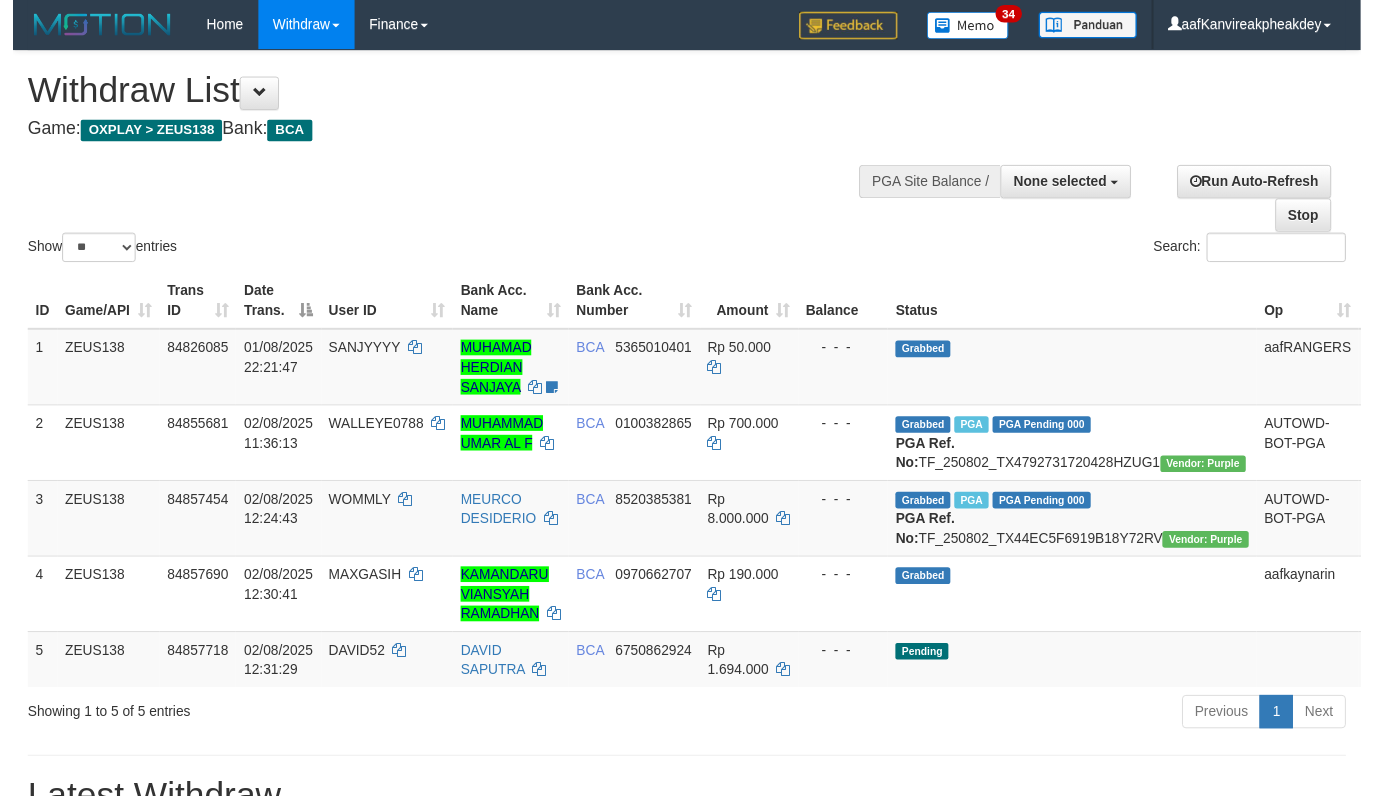 scroll, scrollTop: 0, scrollLeft: 0, axis: both 